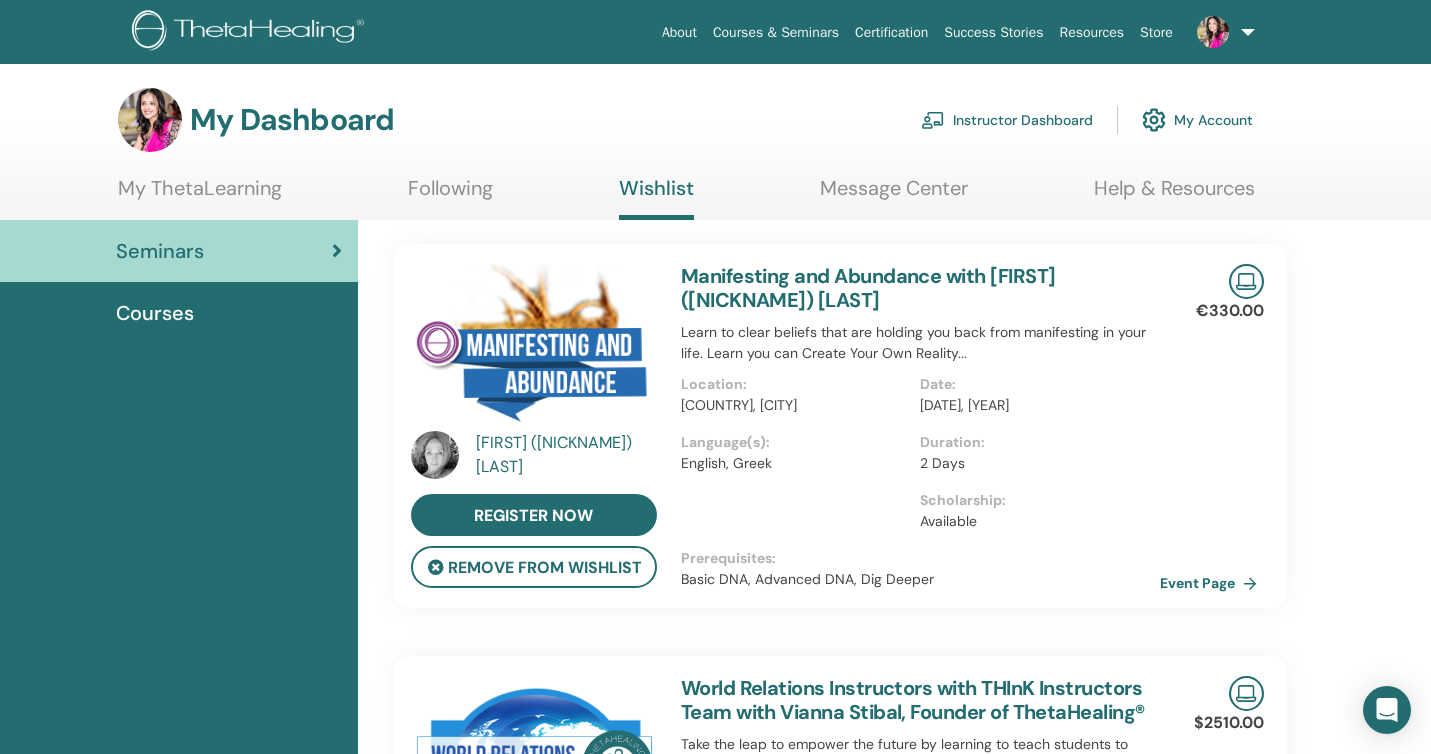 scroll, scrollTop: 0, scrollLeft: 0, axis: both 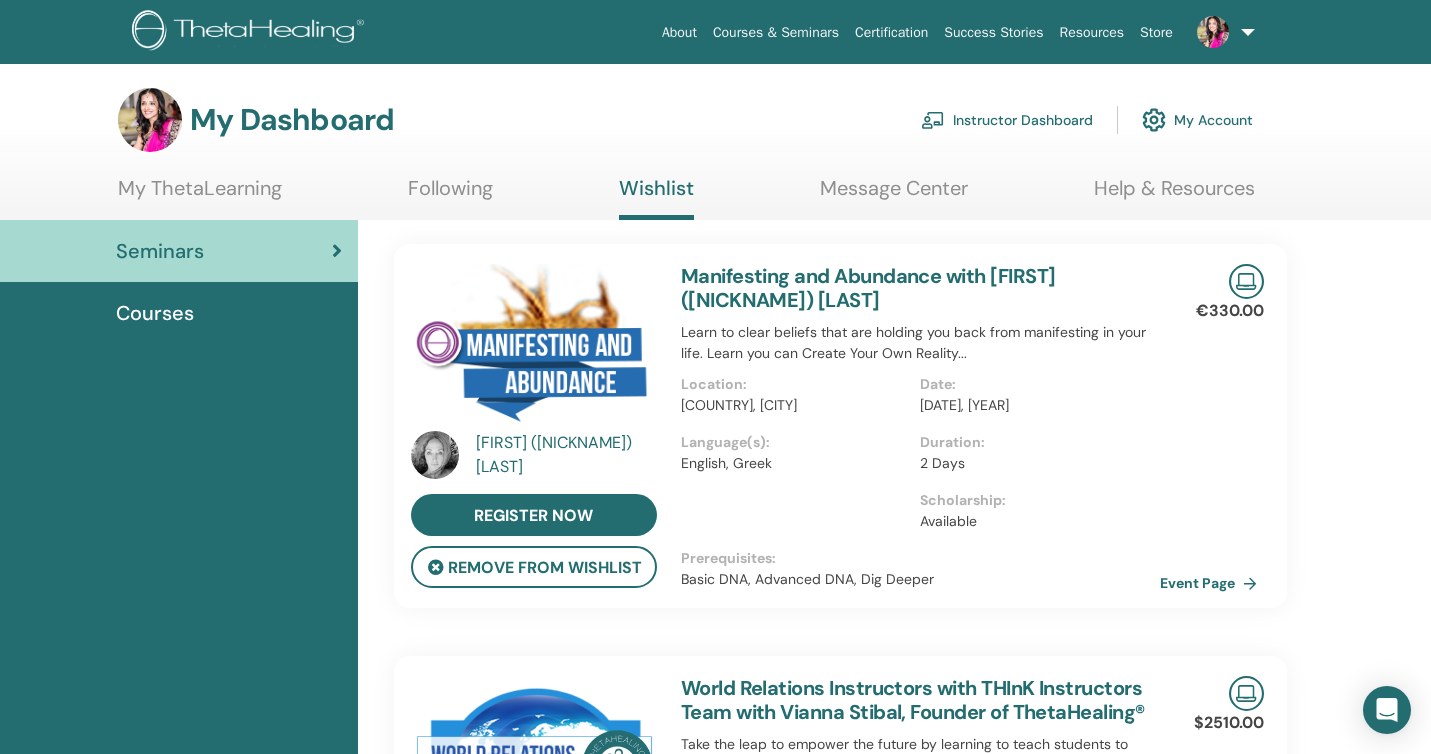 click on "My ThetaLearning" at bounding box center [200, 195] 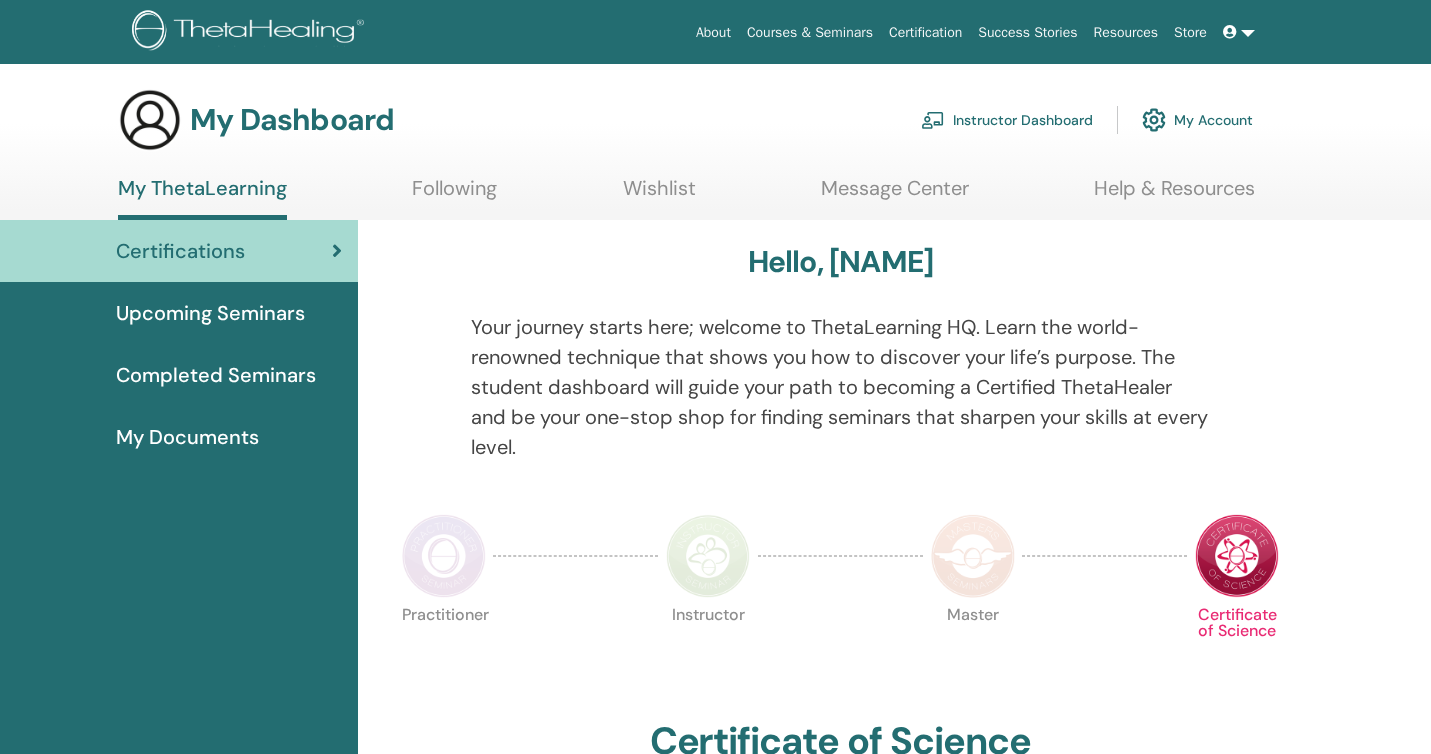 scroll, scrollTop: 0, scrollLeft: 0, axis: both 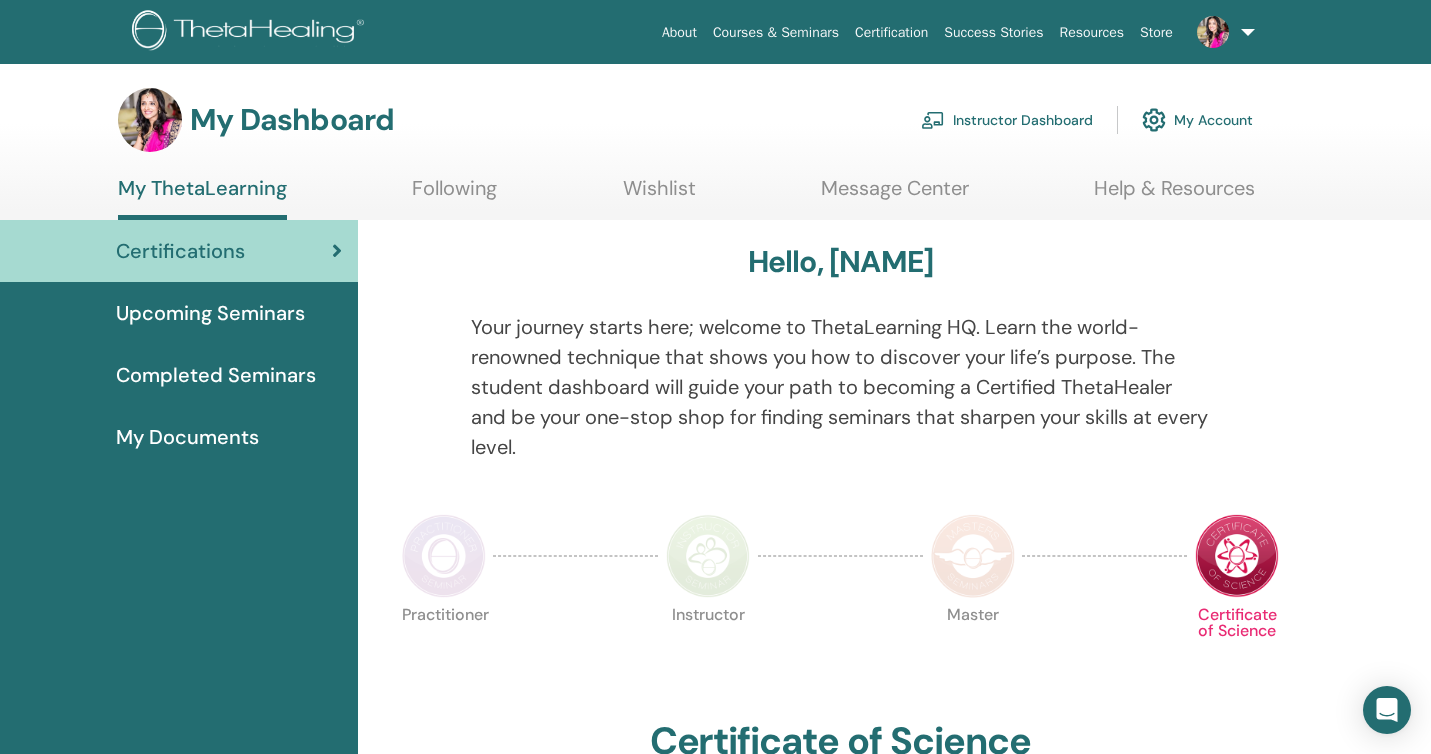 click on "Wishlist" at bounding box center (659, 195) 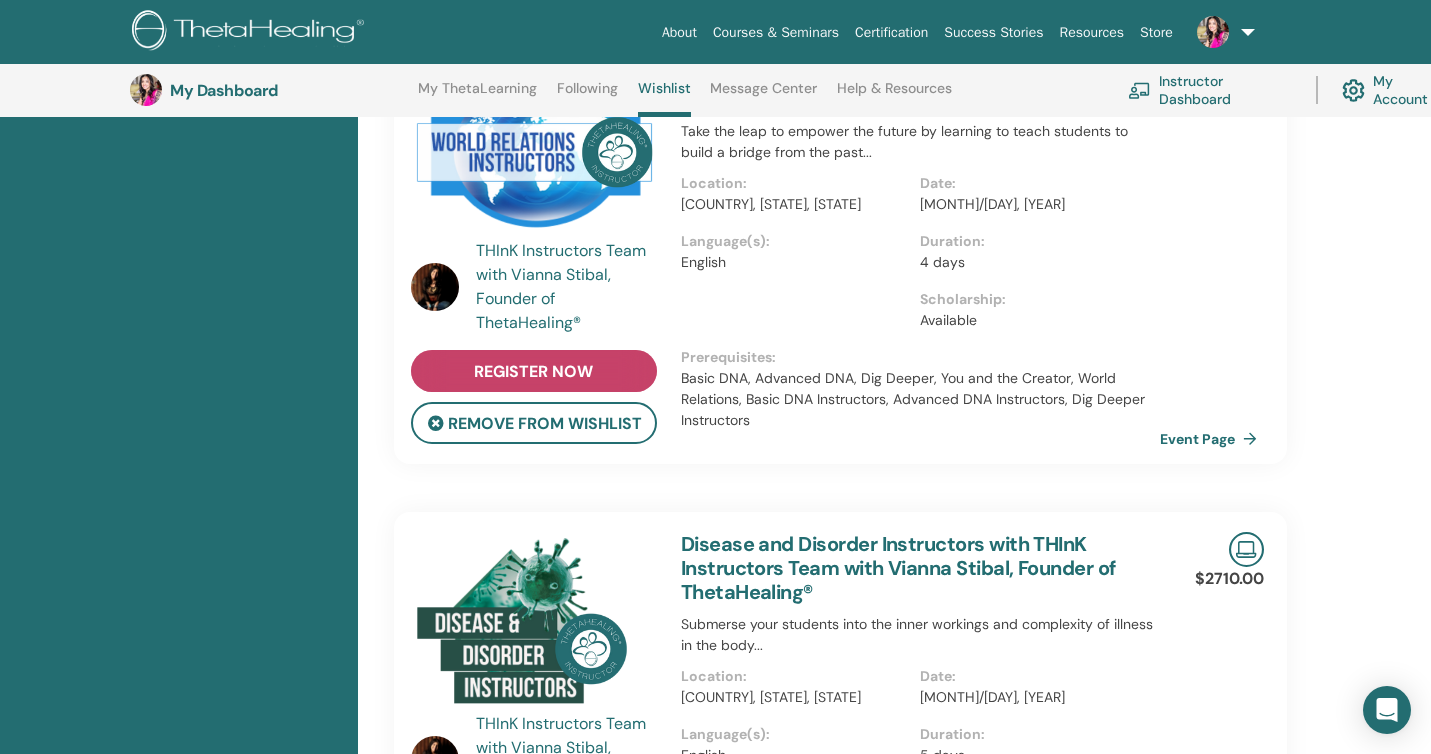scroll, scrollTop: 671, scrollLeft: 0, axis: vertical 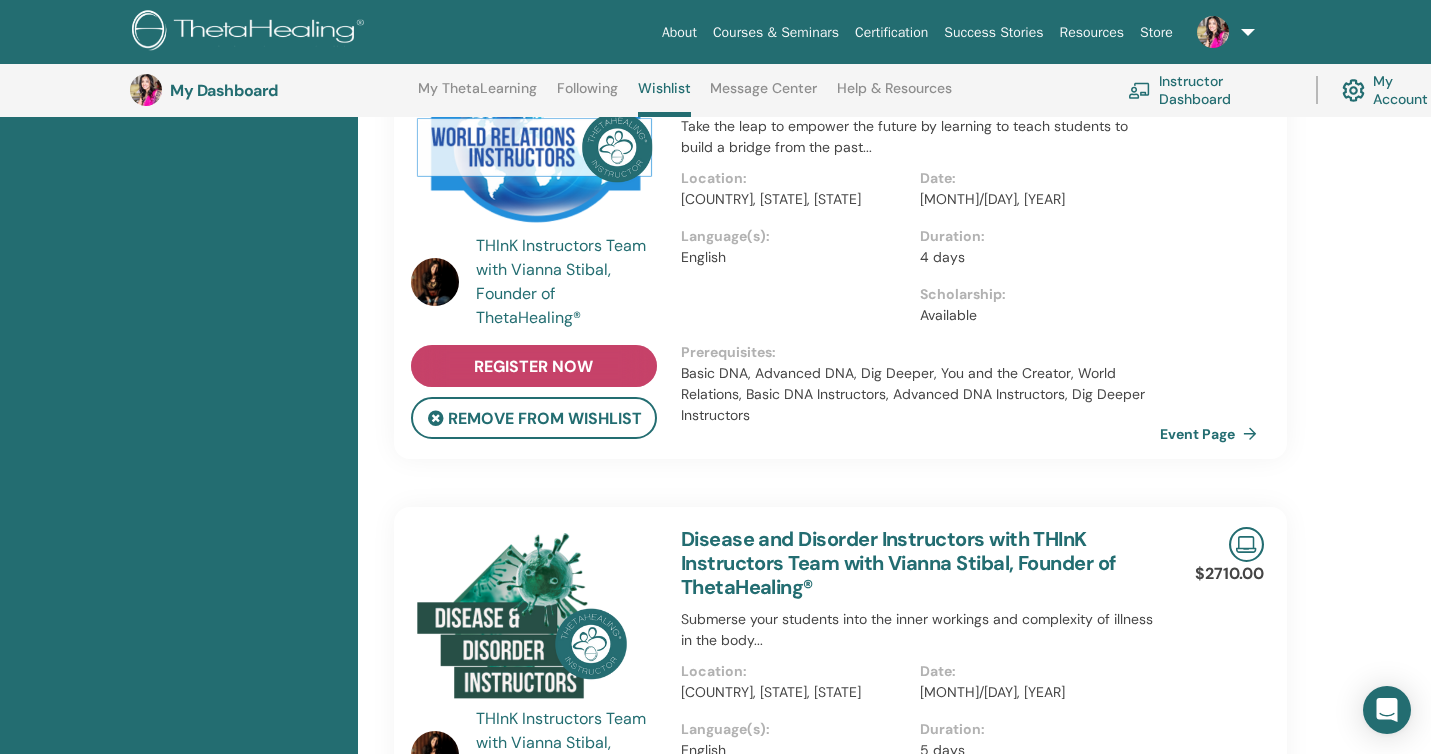 click on "register now" at bounding box center [533, 366] 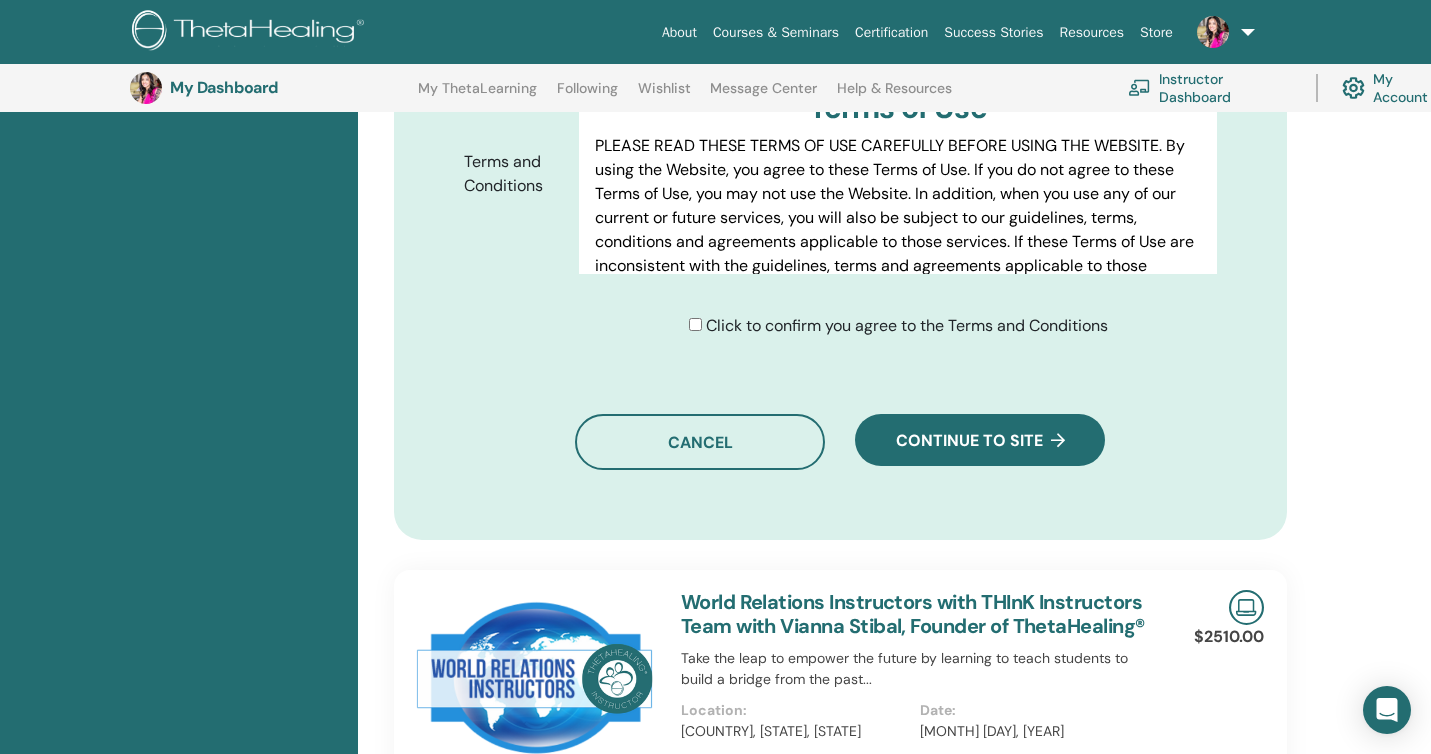 scroll, scrollTop: 1273, scrollLeft: 0, axis: vertical 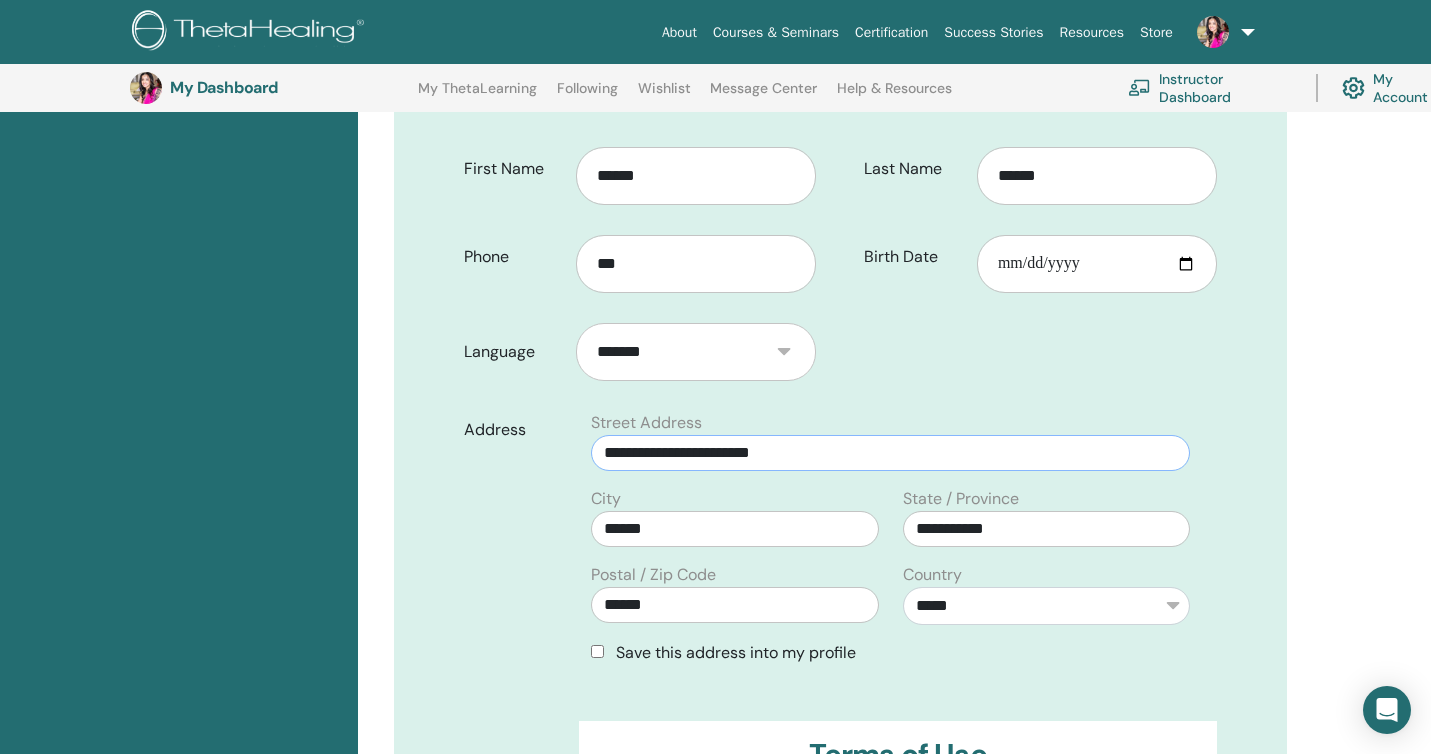 click on "**********" at bounding box center [890, 453] 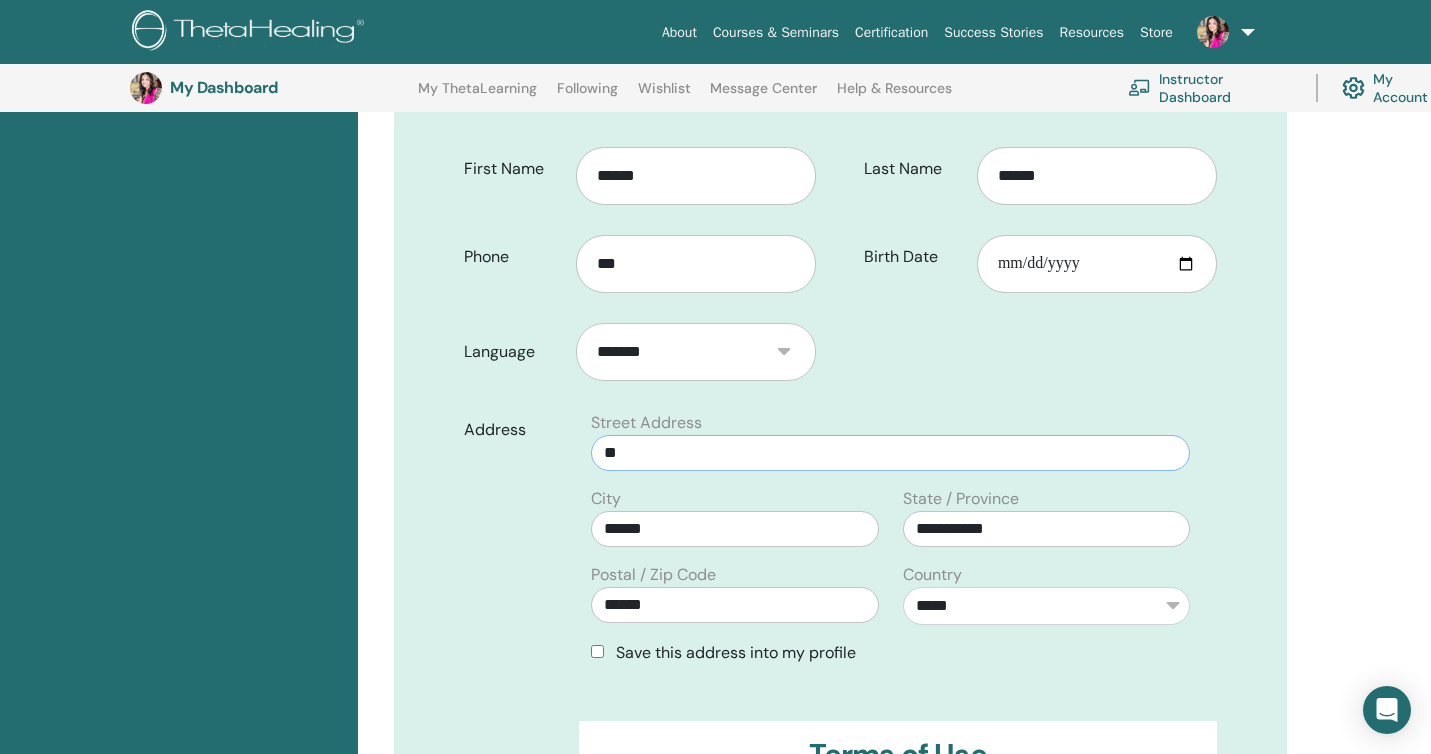 type on "*" 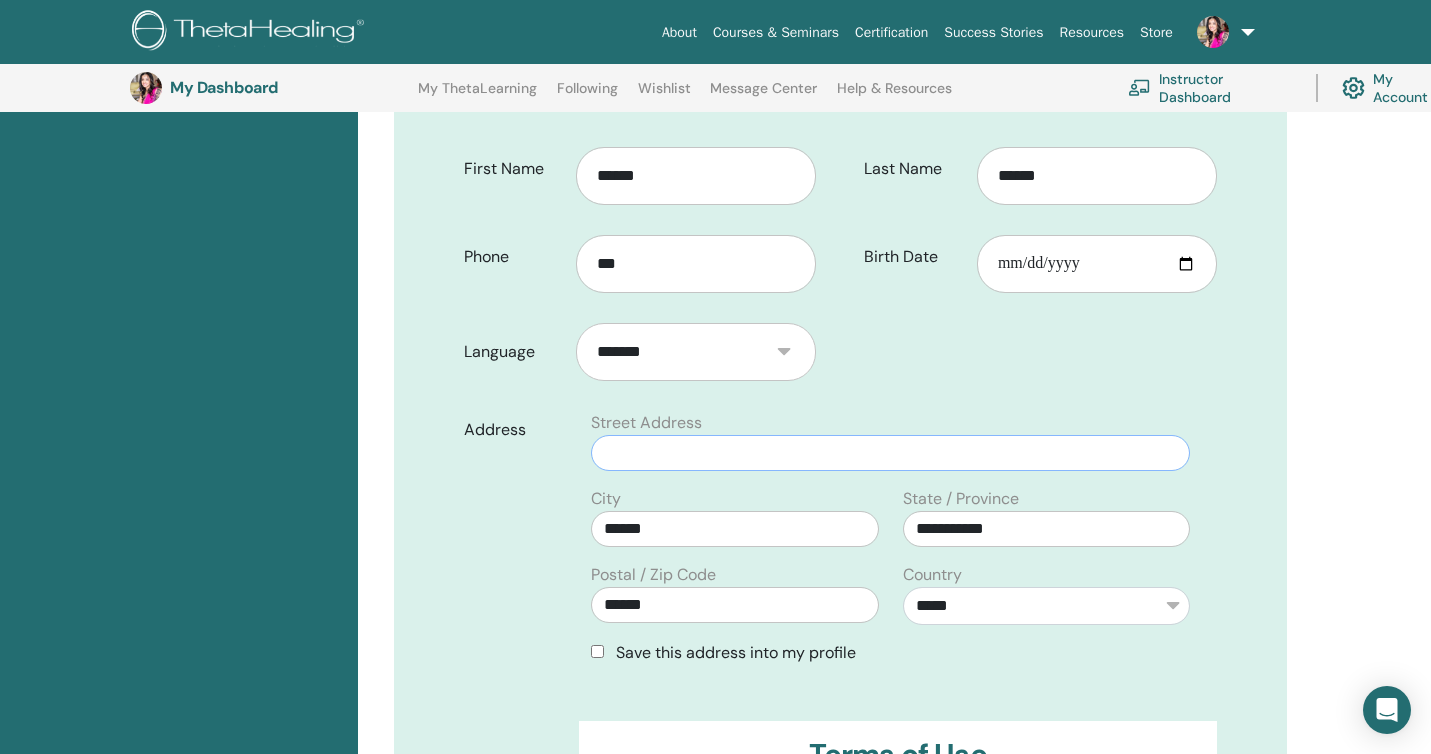 type 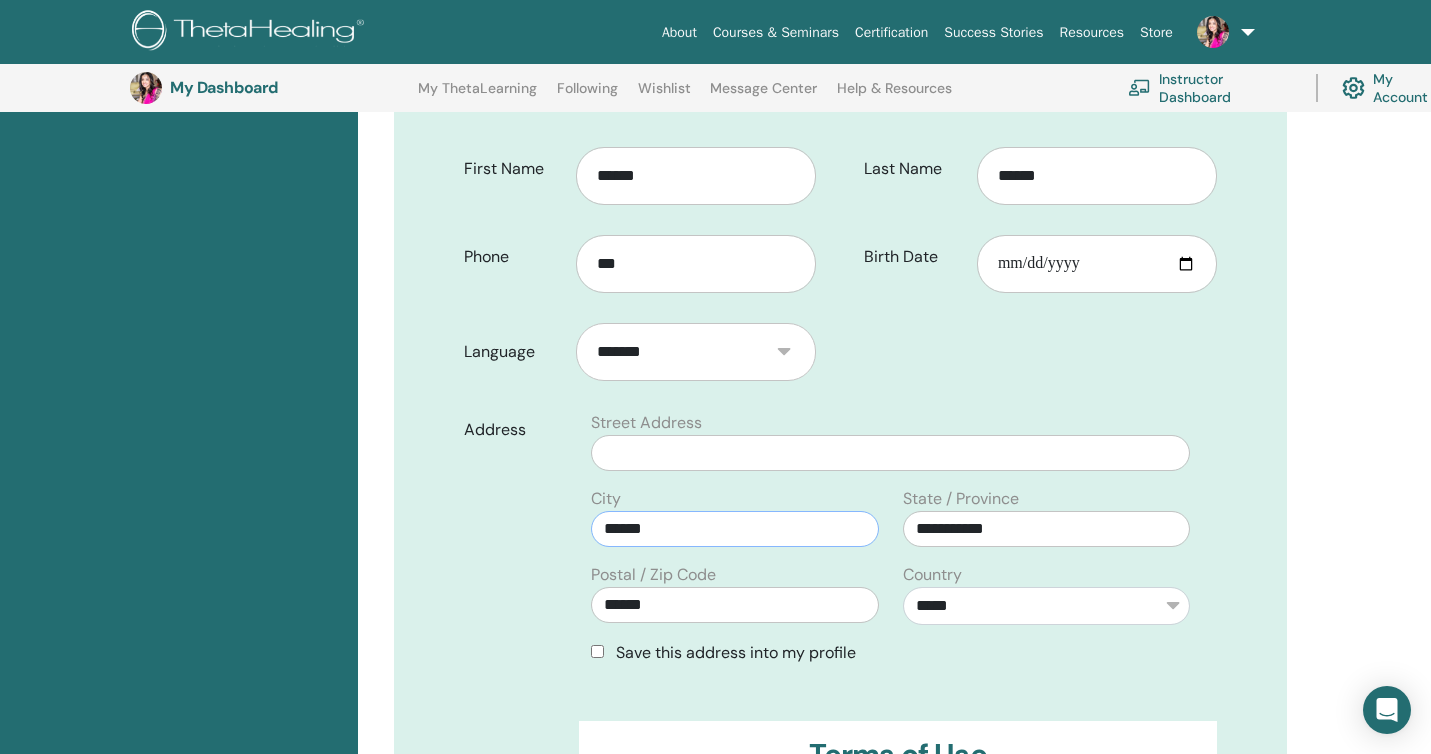 click on "******" at bounding box center [734, 529] 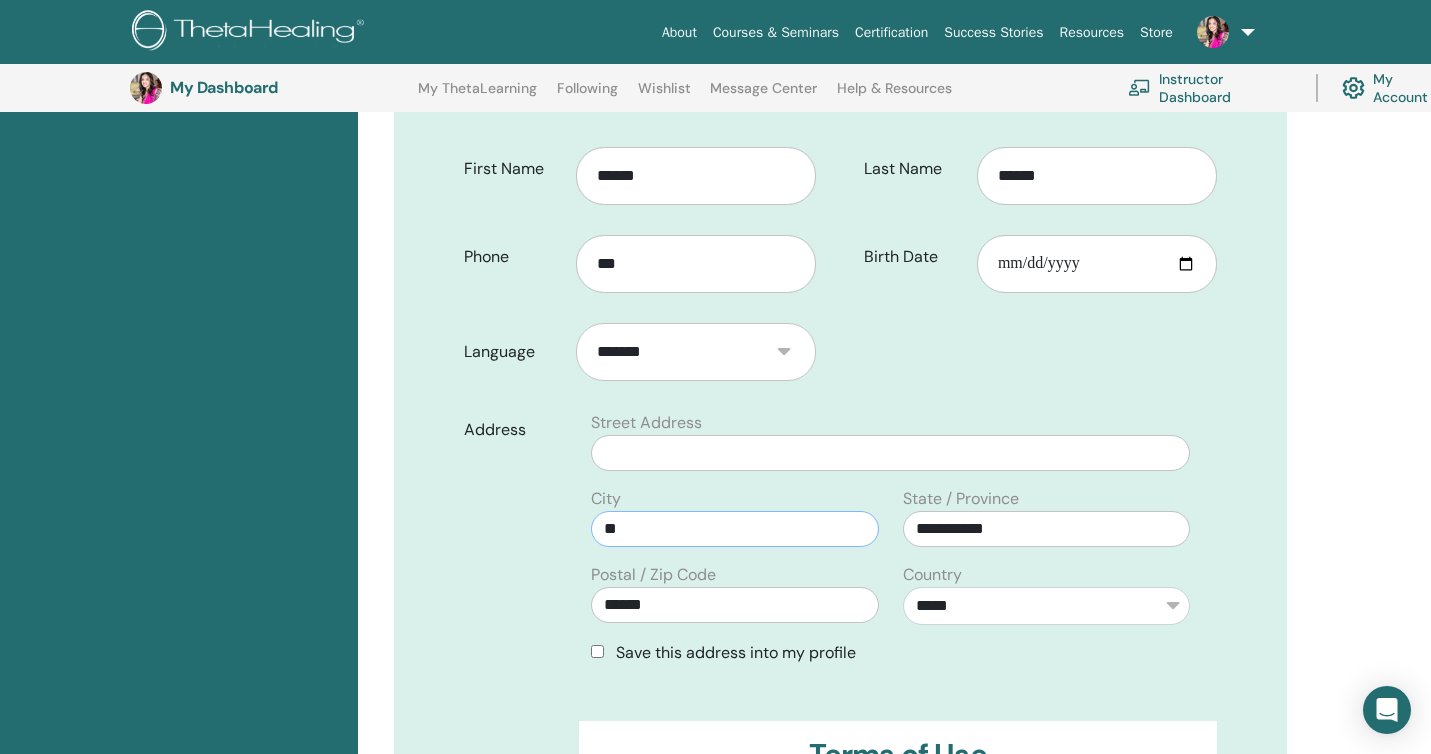 type on "*" 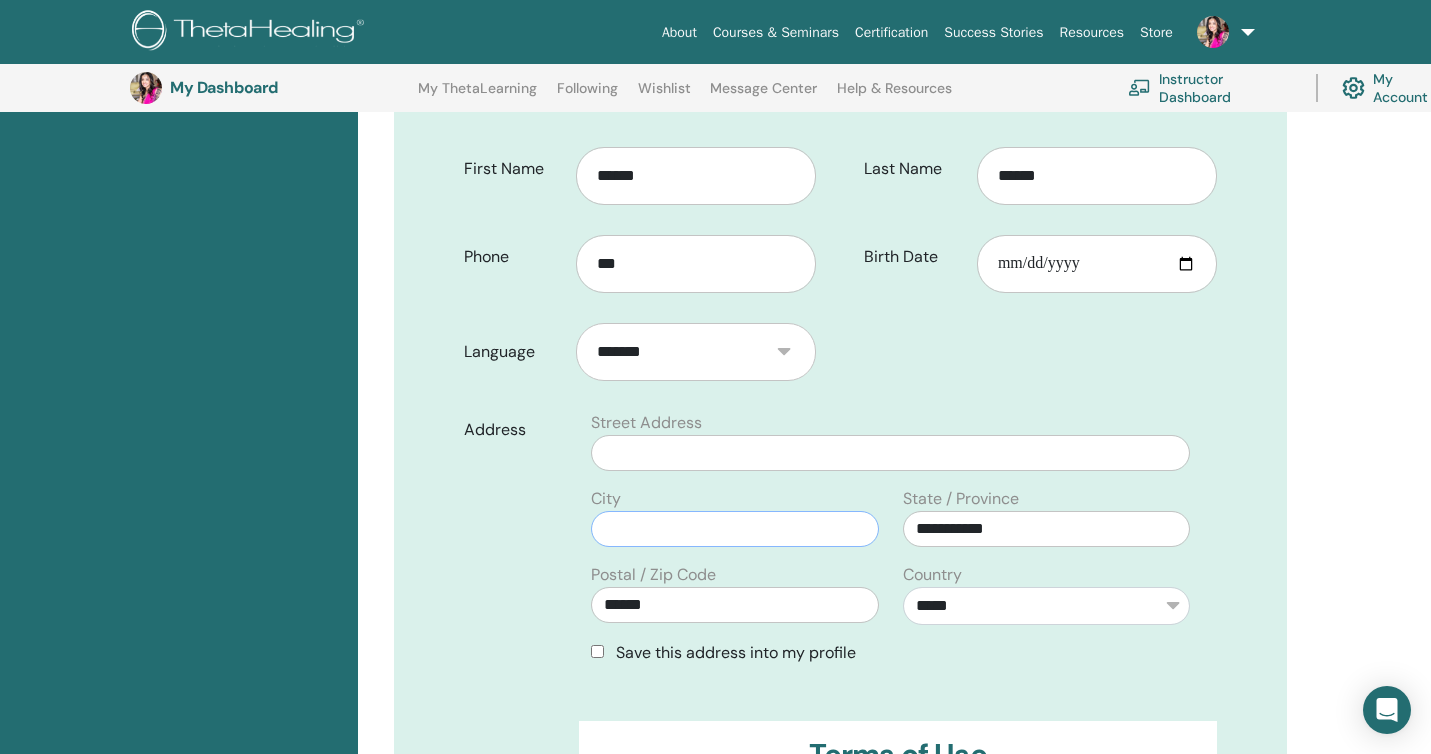 type 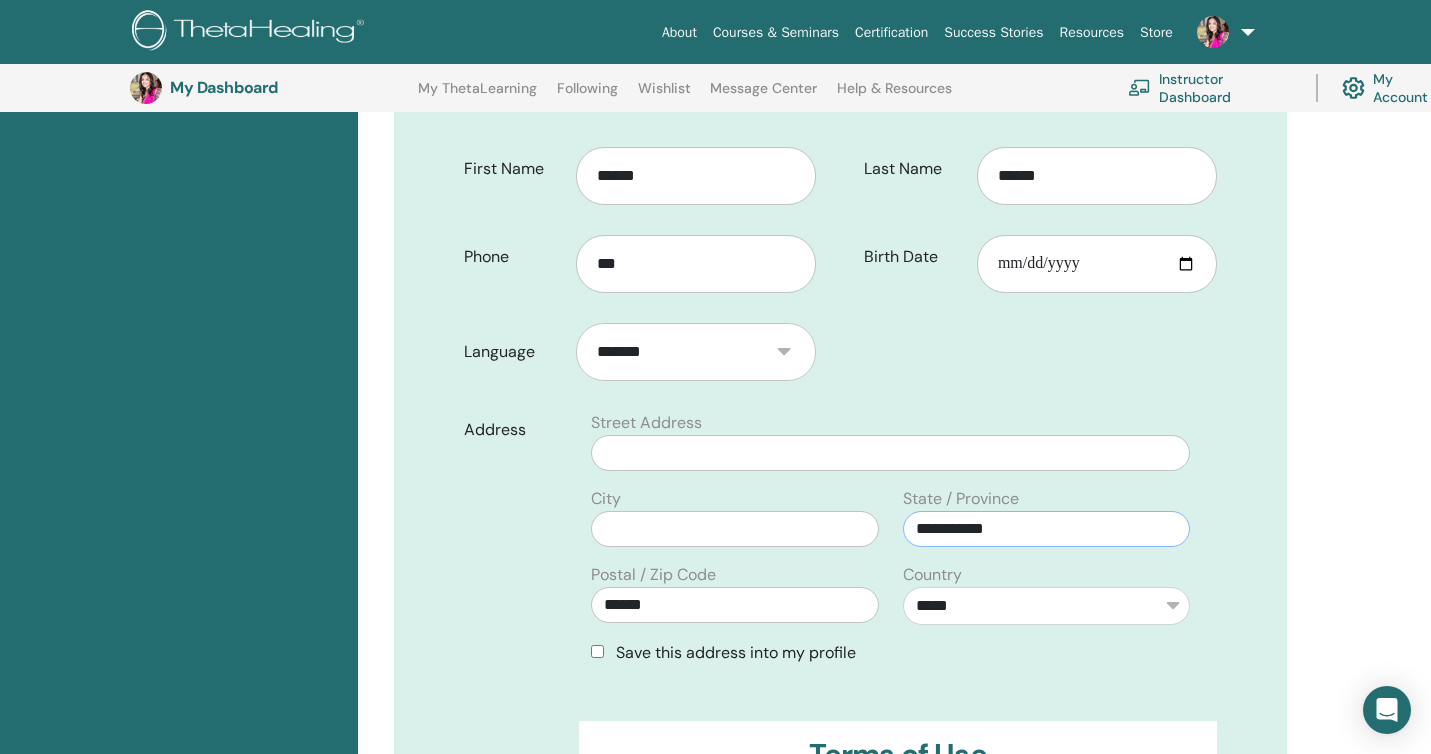 click on "**********" at bounding box center (1046, 529) 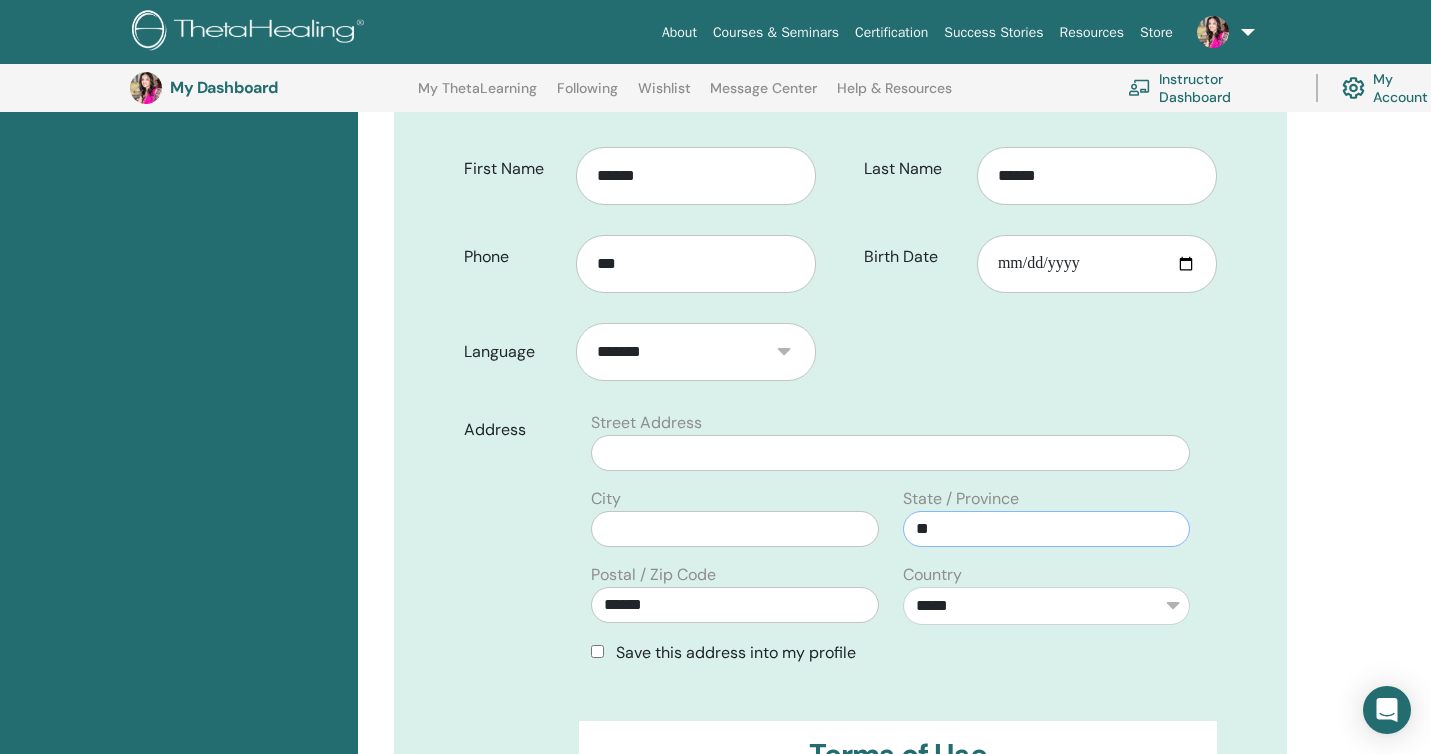 type on "*" 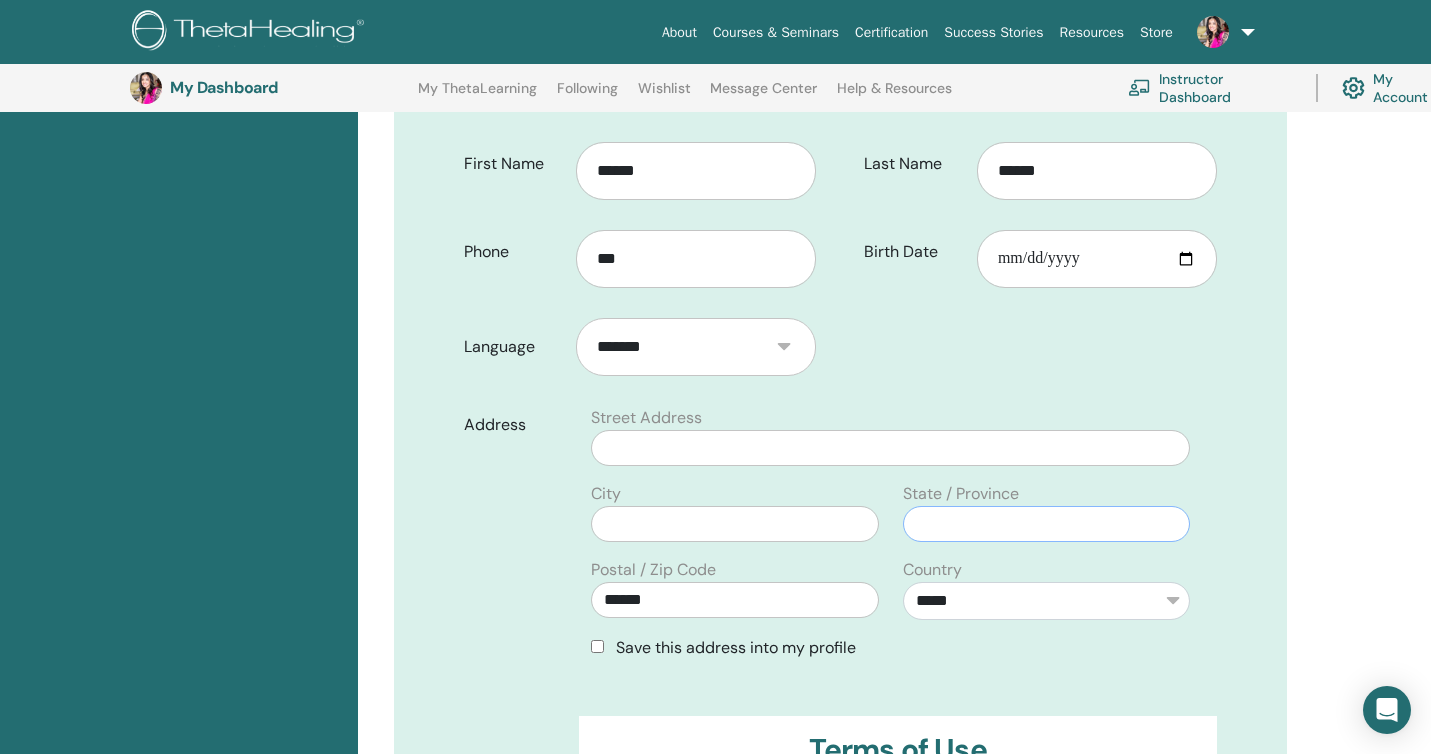 scroll, scrollTop: 595, scrollLeft: 0, axis: vertical 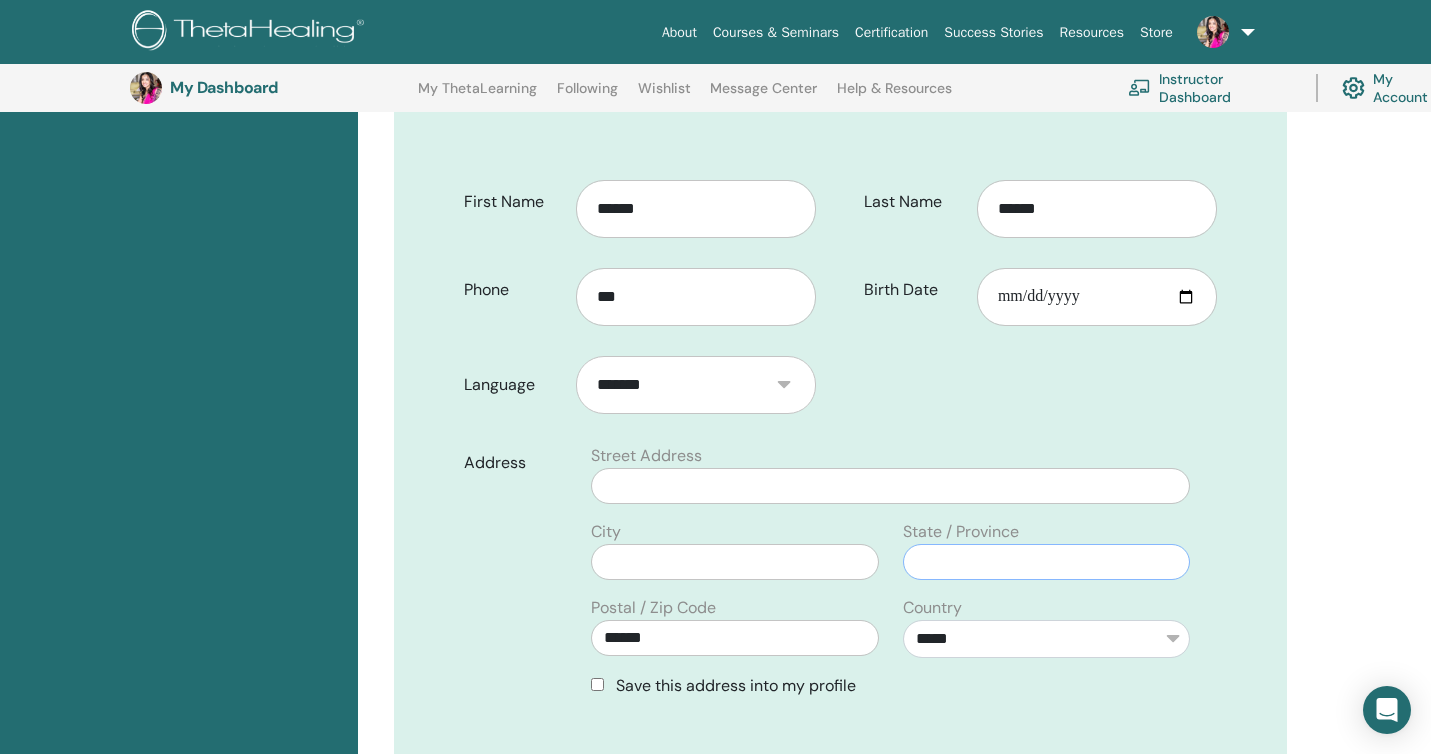 type 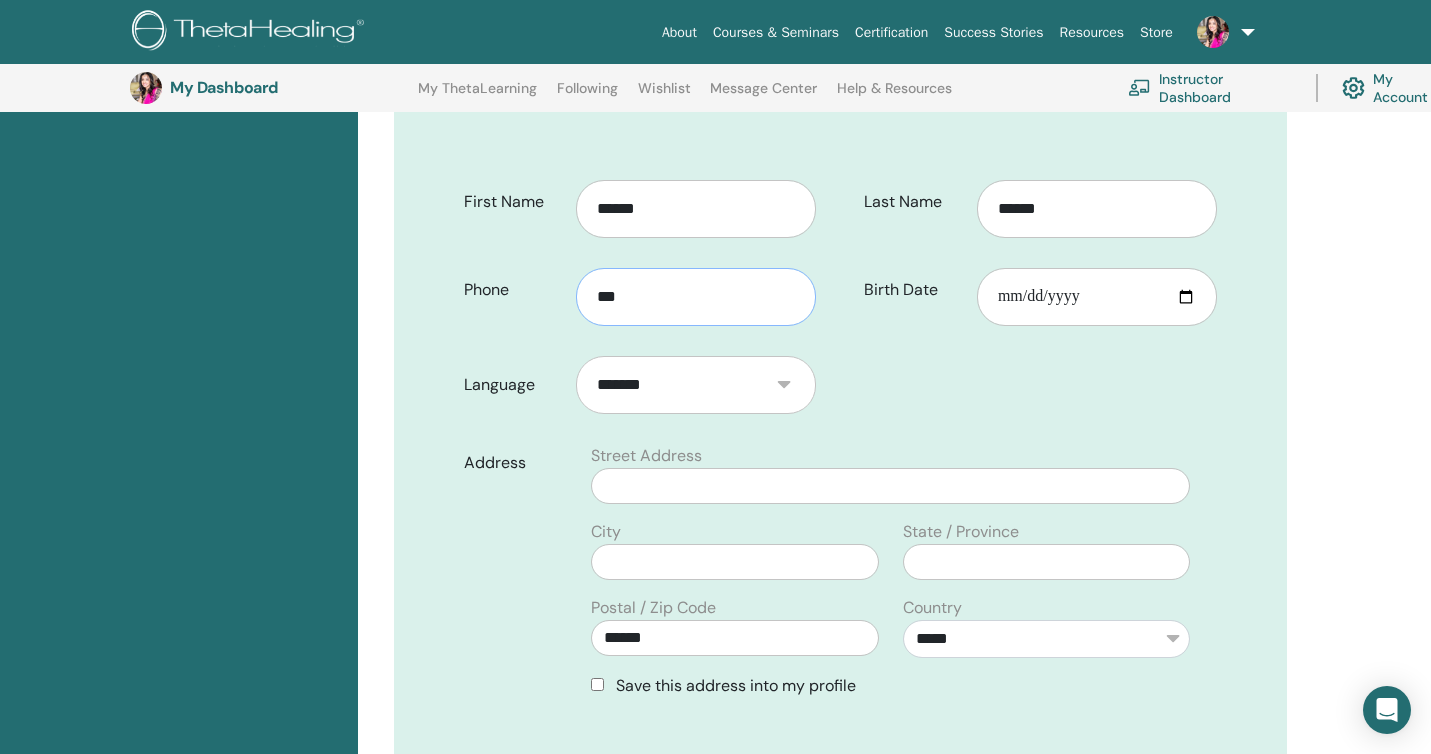 click on "***" at bounding box center (696, 297) 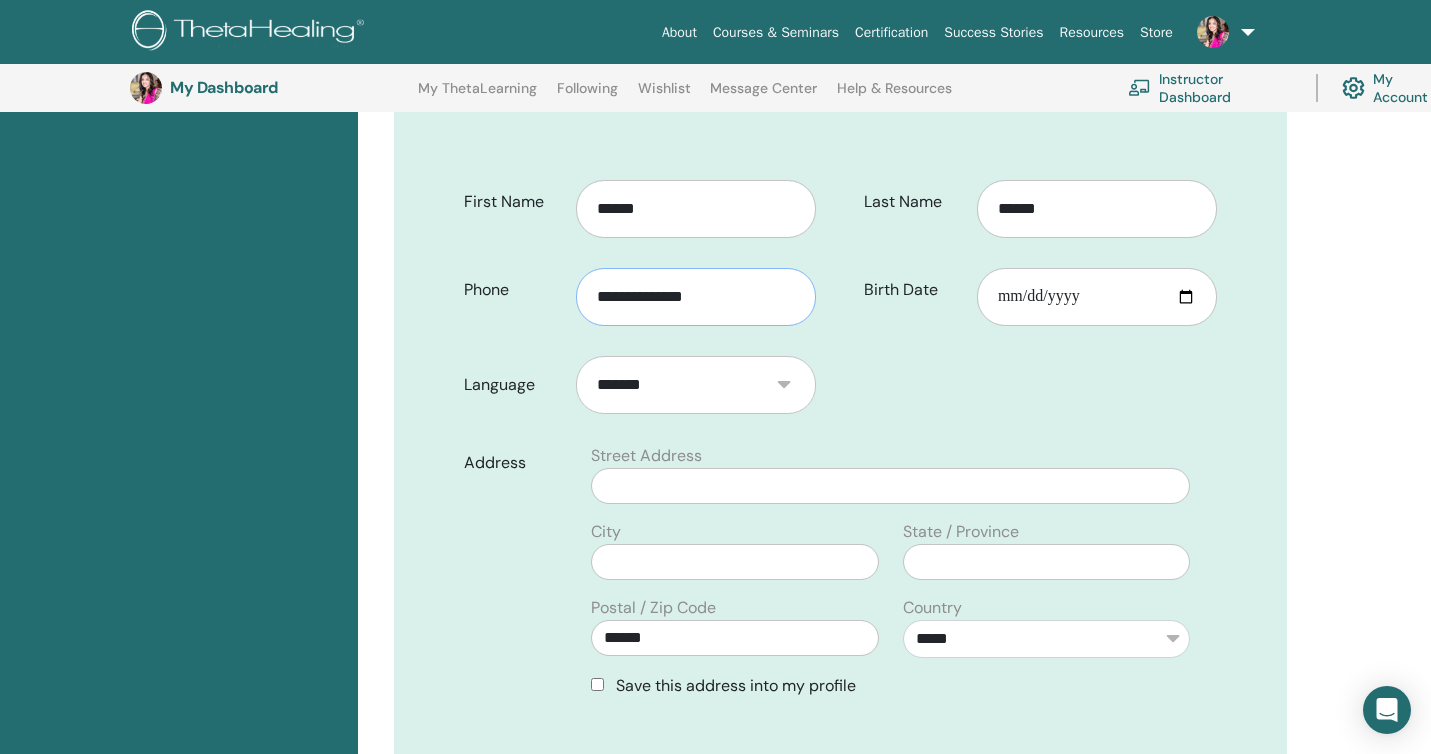 type on "**********" 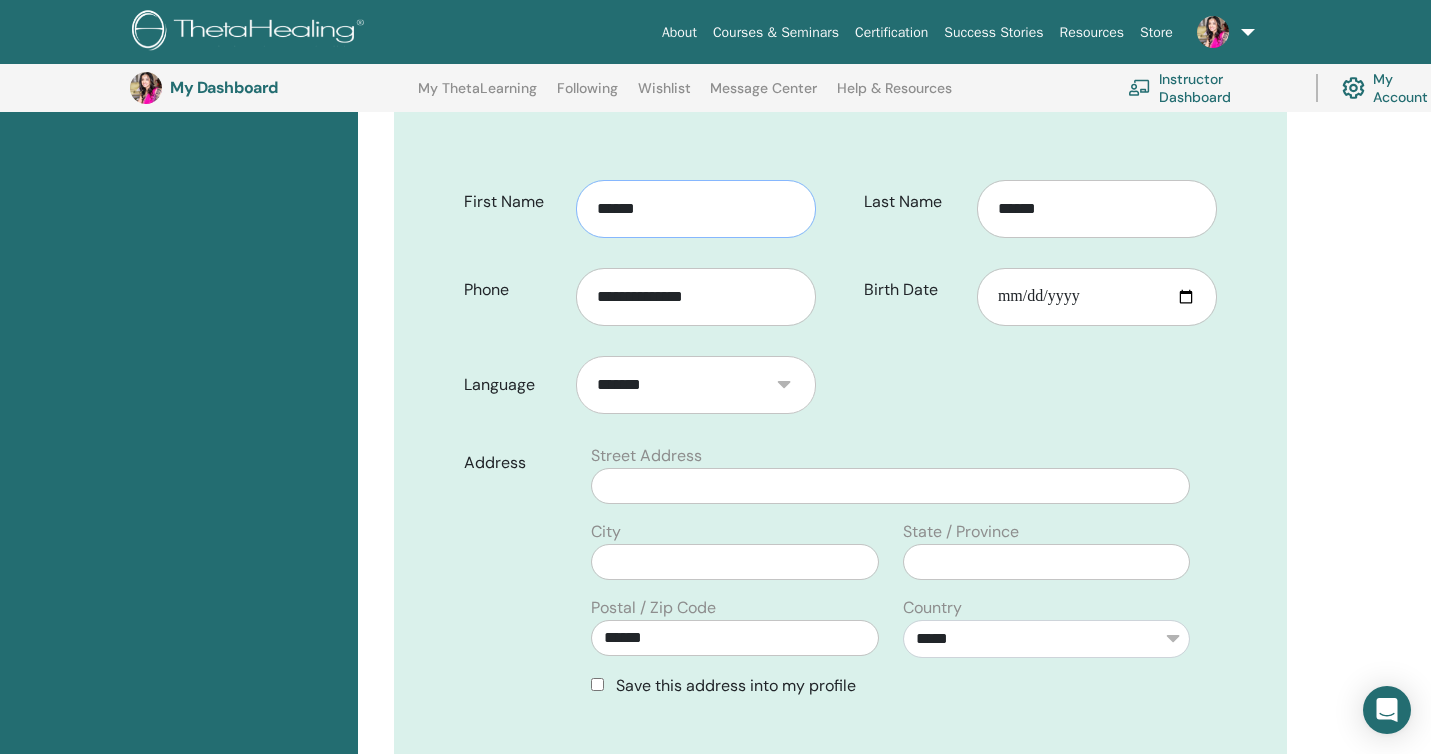 click on "******" at bounding box center (696, 209) 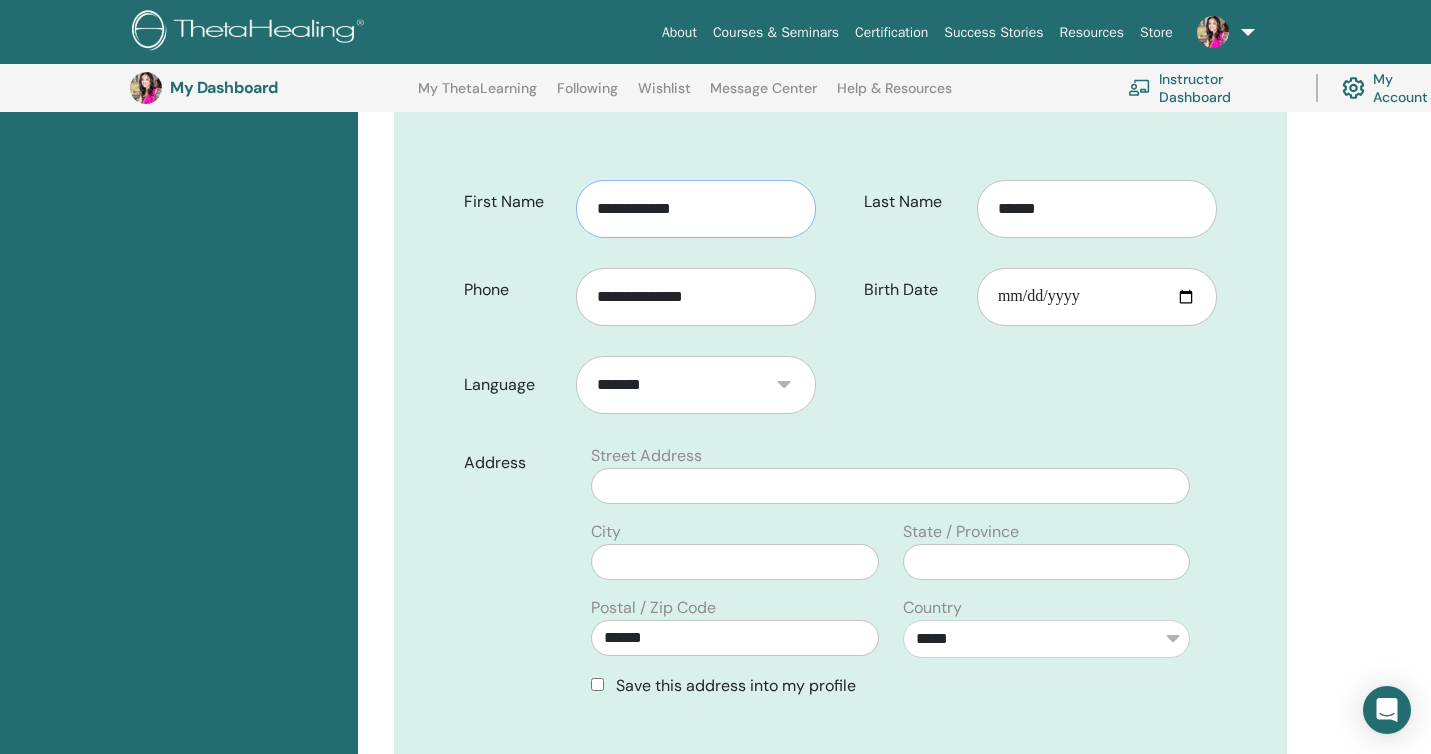 type on "**********" 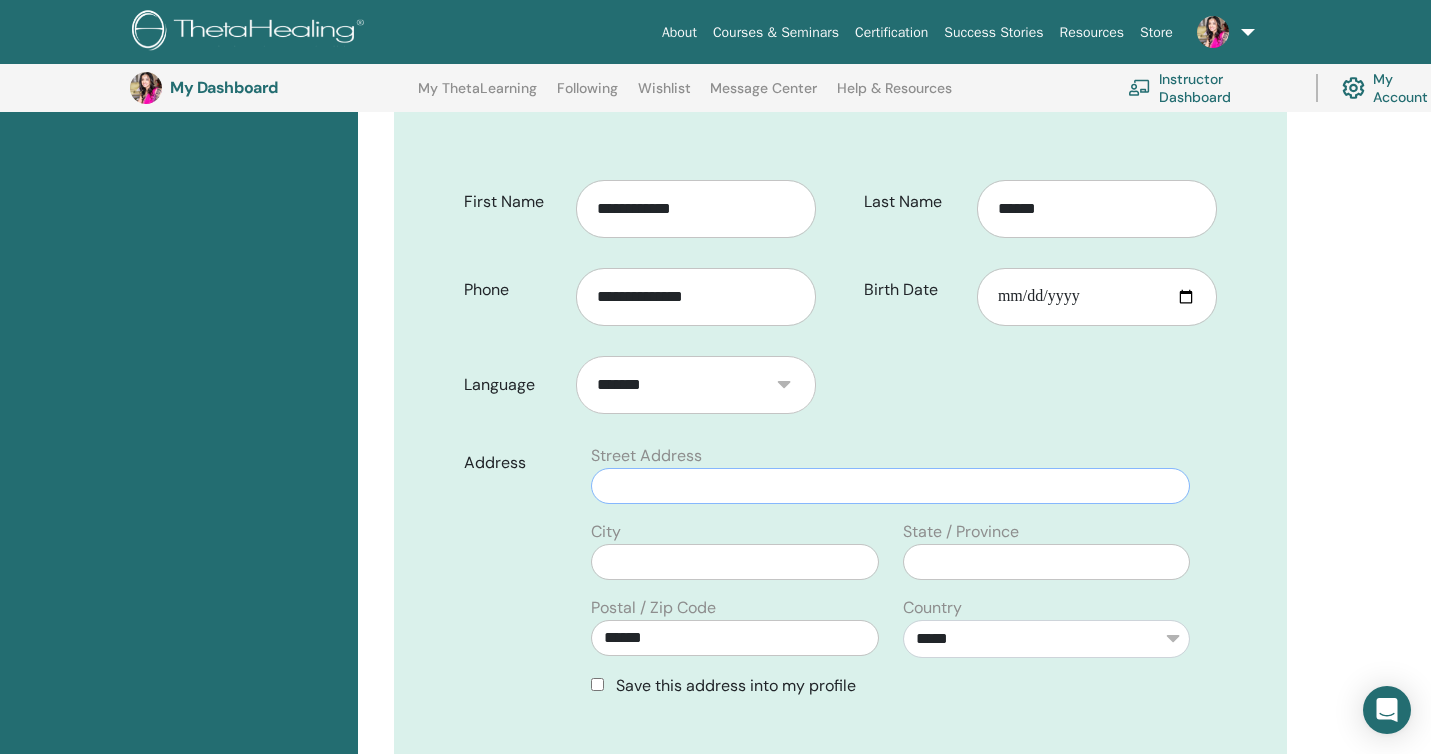 click at bounding box center (890, 486) 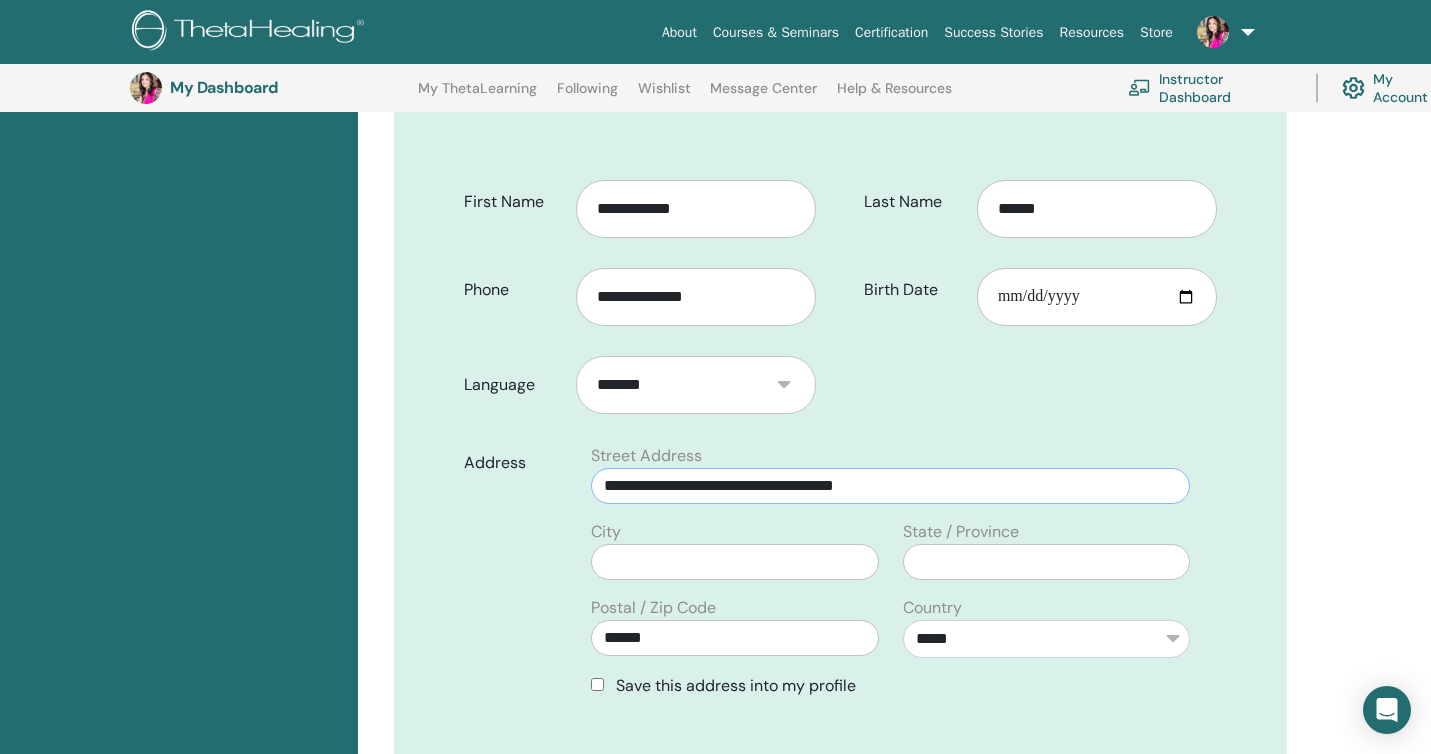 click on "**********" at bounding box center (890, 486) 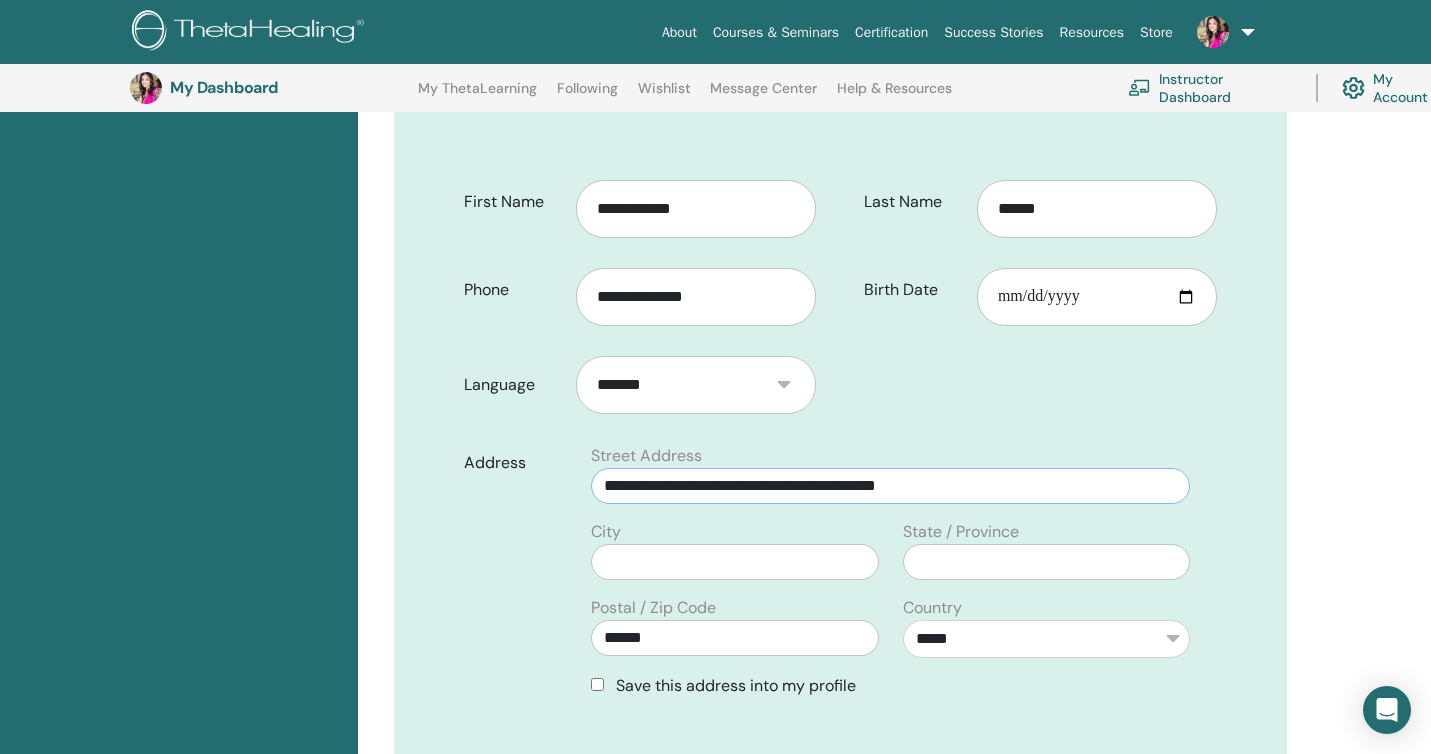 type on "**********" 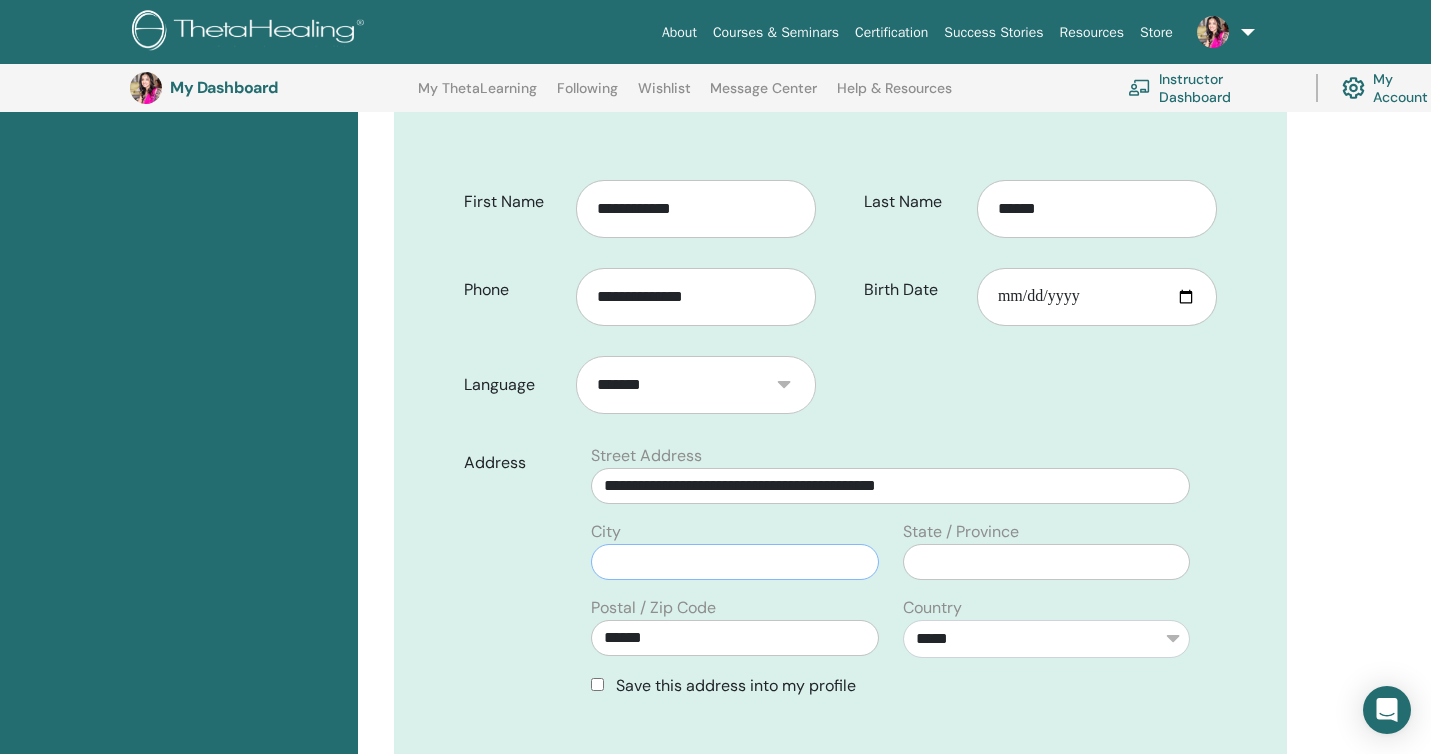 click at bounding box center [734, 562] 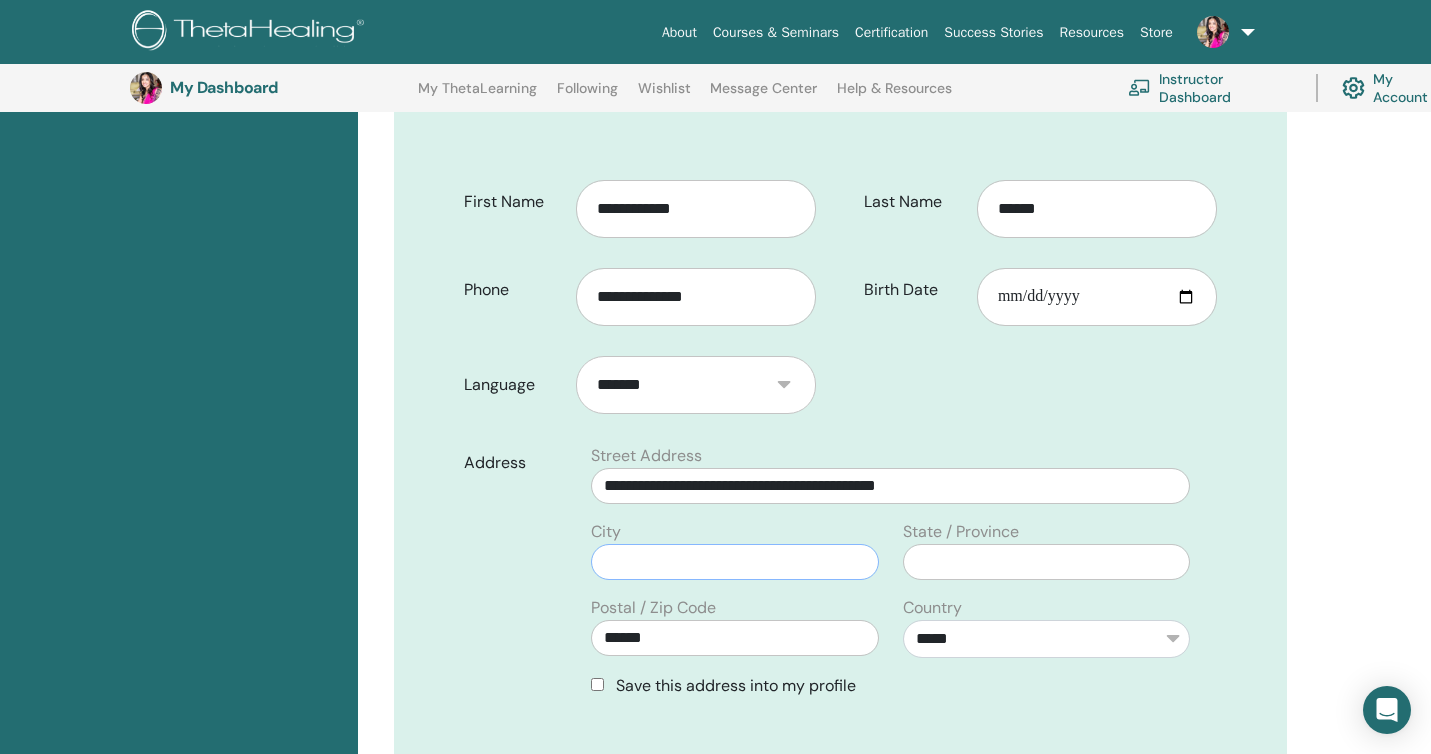 type on "******" 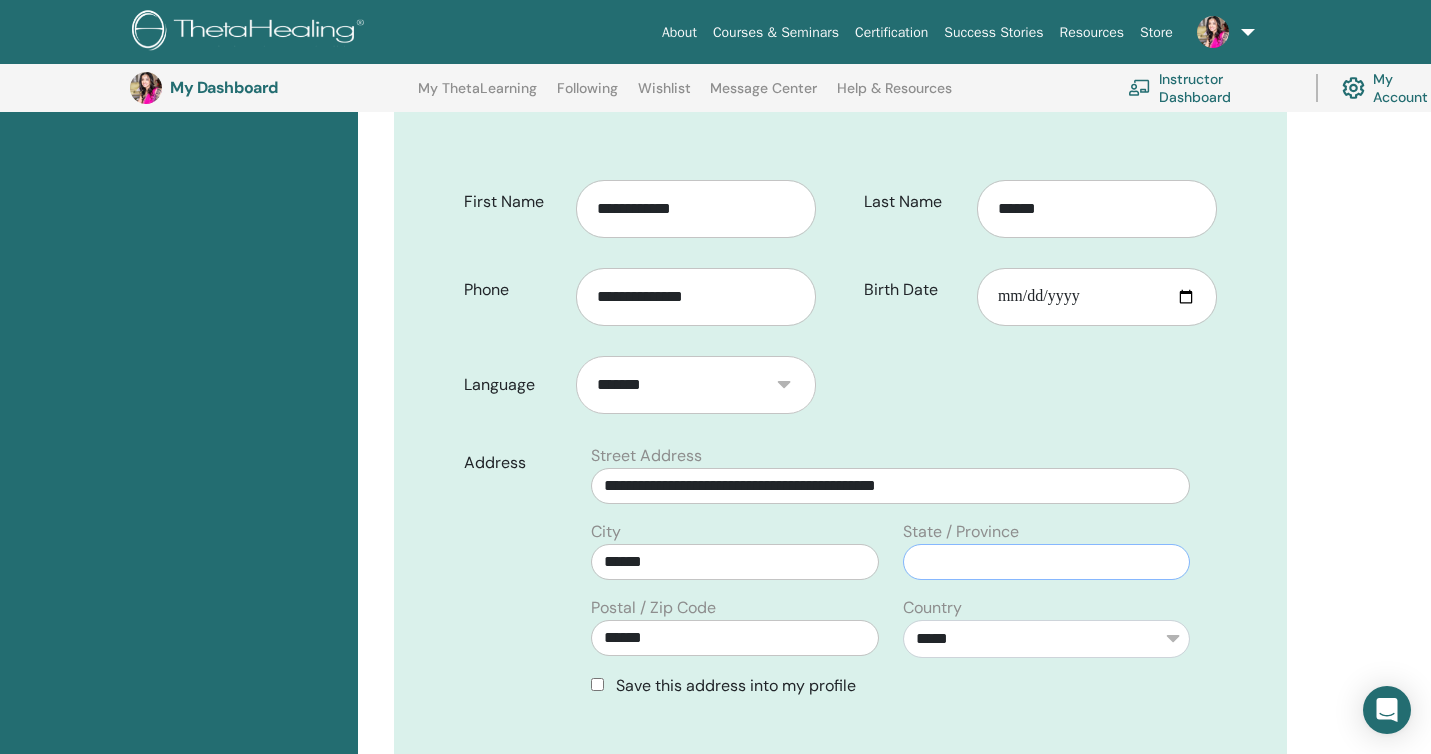 click at bounding box center [1046, 562] 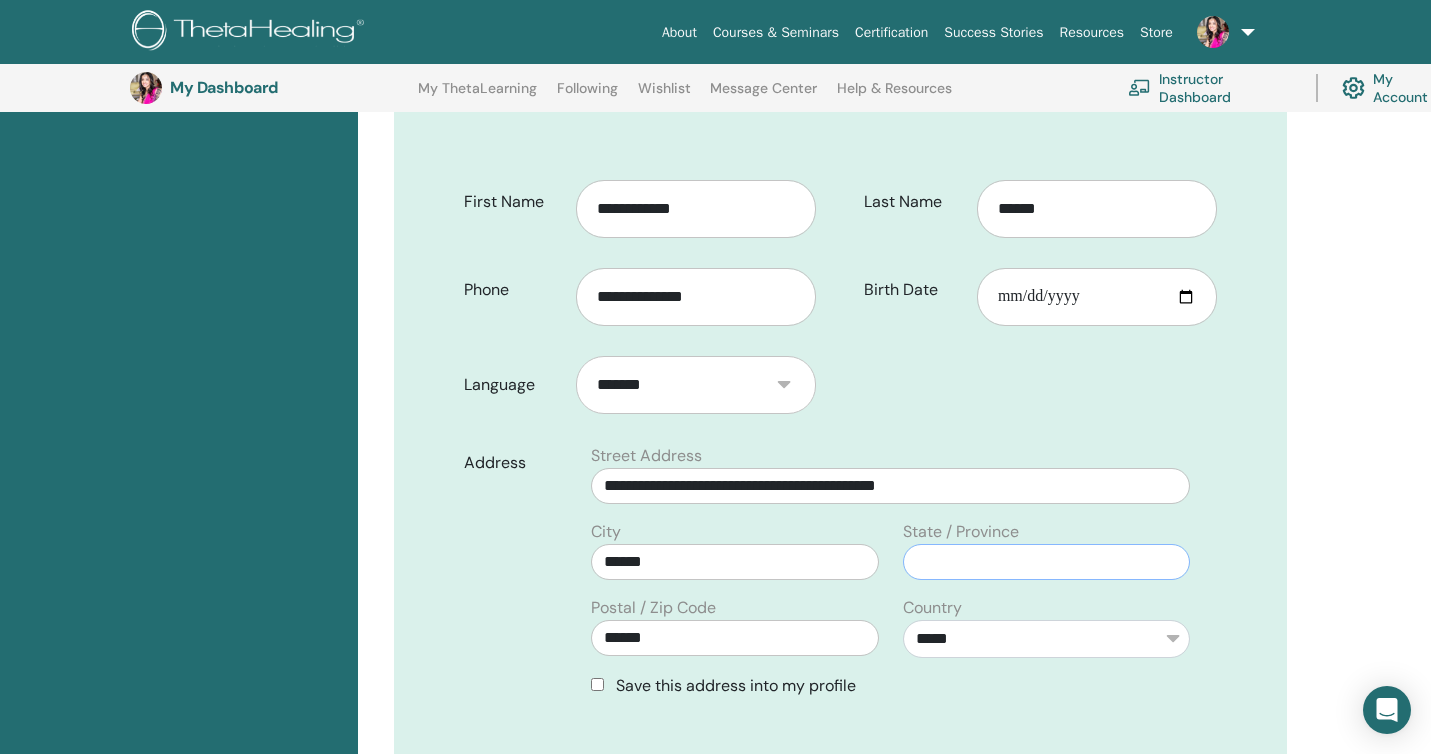 type on "**********" 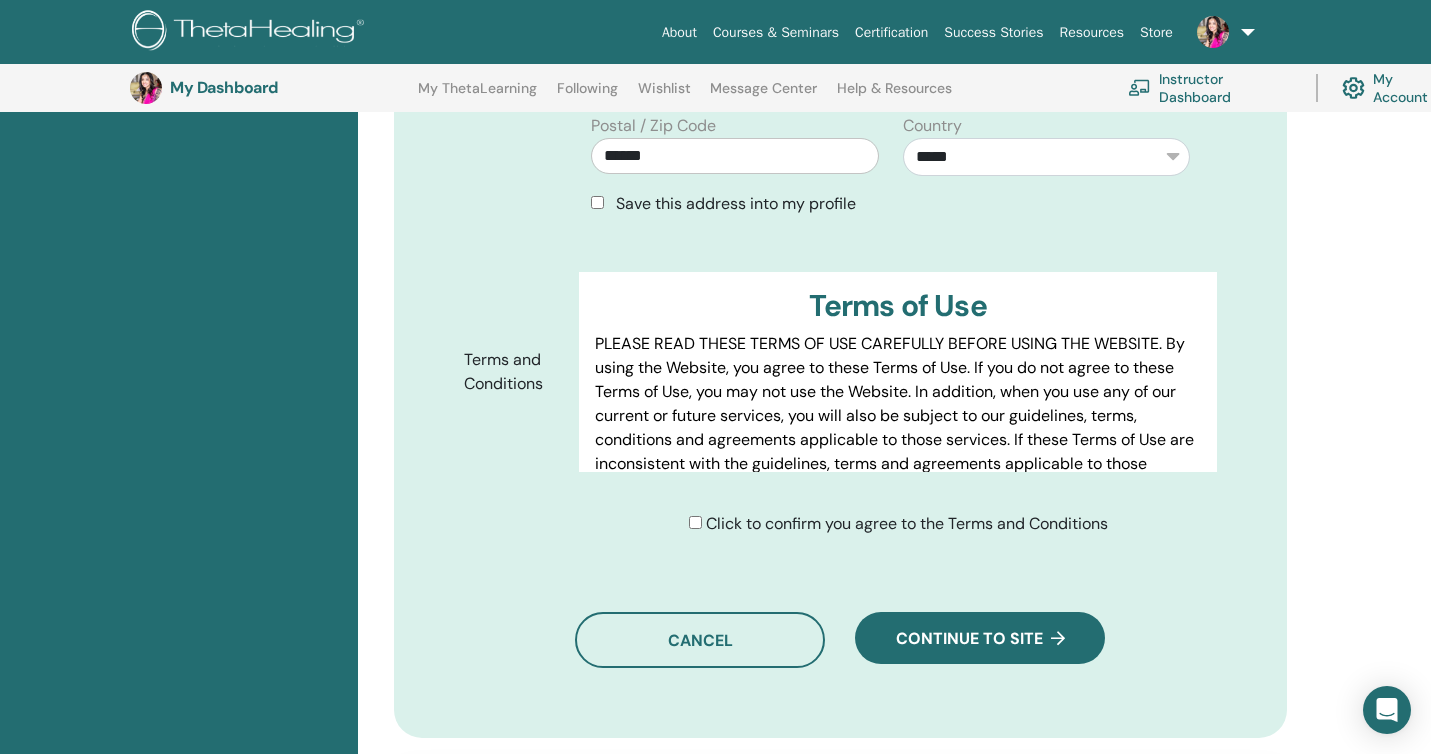 scroll, scrollTop: 1080, scrollLeft: 0, axis: vertical 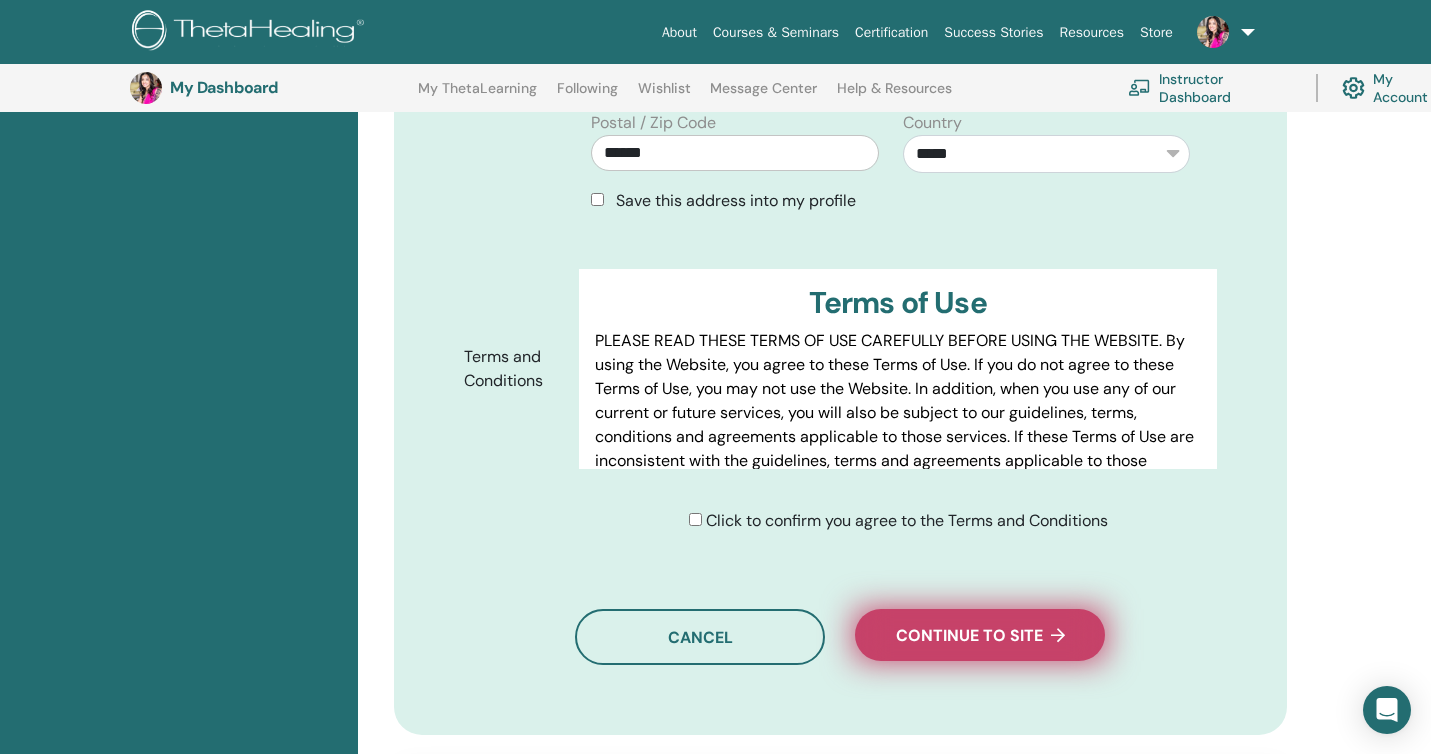 click on "Continue to site" at bounding box center [980, 635] 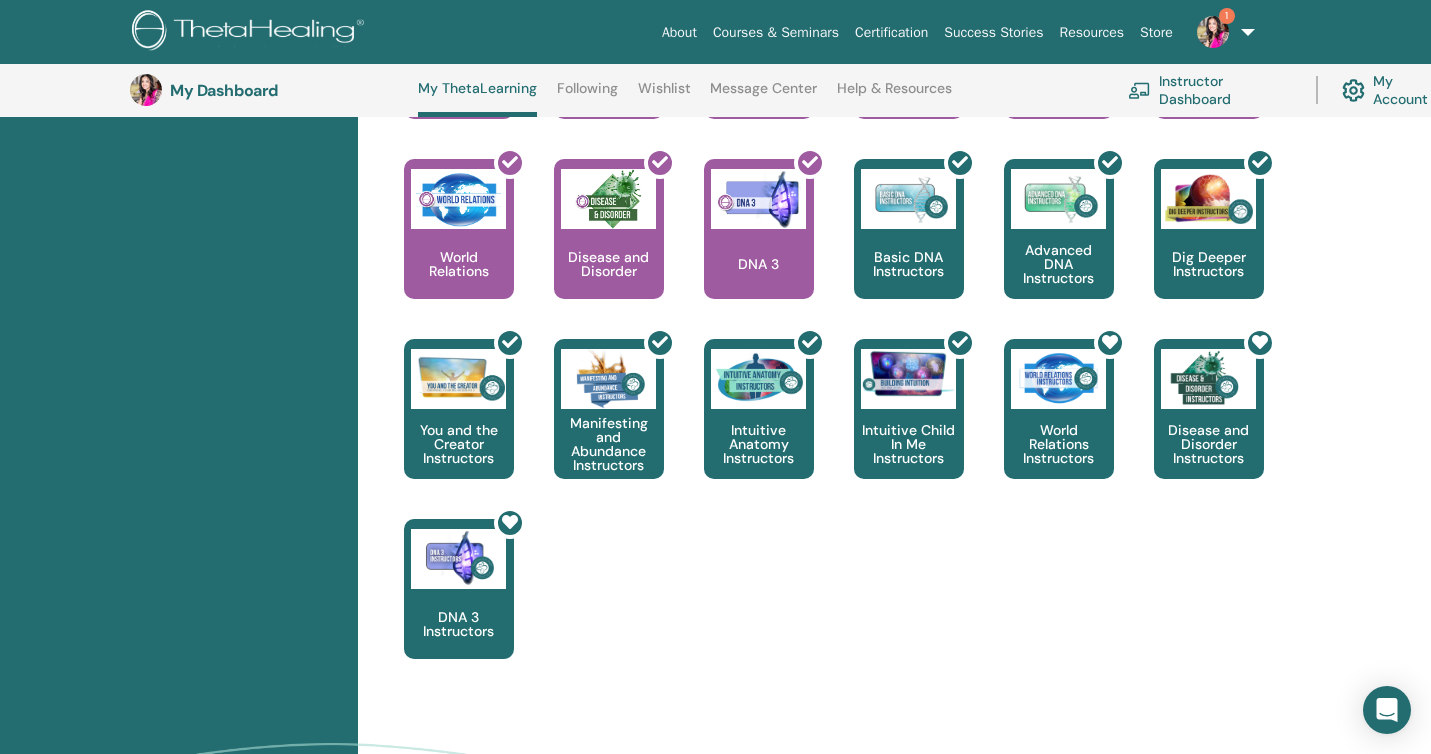 scroll, scrollTop: 1041, scrollLeft: 0, axis: vertical 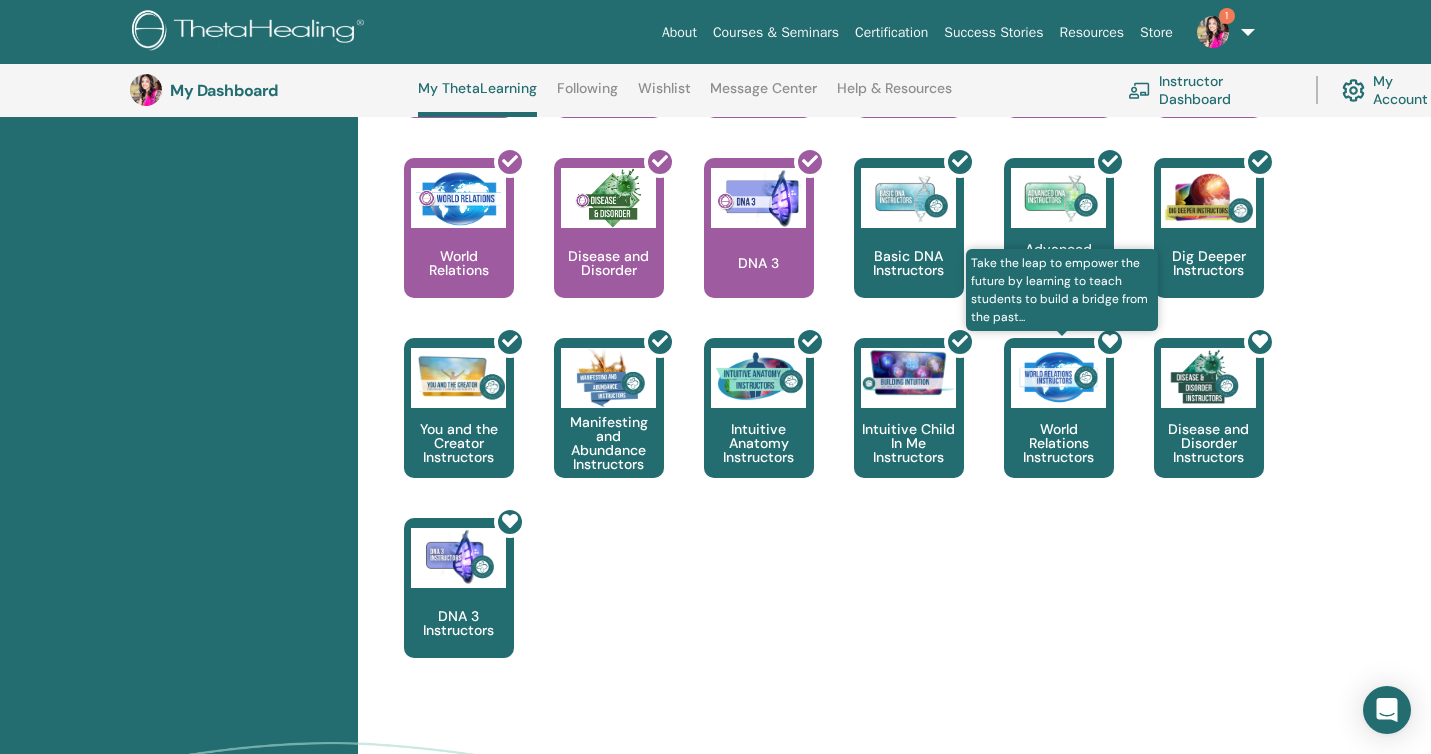 click at bounding box center (1071, 416) 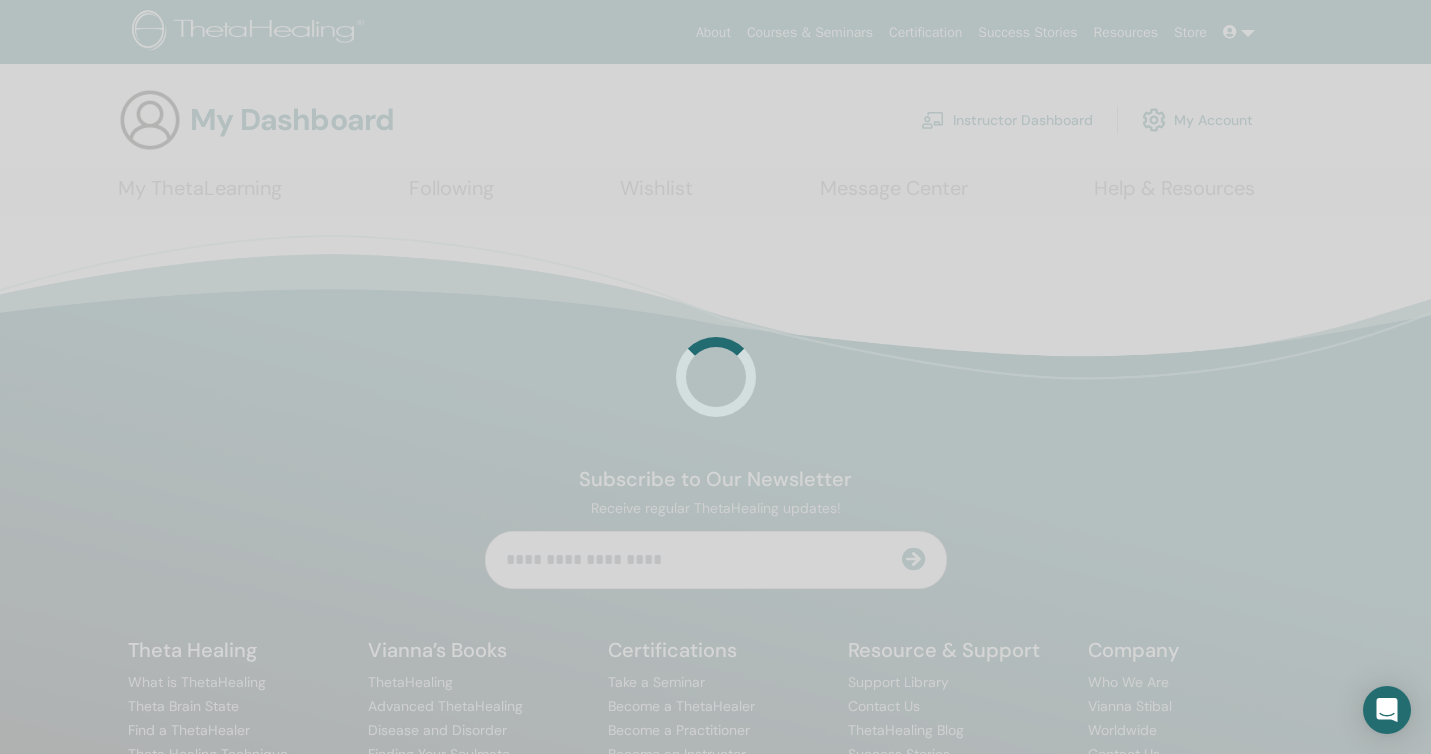 scroll, scrollTop: 0, scrollLeft: 0, axis: both 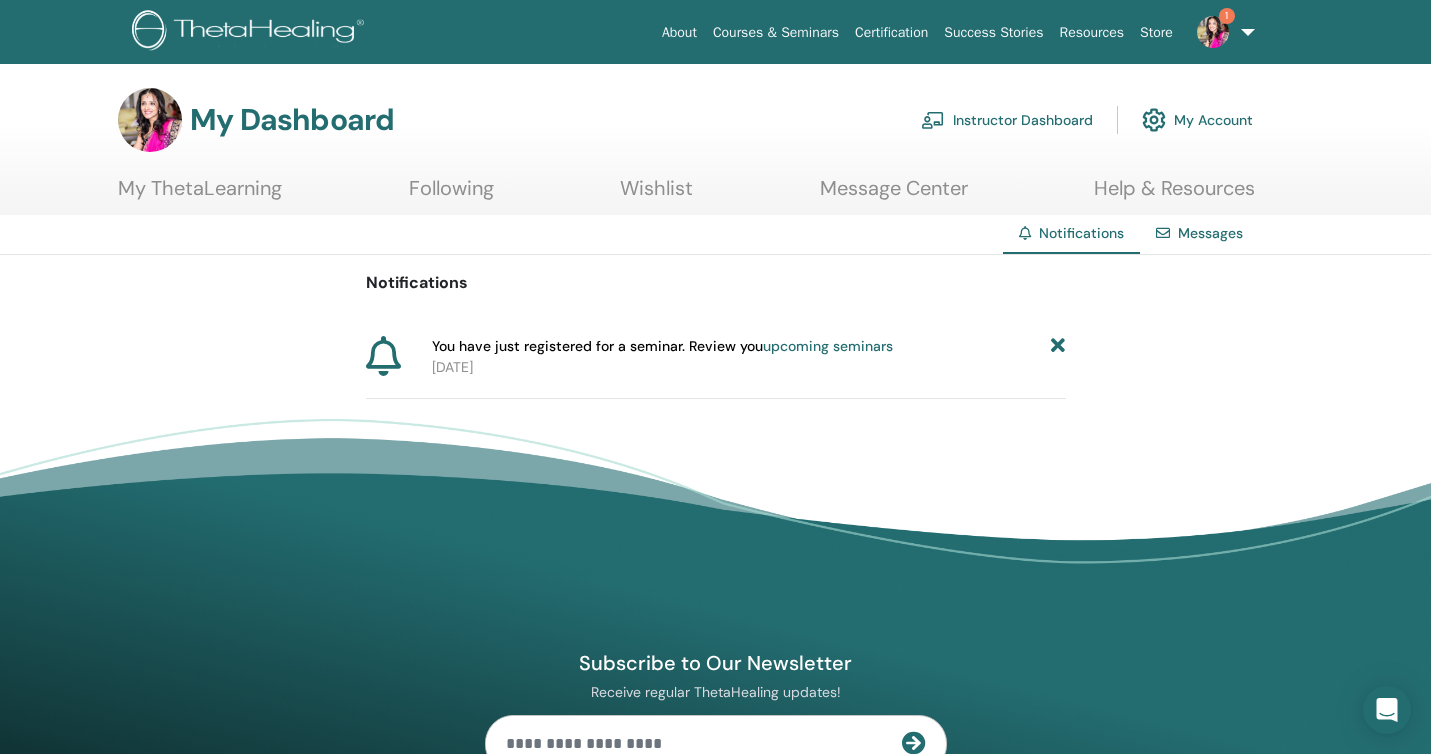 click on "upcoming seminars" at bounding box center (828, 346) 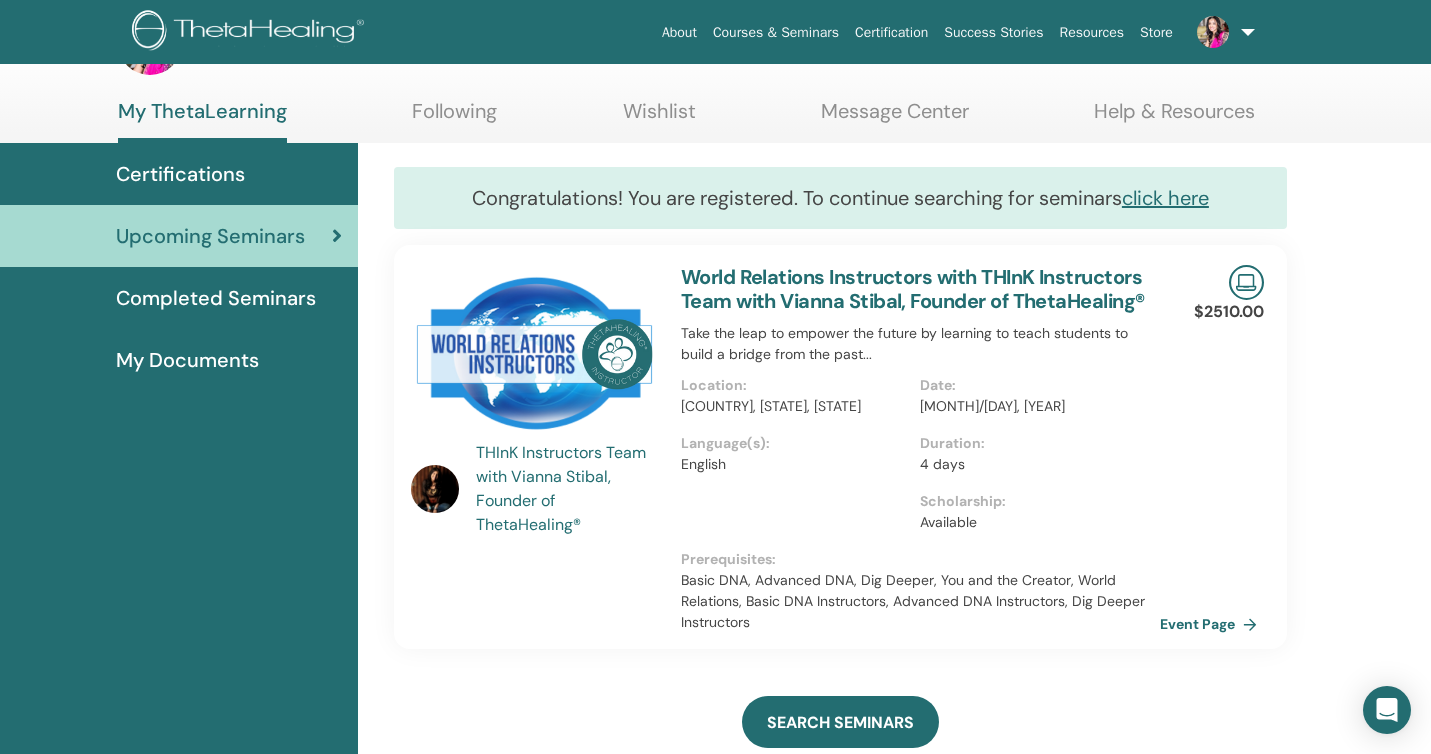 scroll, scrollTop: 82, scrollLeft: 0, axis: vertical 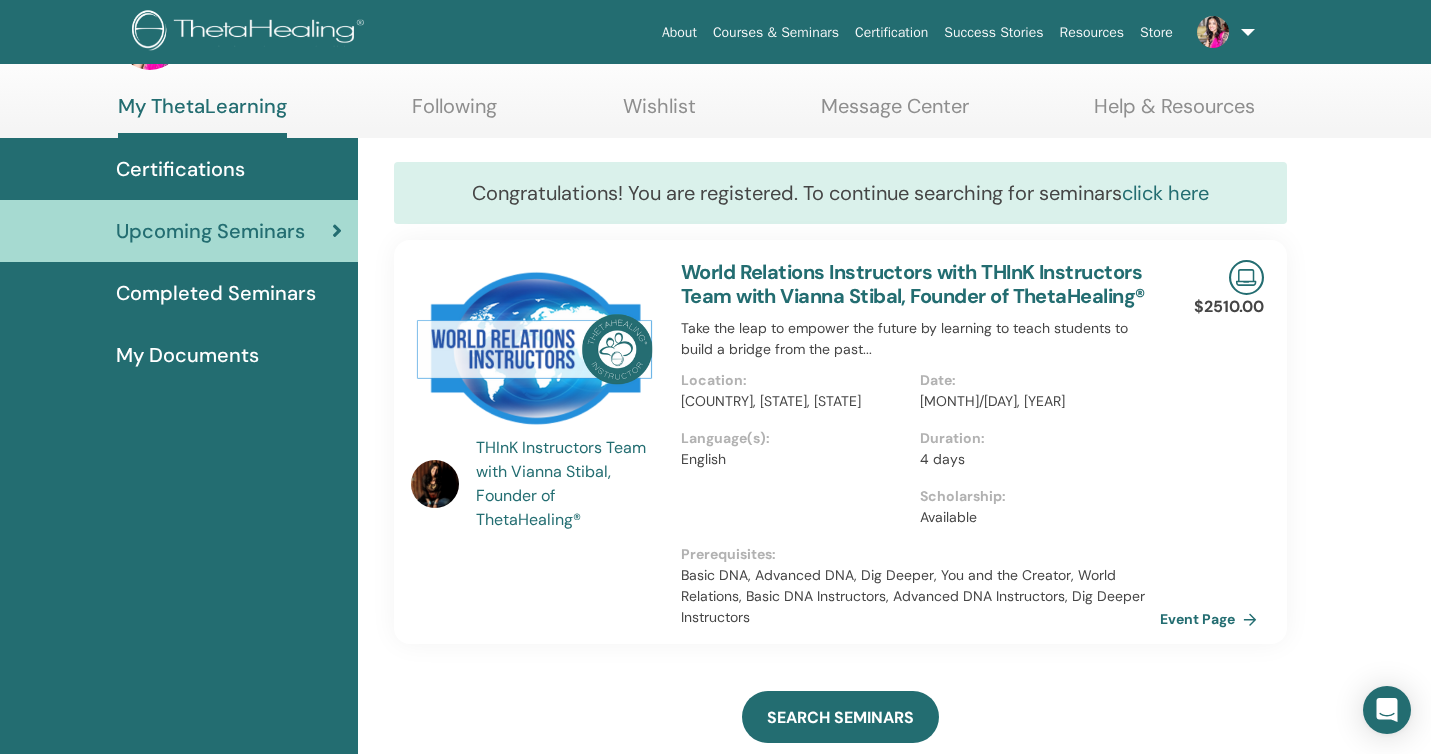 click on "click here" at bounding box center (1165, 193) 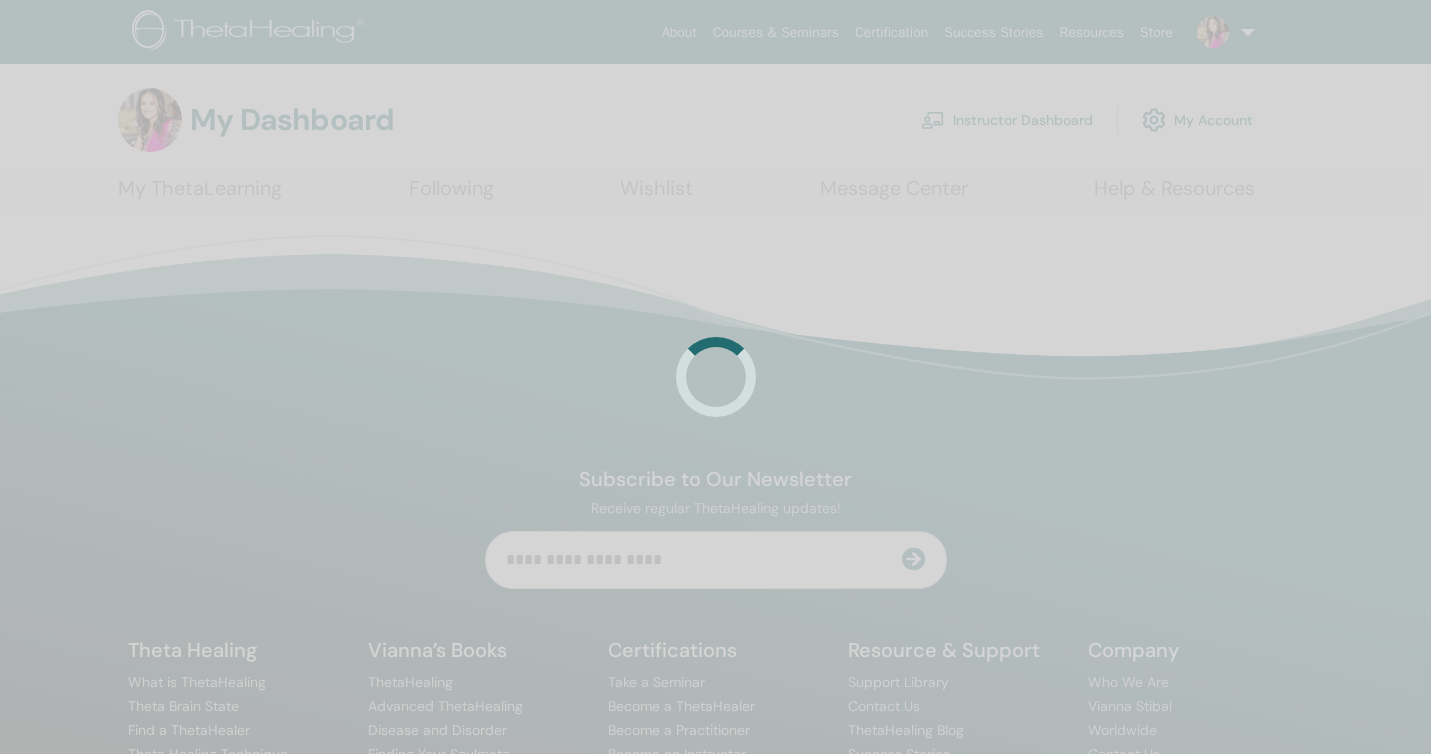 scroll, scrollTop: 0, scrollLeft: 0, axis: both 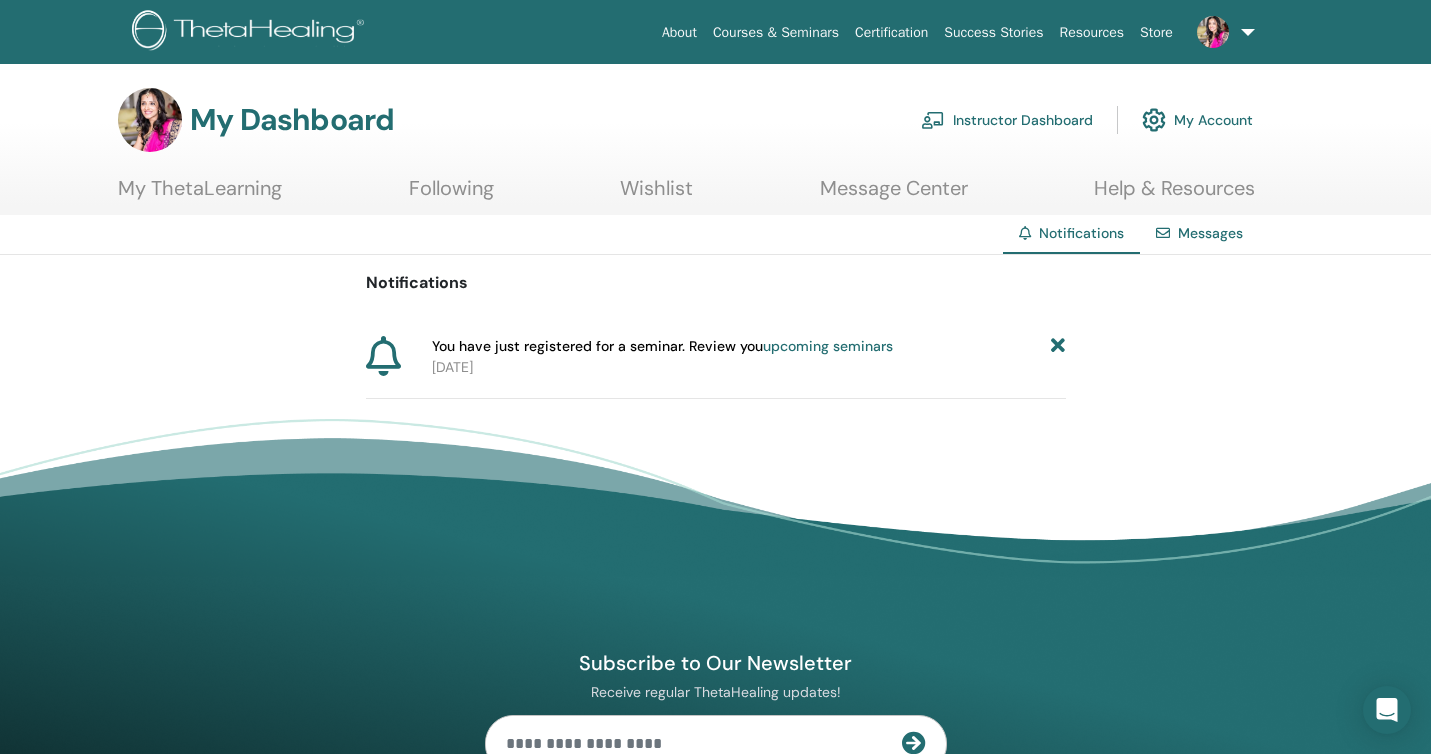 click on "upcoming seminars" at bounding box center [828, 346] 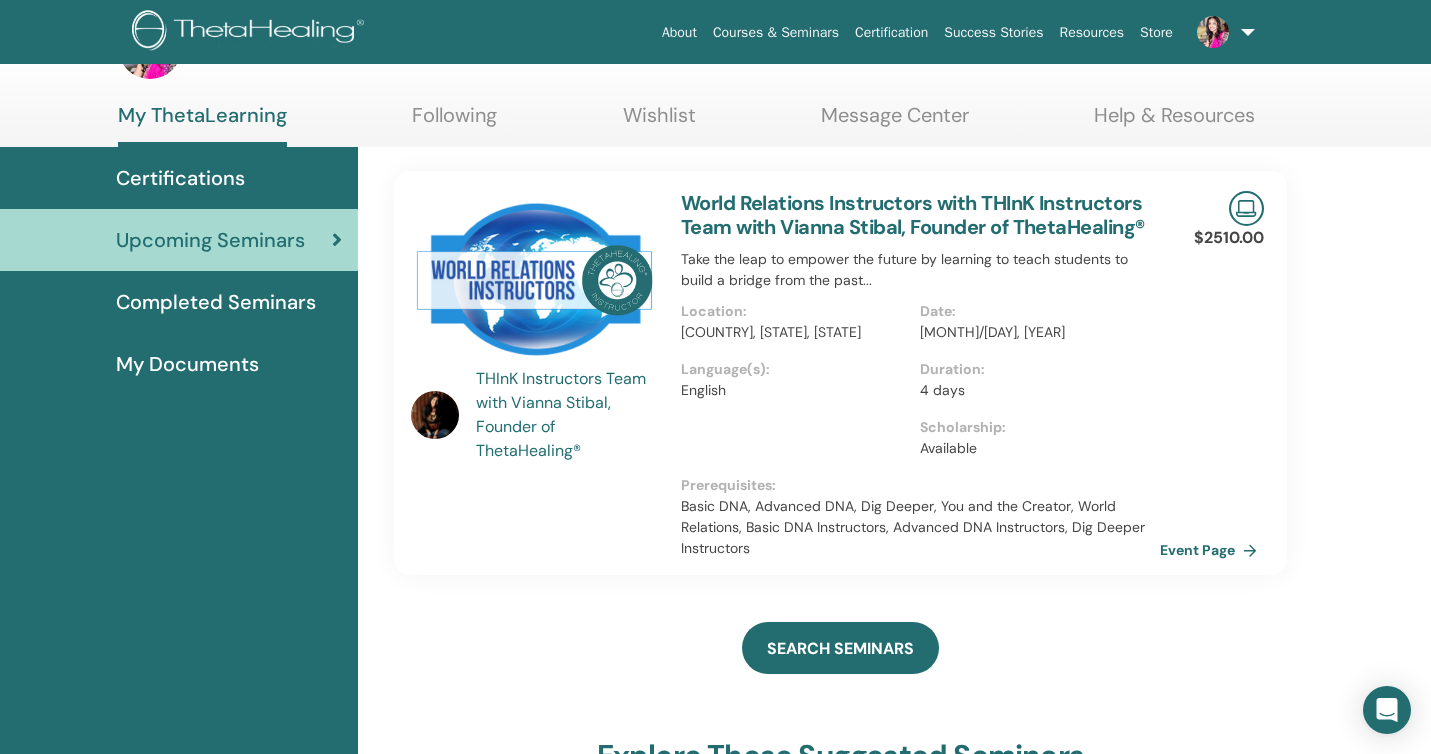 scroll, scrollTop: 0, scrollLeft: 0, axis: both 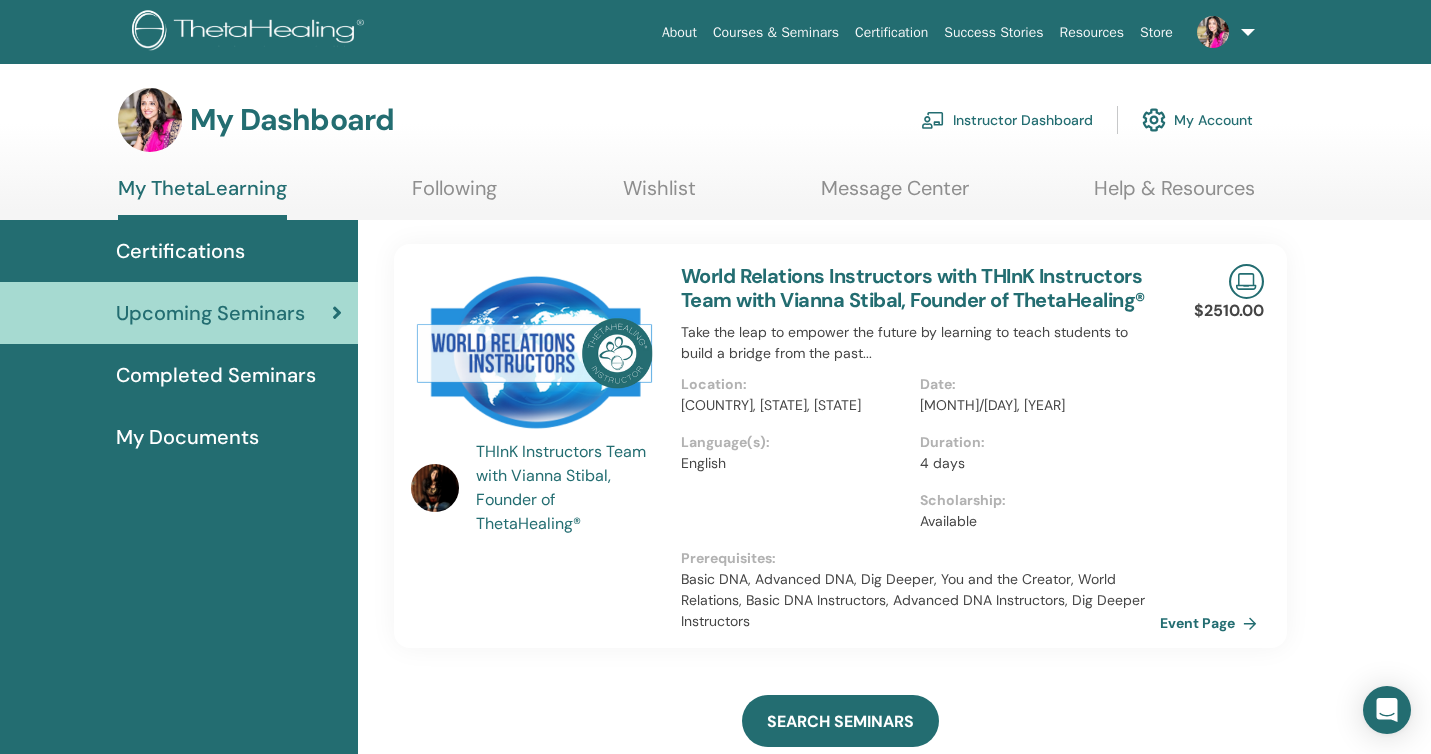 click on "Upcoming Seminars" at bounding box center [210, 313] 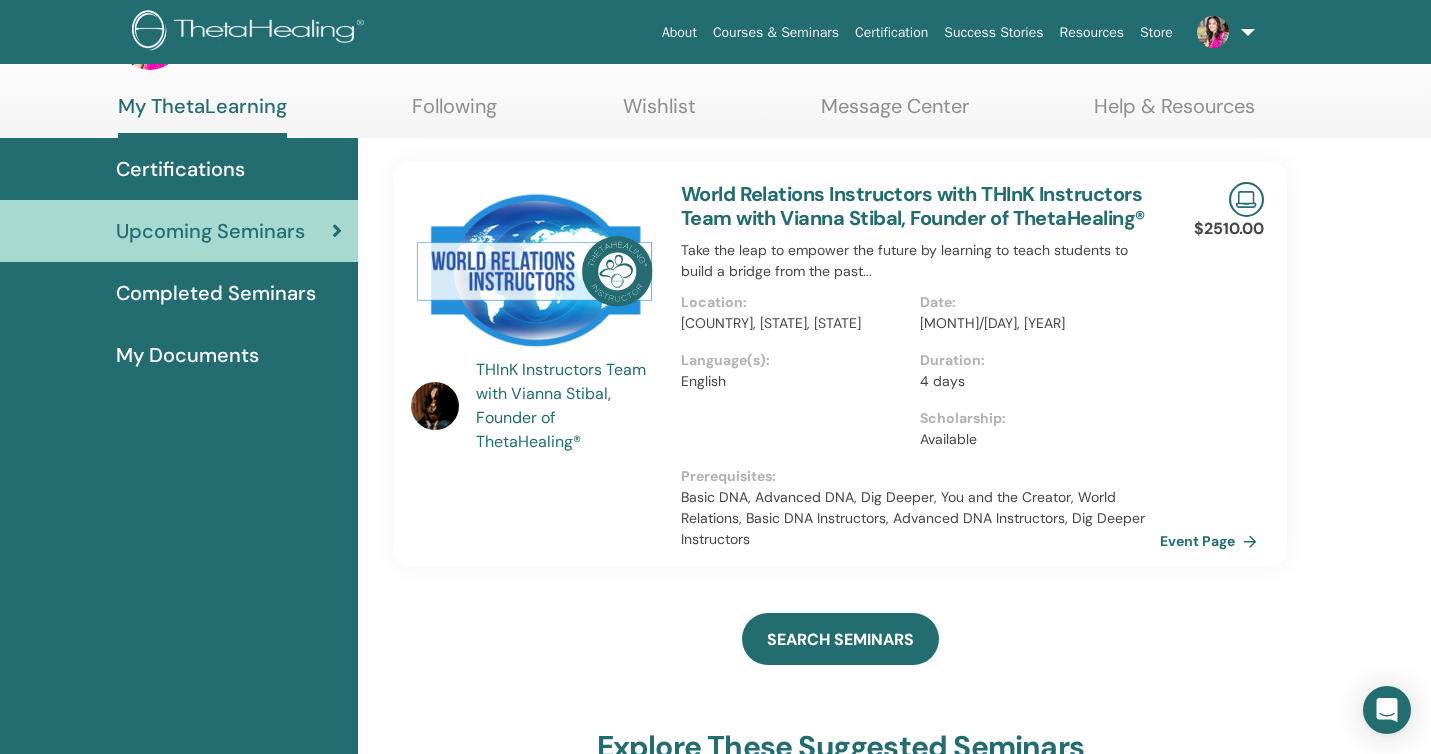 scroll, scrollTop: 0, scrollLeft: 0, axis: both 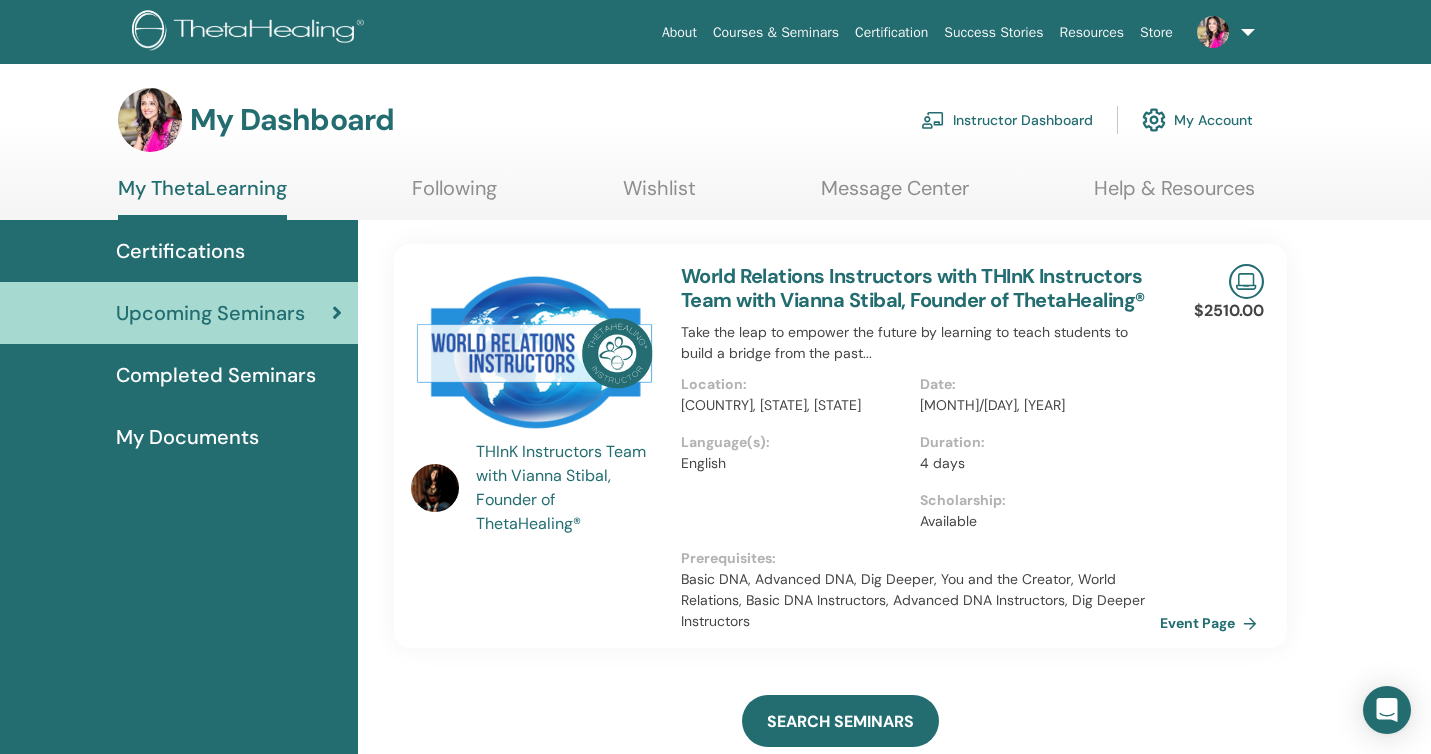 click on "Completed Seminars" at bounding box center [216, 375] 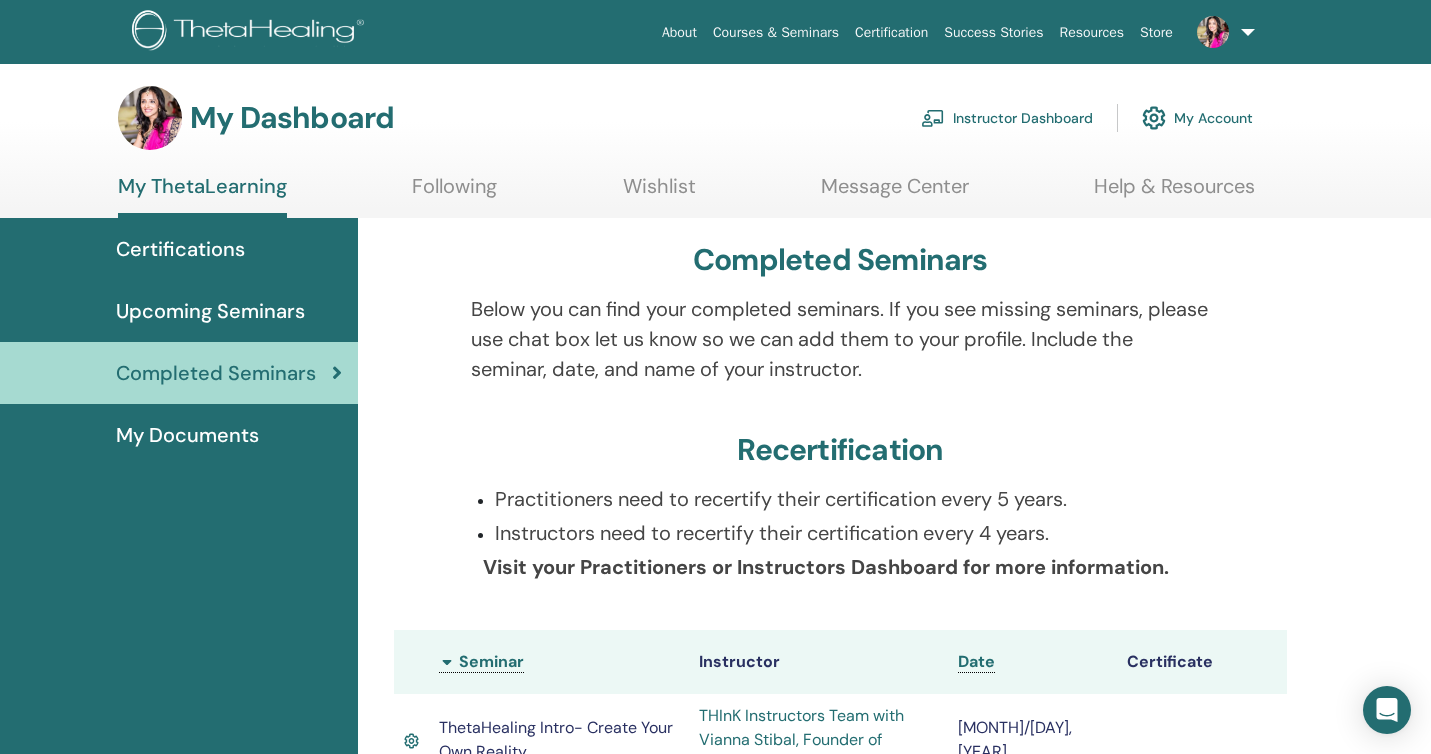 scroll, scrollTop: 0, scrollLeft: 0, axis: both 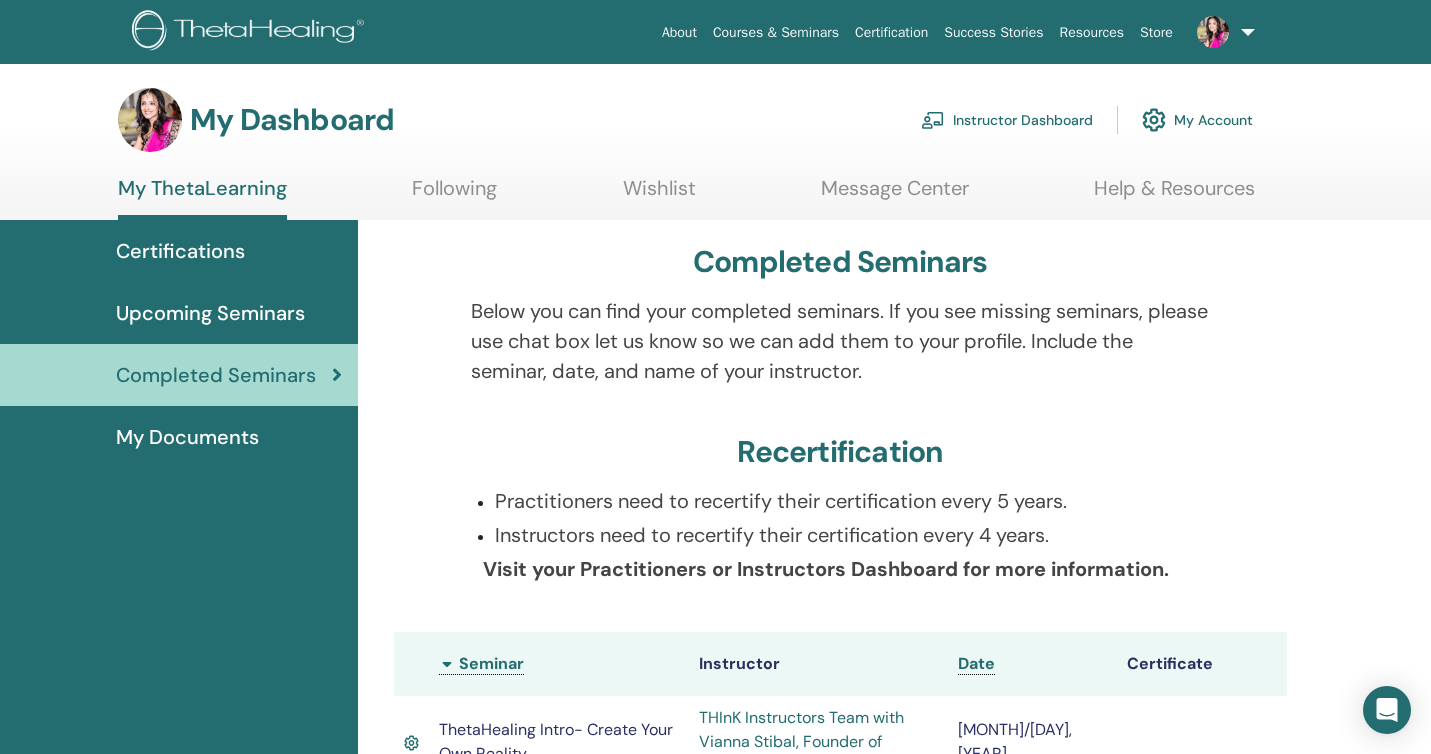 click on "Certifications" at bounding box center [180, 251] 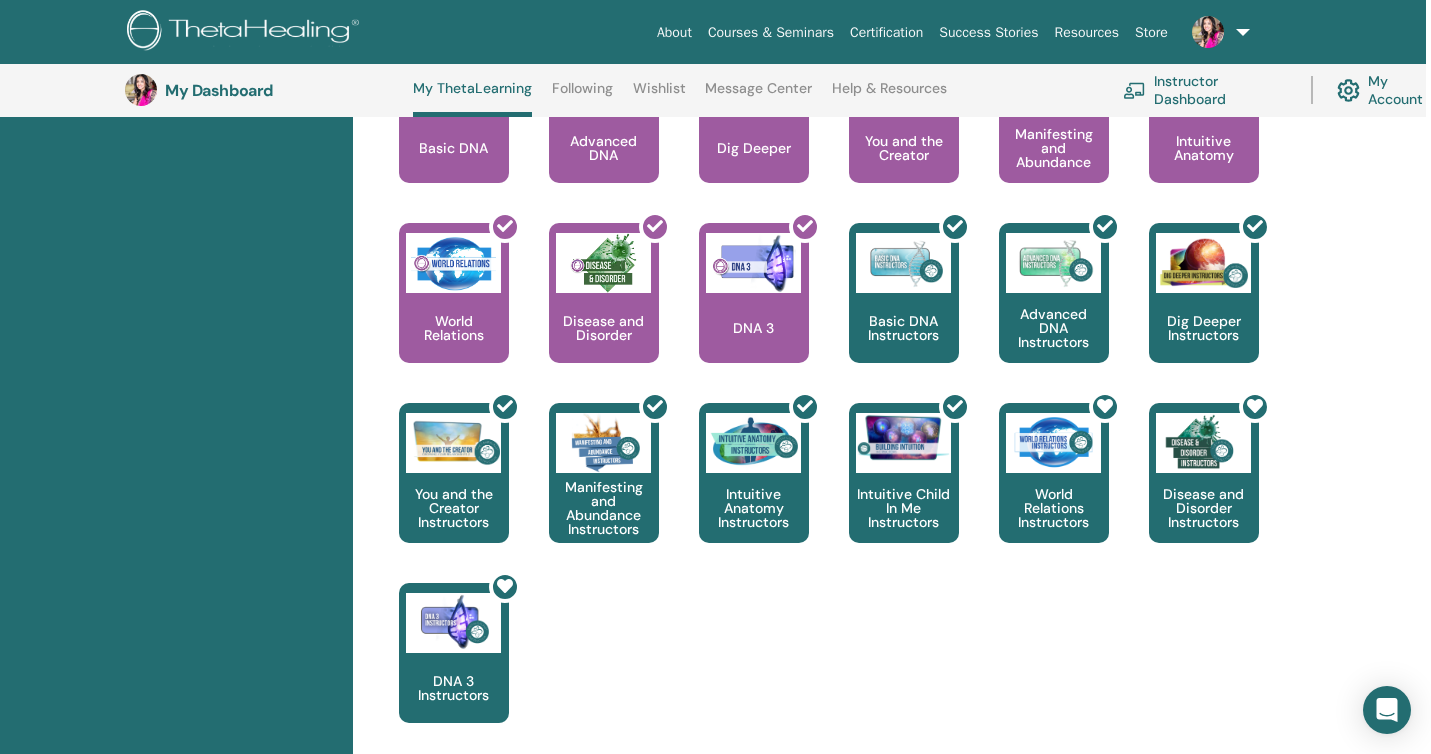 scroll, scrollTop: 1009, scrollLeft: 5, axis: both 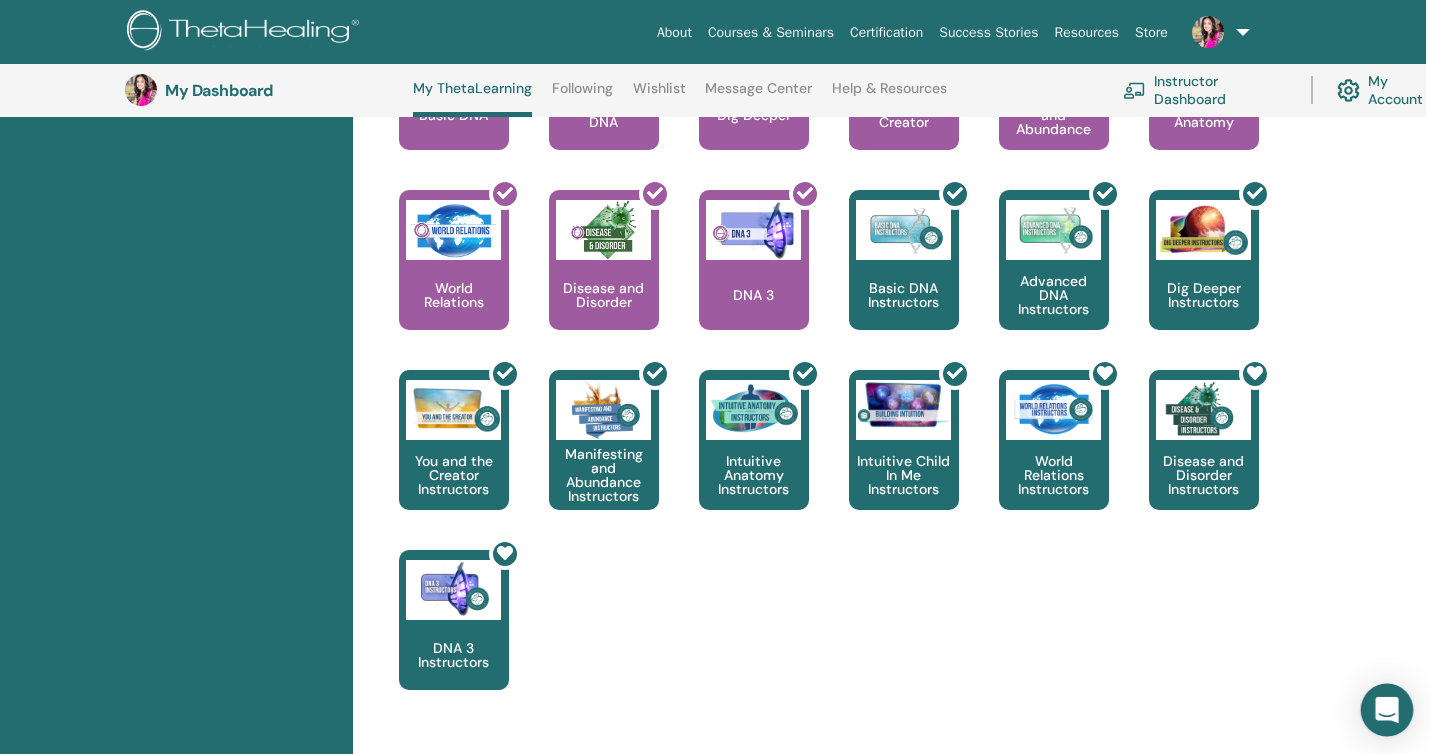 click 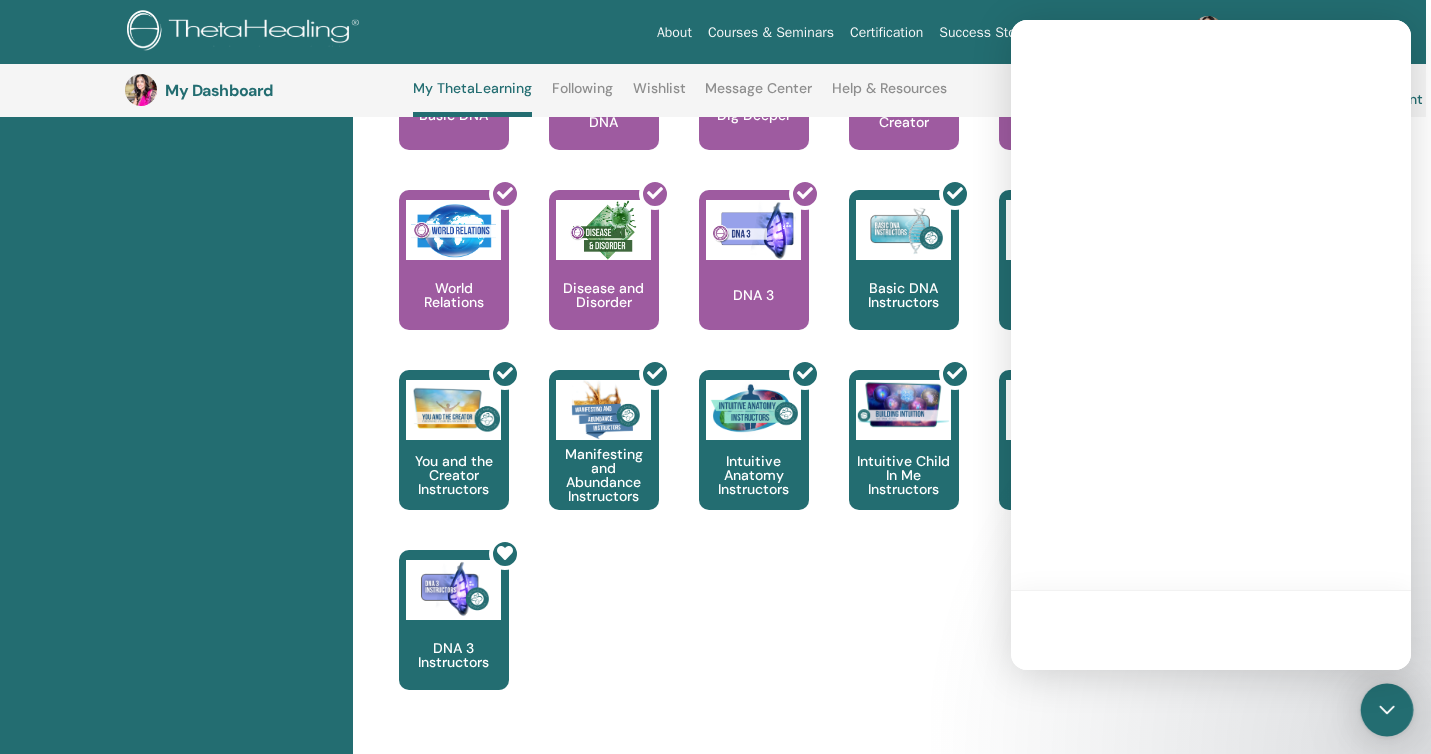 scroll, scrollTop: 0, scrollLeft: 0, axis: both 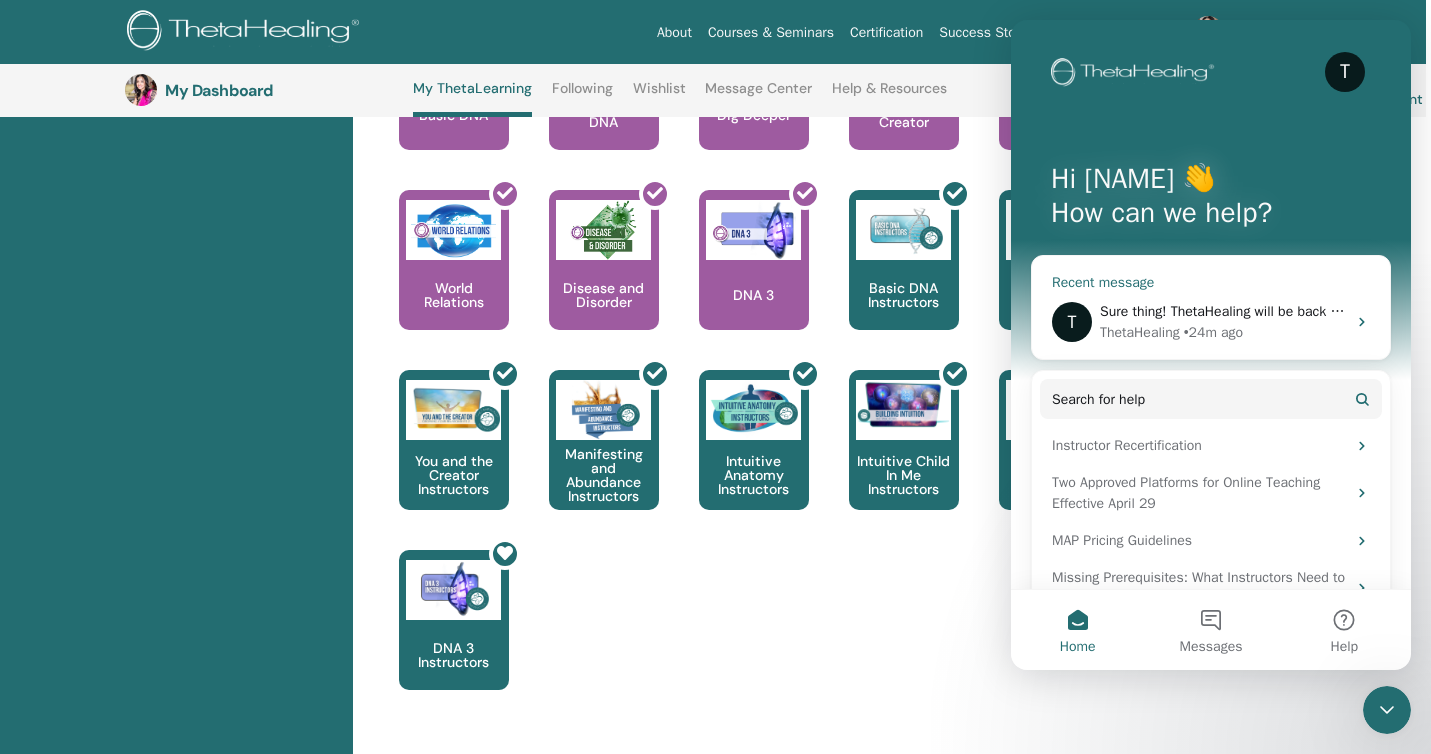 click 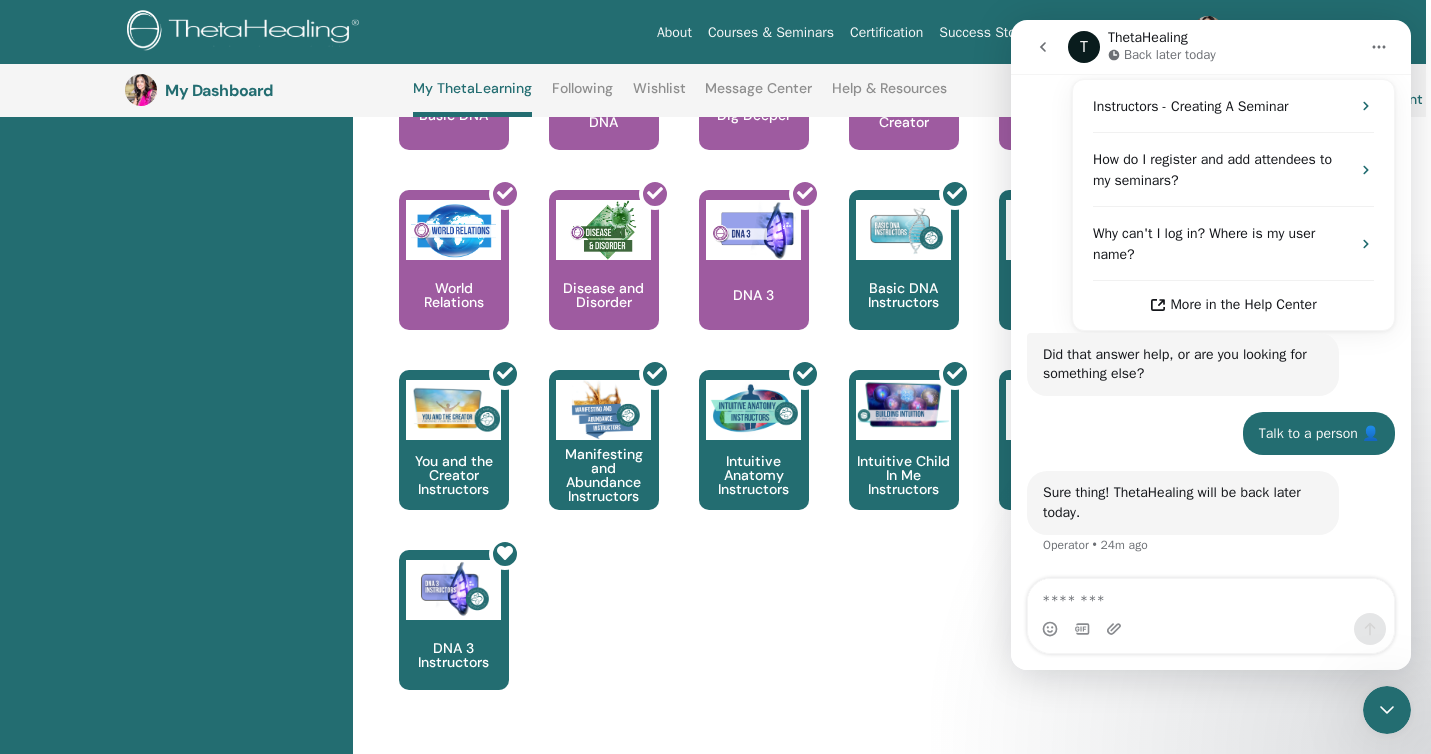 scroll, scrollTop: 680, scrollLeft: 0, axis: vertical 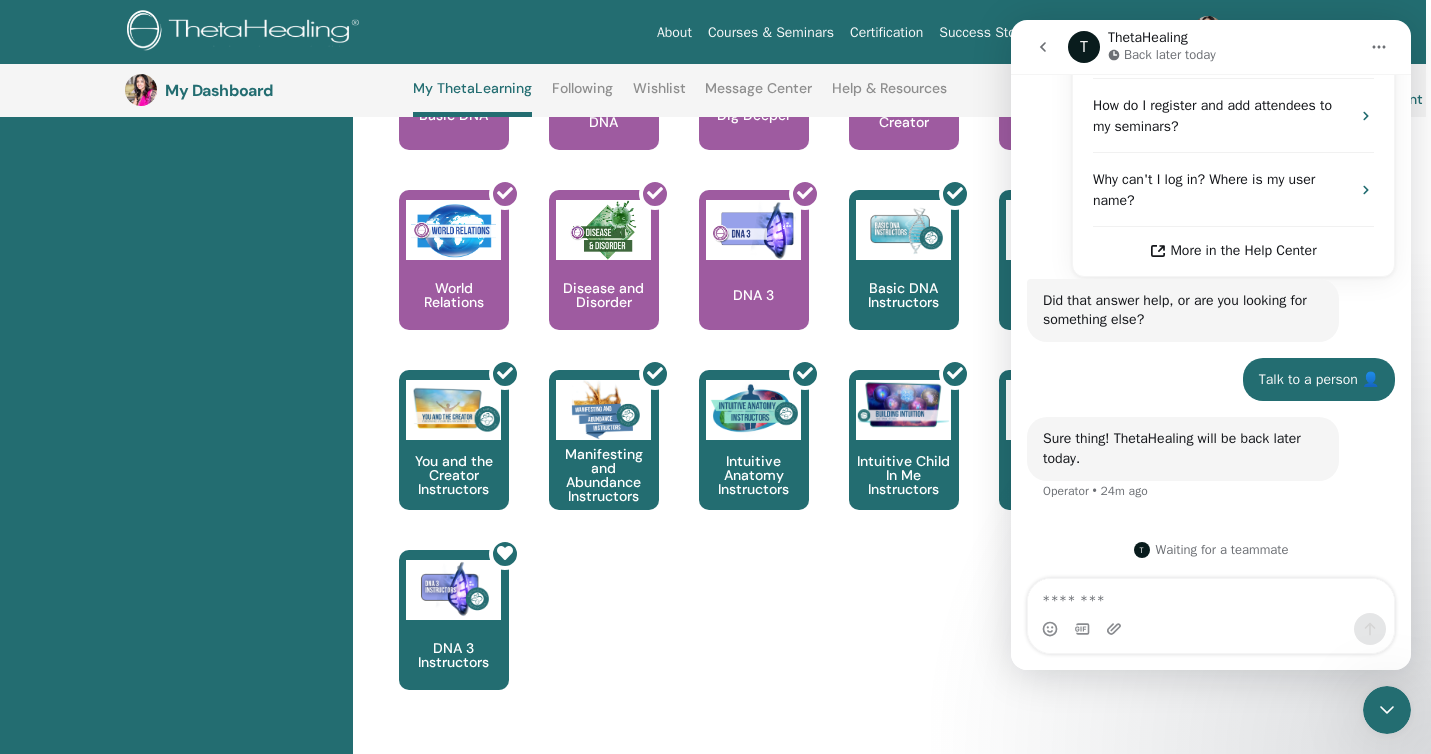 click 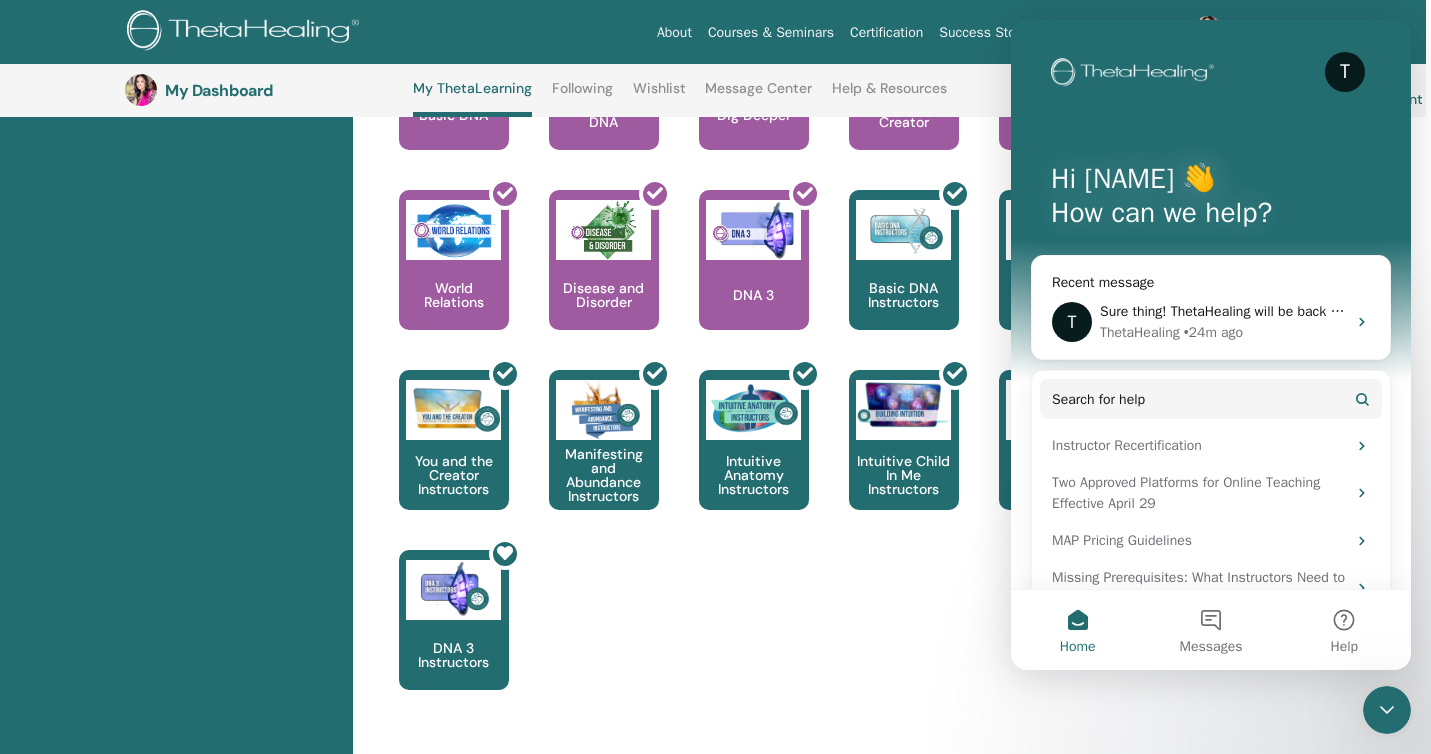 scroll, scrollTop: 0, scrollLeft: 0, axis: both 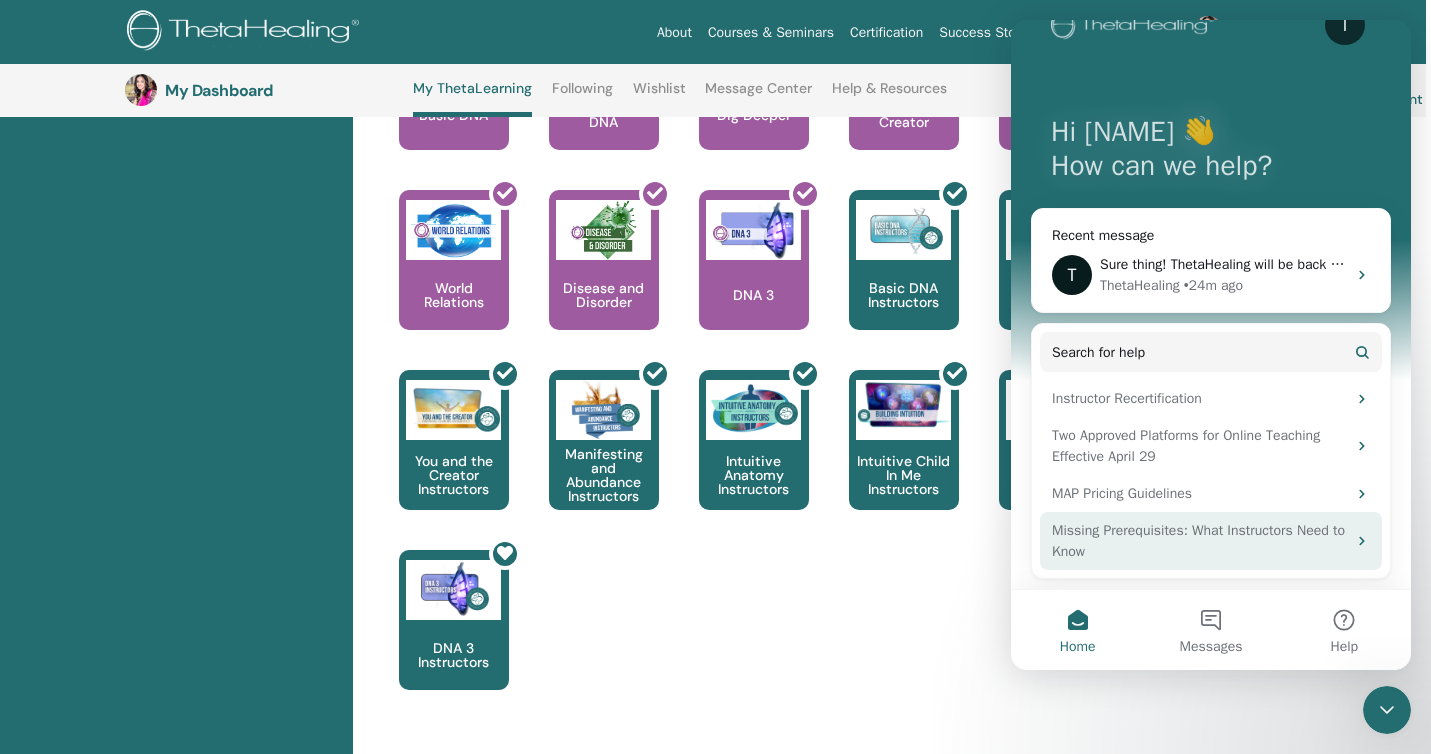 click 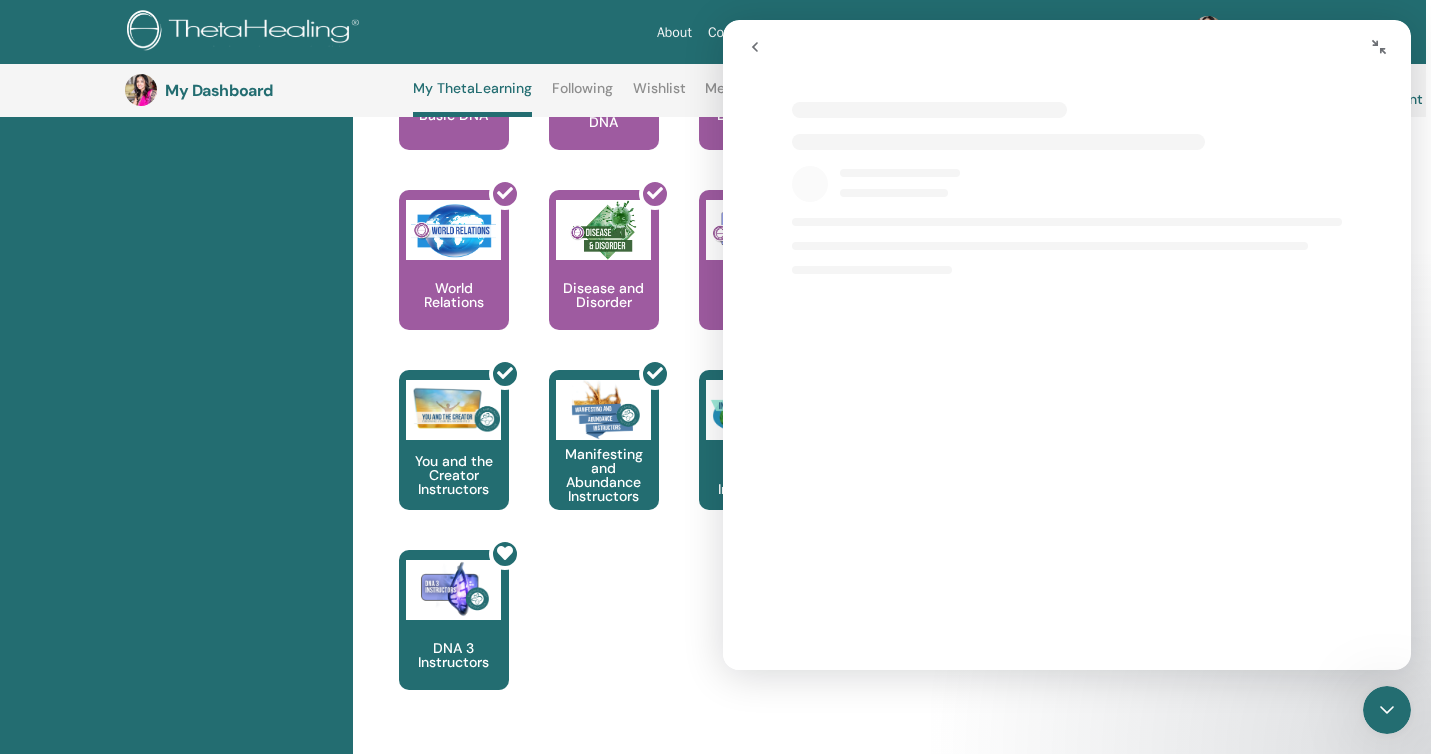 scroll, scrollTop: 0, scrollLeft: 0, axis: both 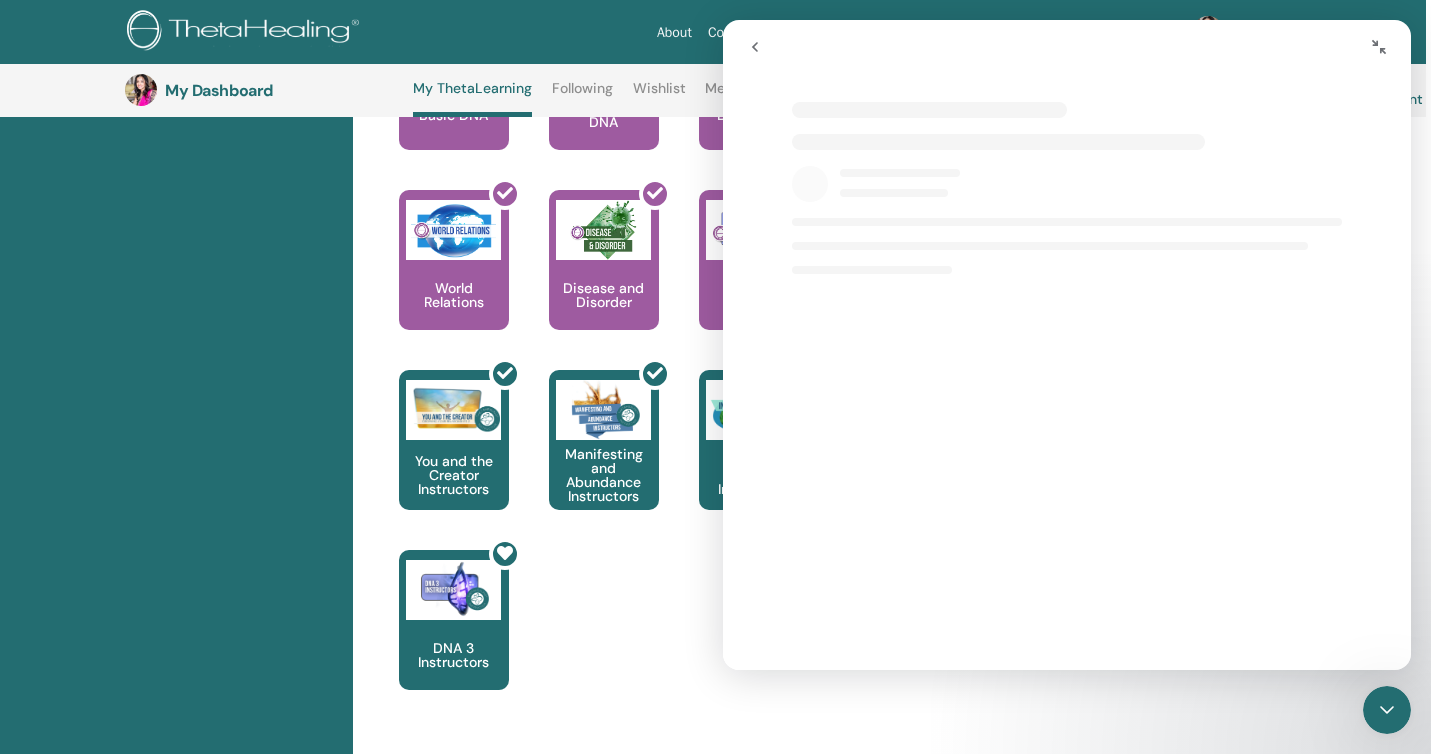 select on "**" 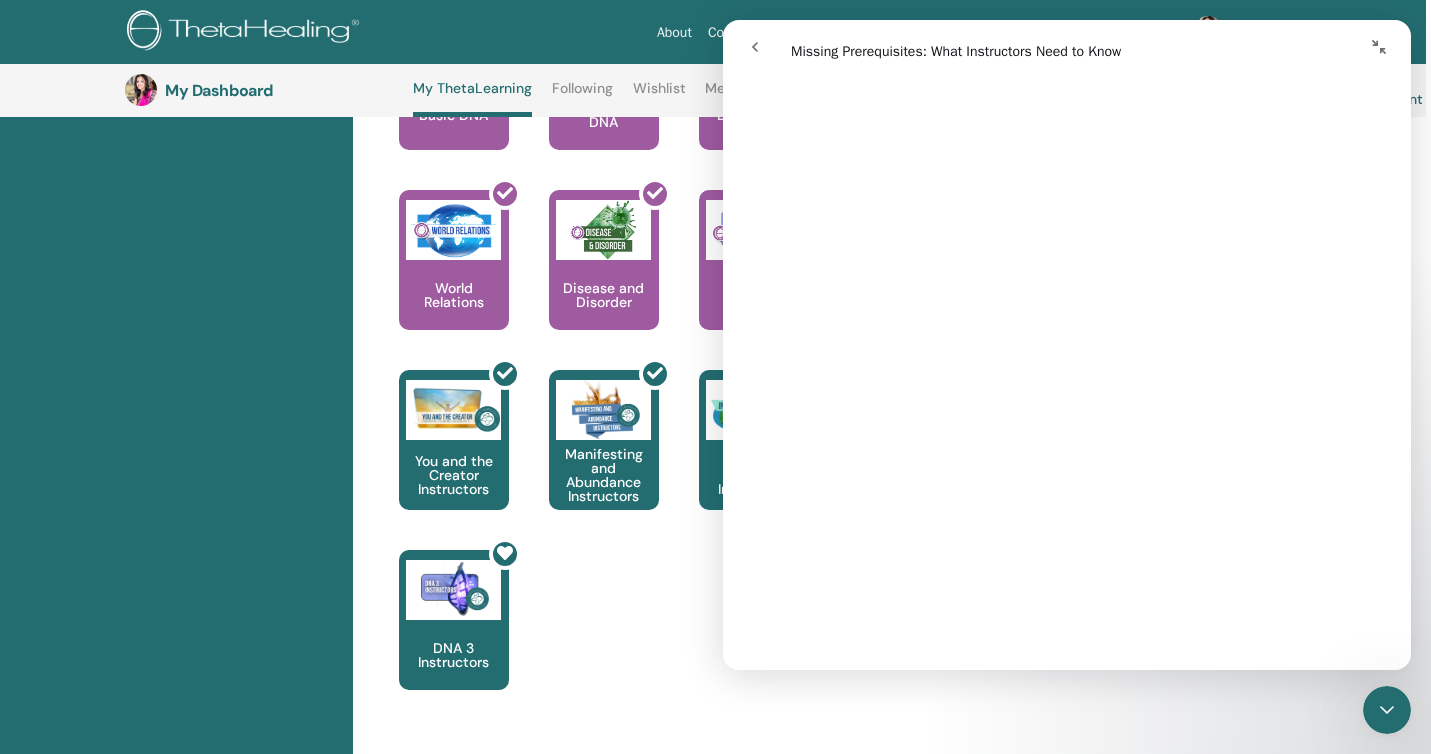 scroll, scrollTop: 0, scrollLeft: 0, axis: both 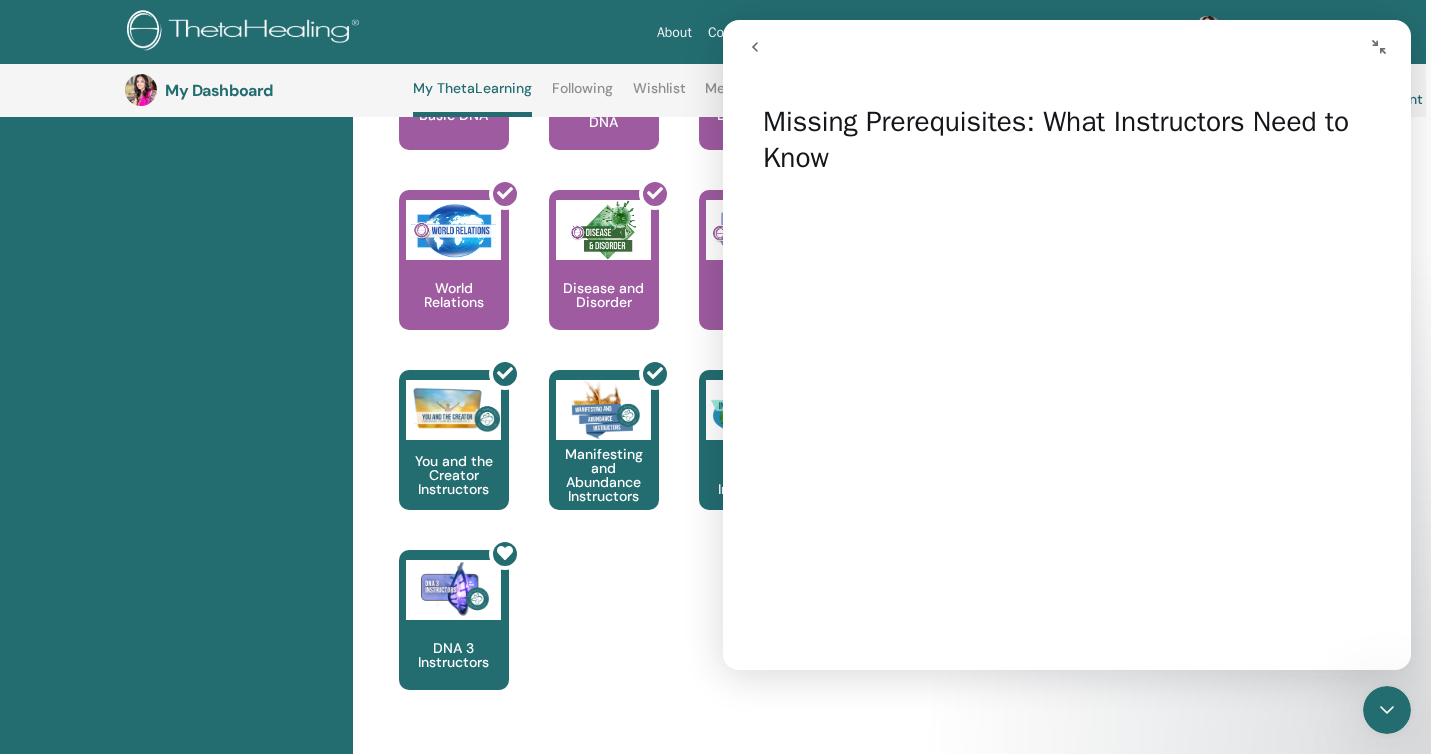 click 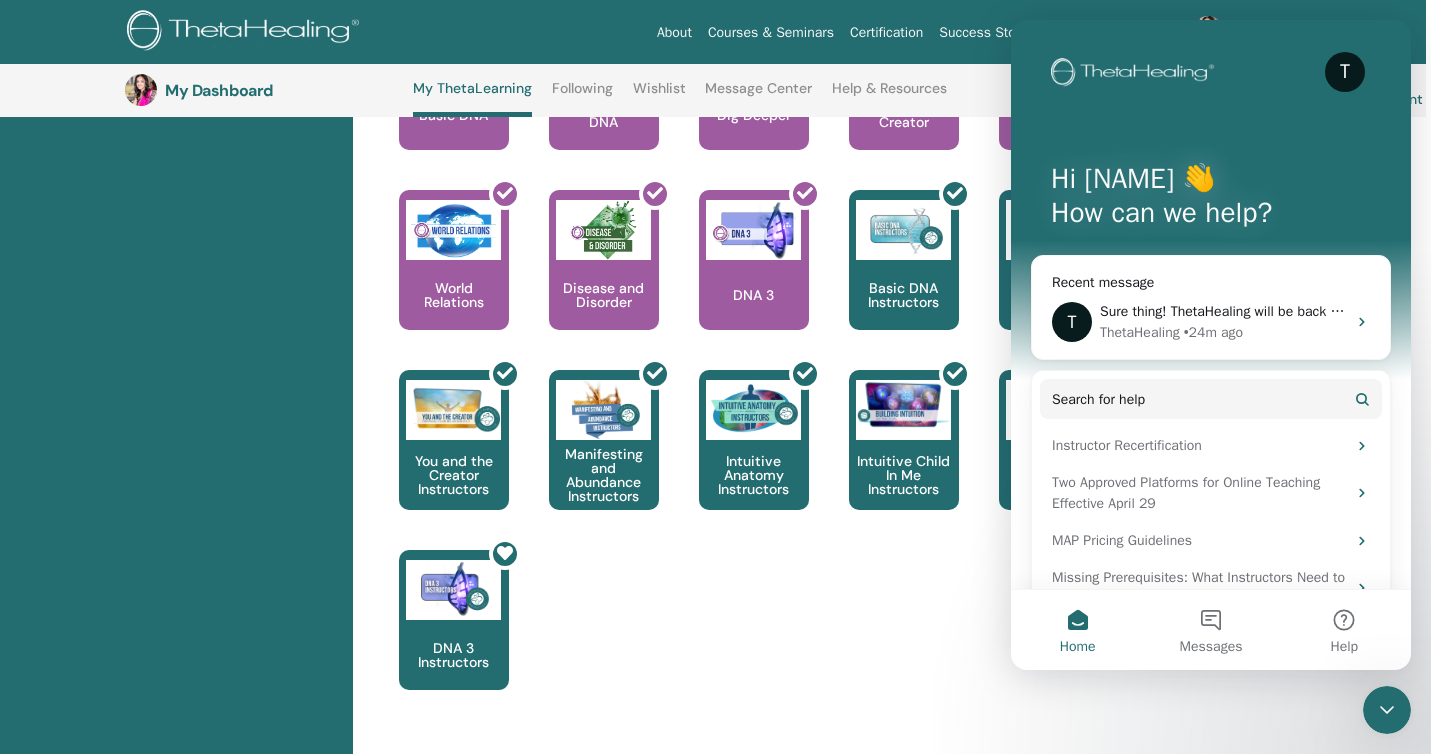 click on "This is where your ThetaHealing journey begins. This is the first seminar to take to become a Certified Practitioner...
Basic DNA
is the seminar to take after completing Basic DNA. Go more in depth into the technique, learn how to harness the tools you have learned and become more confident with your abilities." at bounding box center (820, 370) 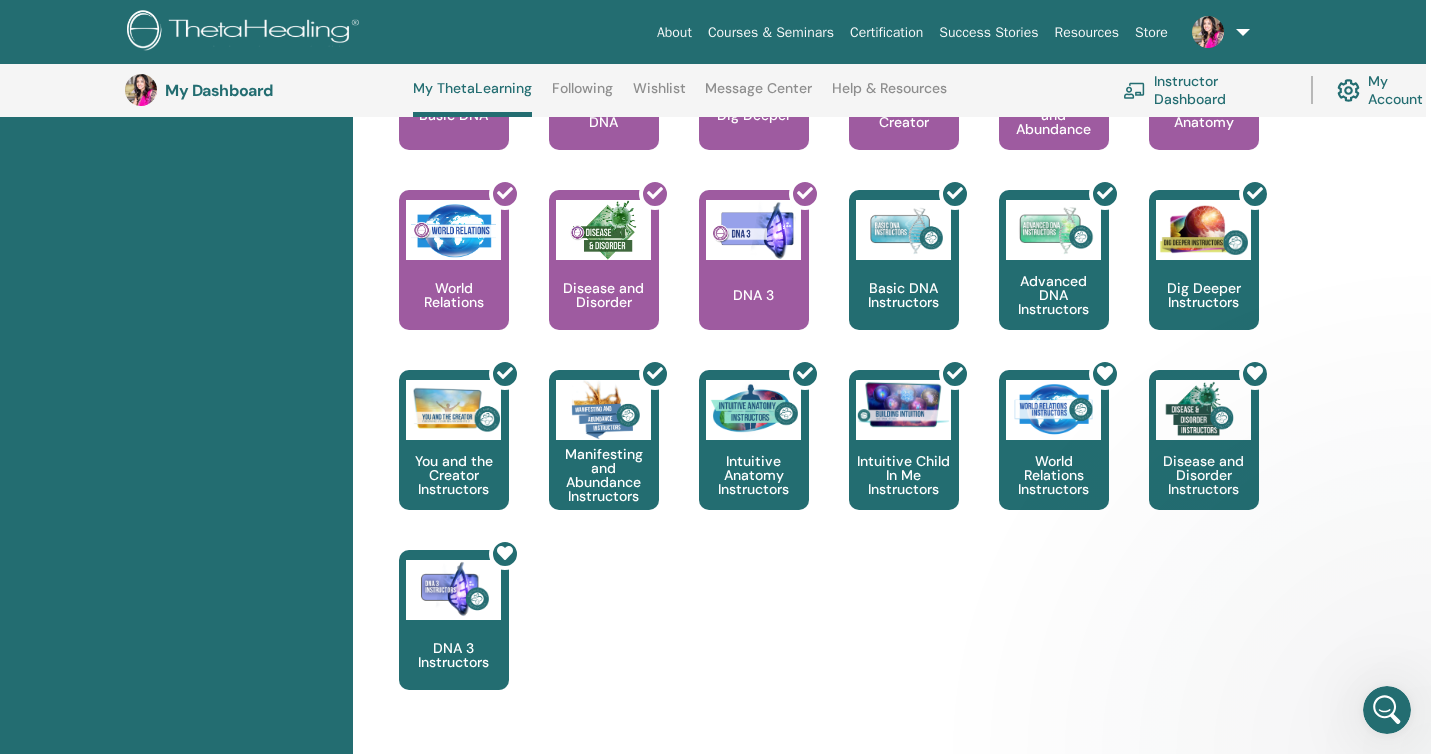 scroll, scrollTop: 0, scrollLeft: 0, axis: both 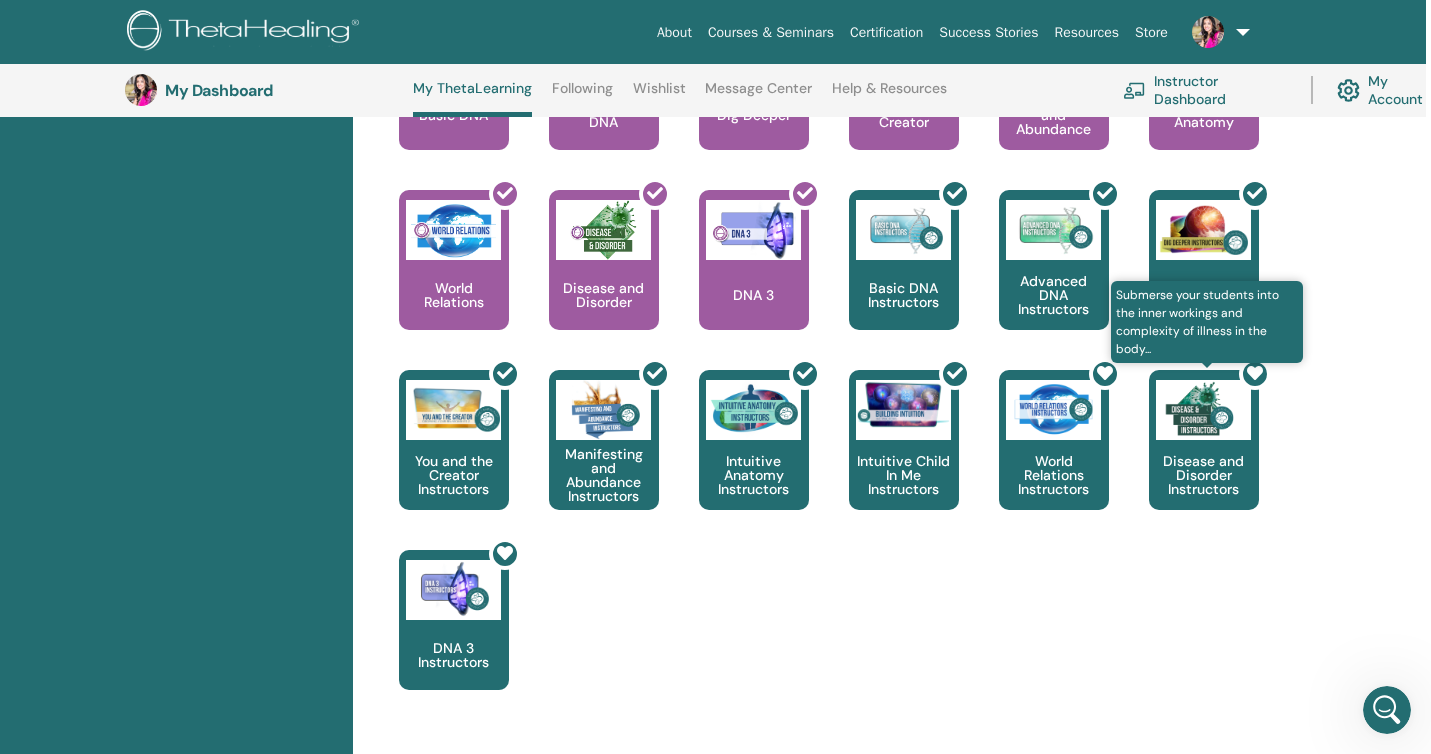 click at bounding box center (1216, 448) 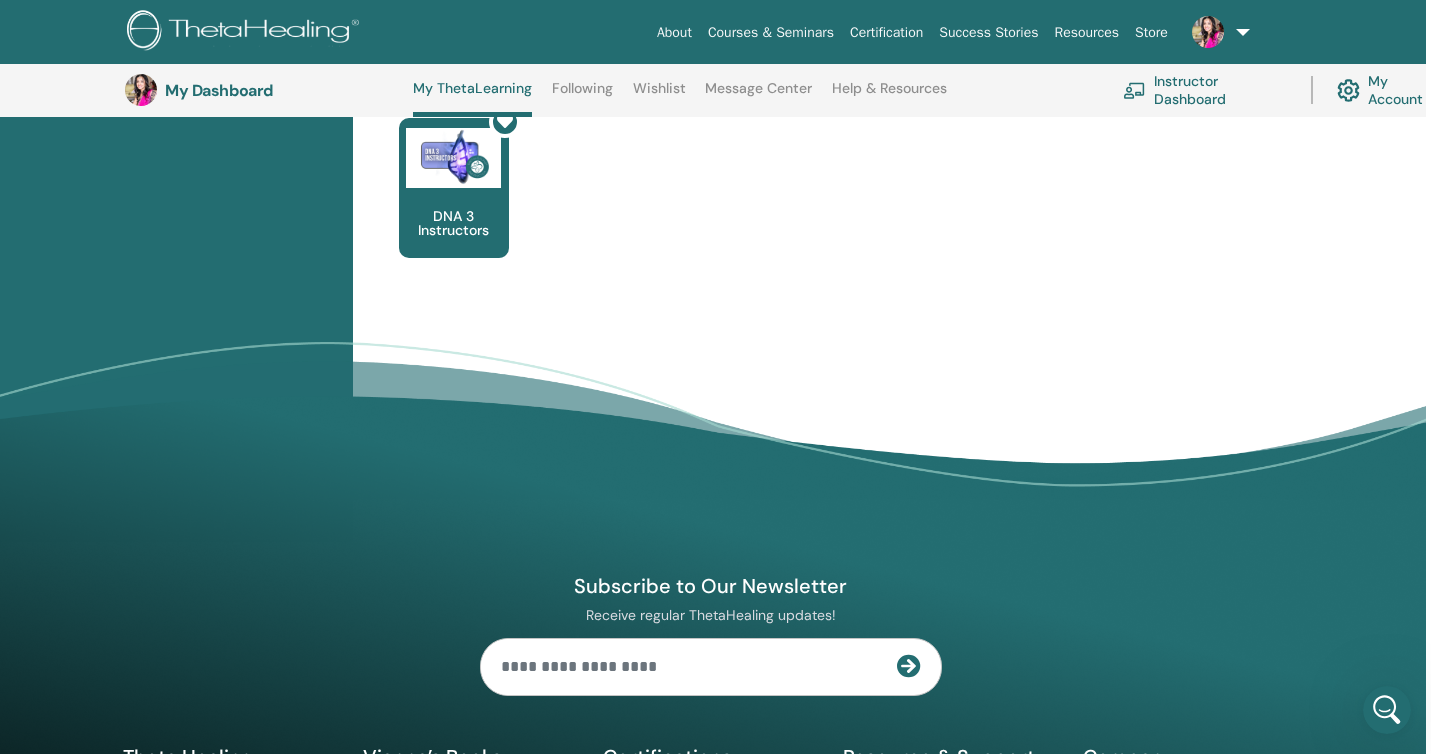 scroll, scrollTop: 1664, scrollLeft: 5, axis: both 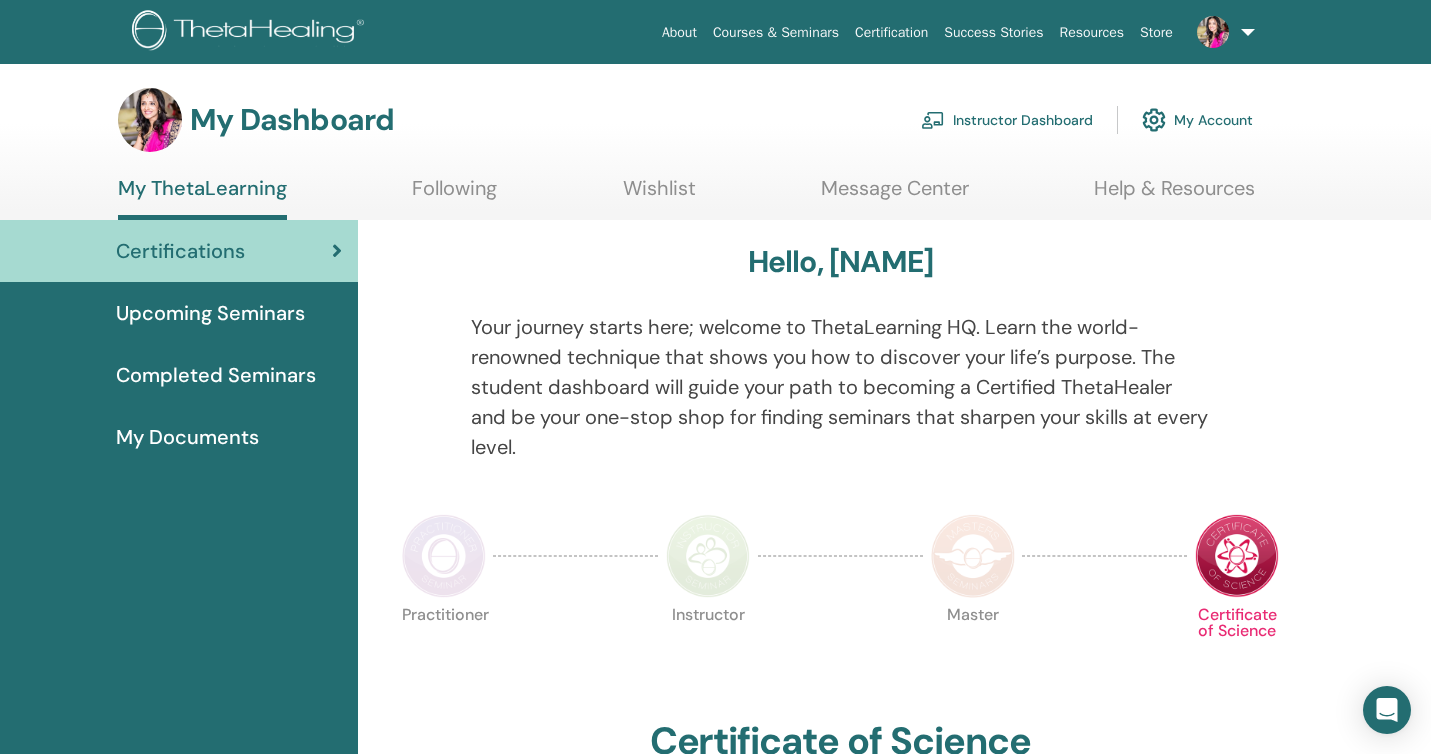 click at bounding box center [1222, 32] 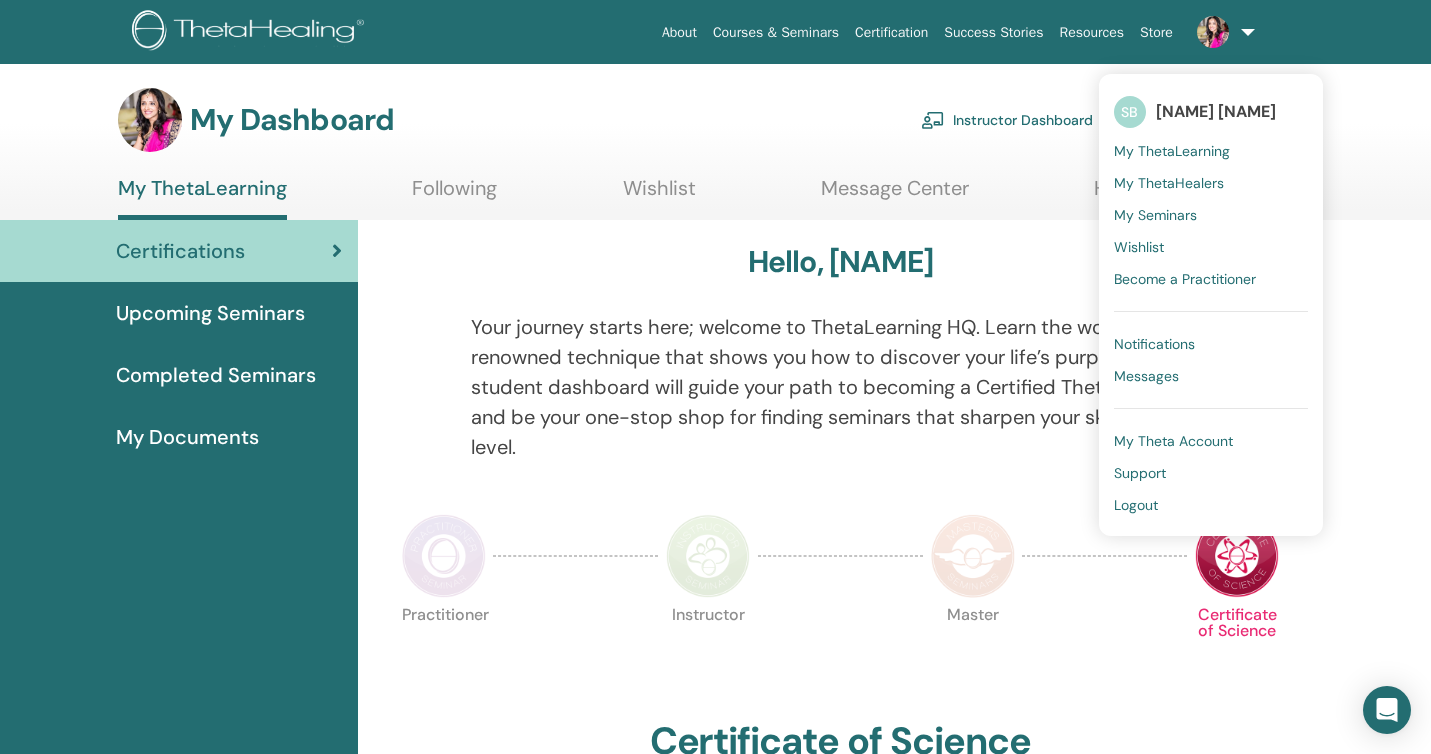 click on "My Theta Account" at bounding box center [1173, 441] 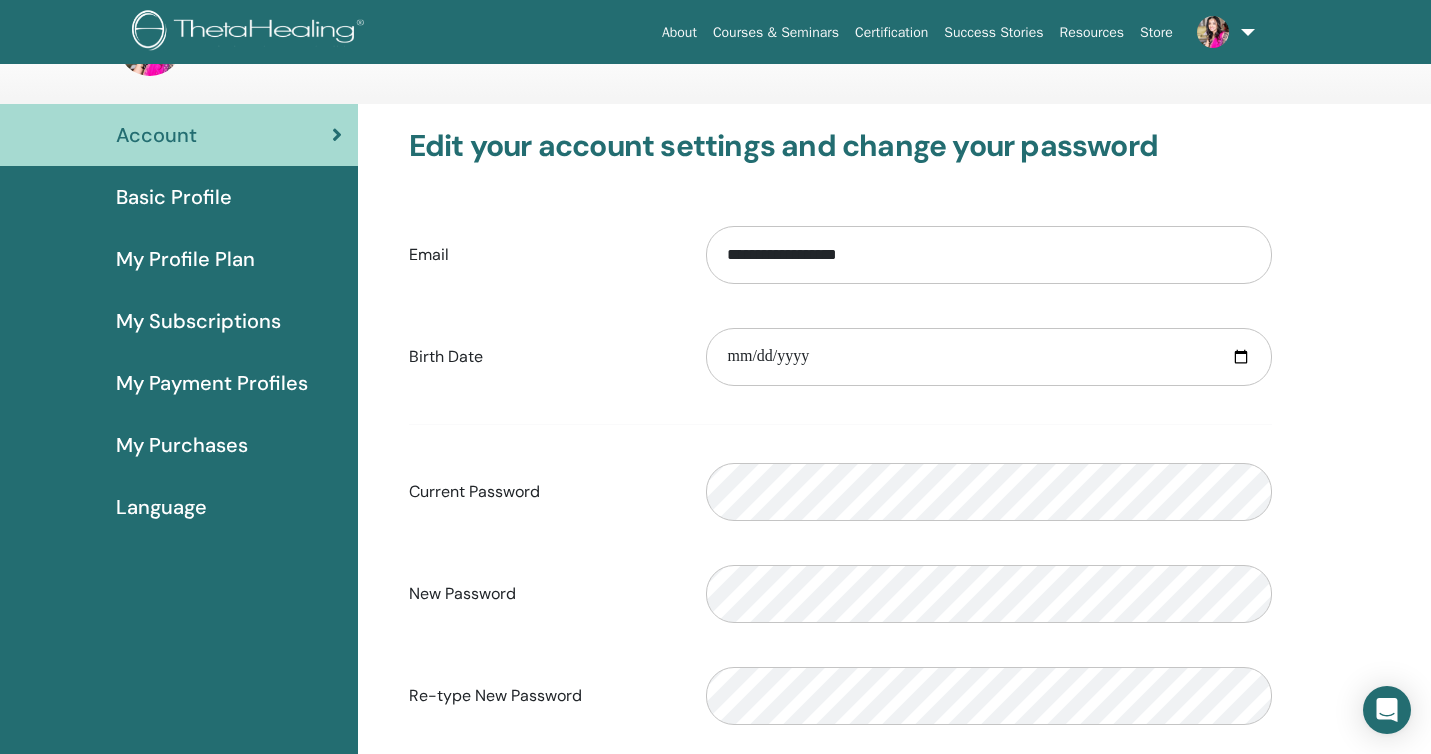 scroll, scrollTop: 58, scrollLeft: 0, axis: vertical 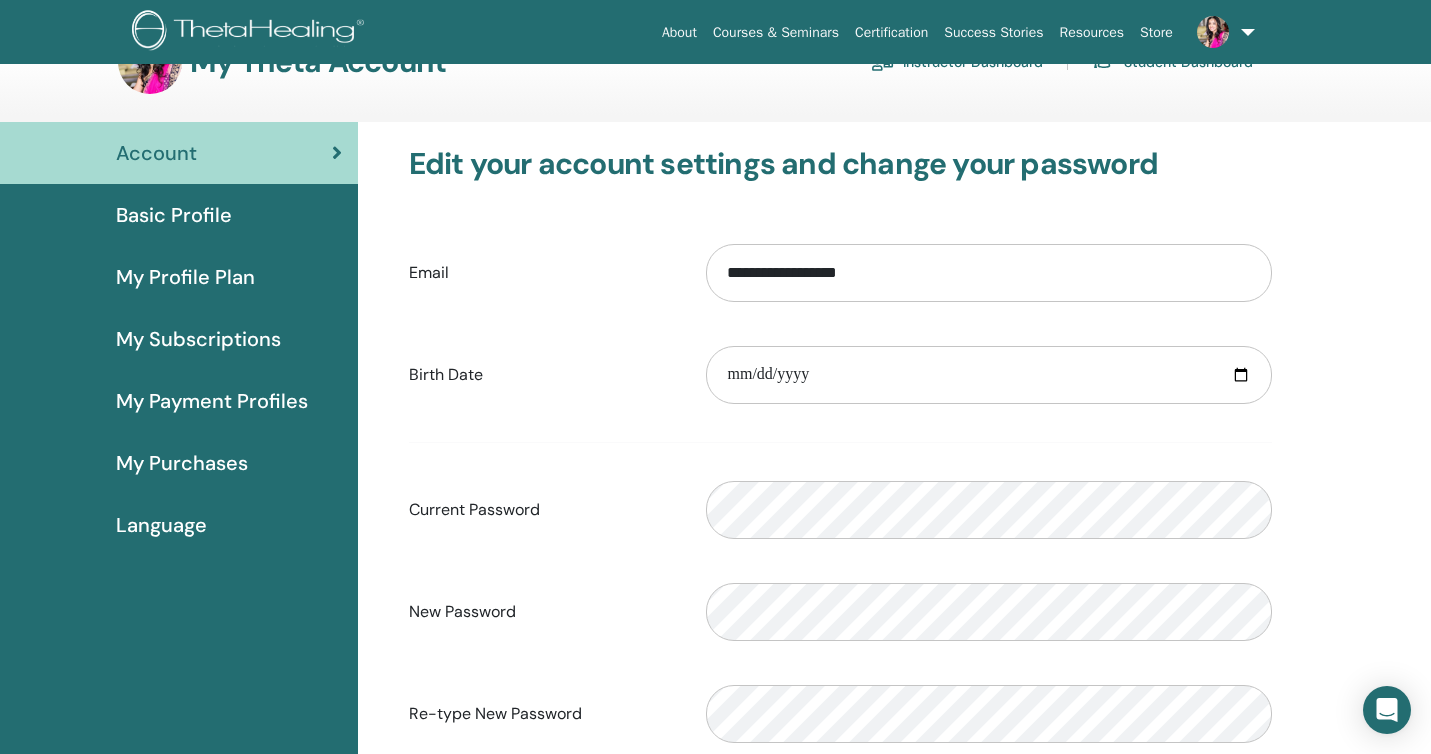 click on "My Profile Plan" at bounding box center [185, 277] 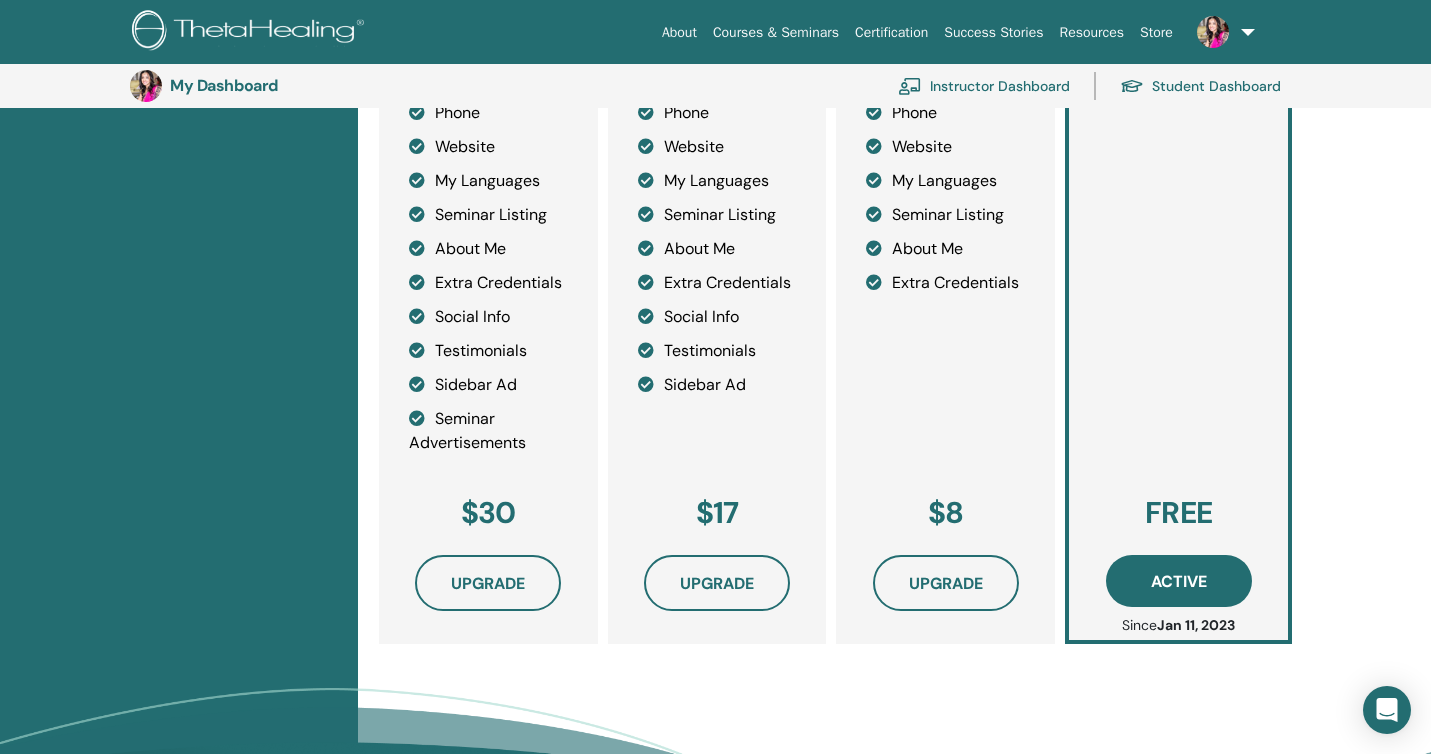 scroll, scrollTop: 582, scrollLeft: 0, axis: vertical 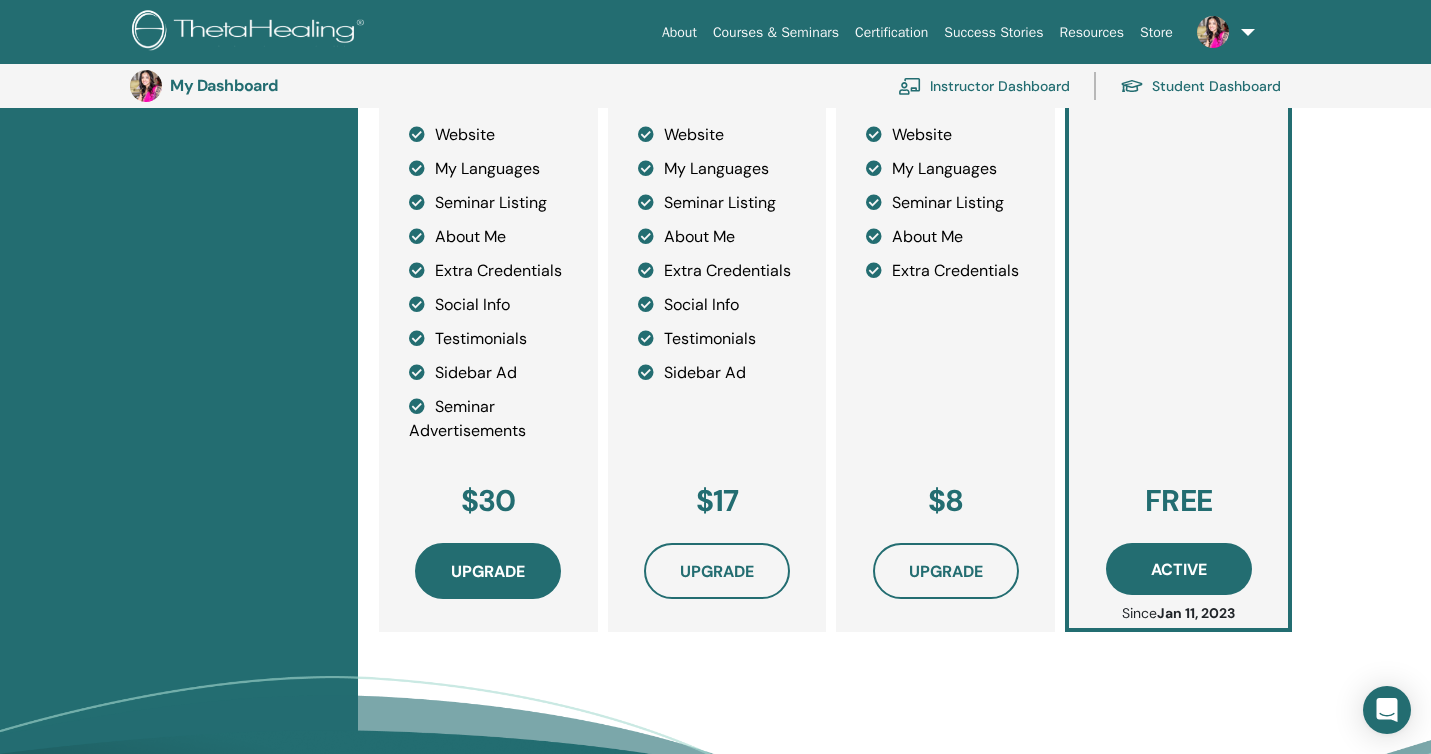 click on "Upgrade" at bounding box center [488, 571] 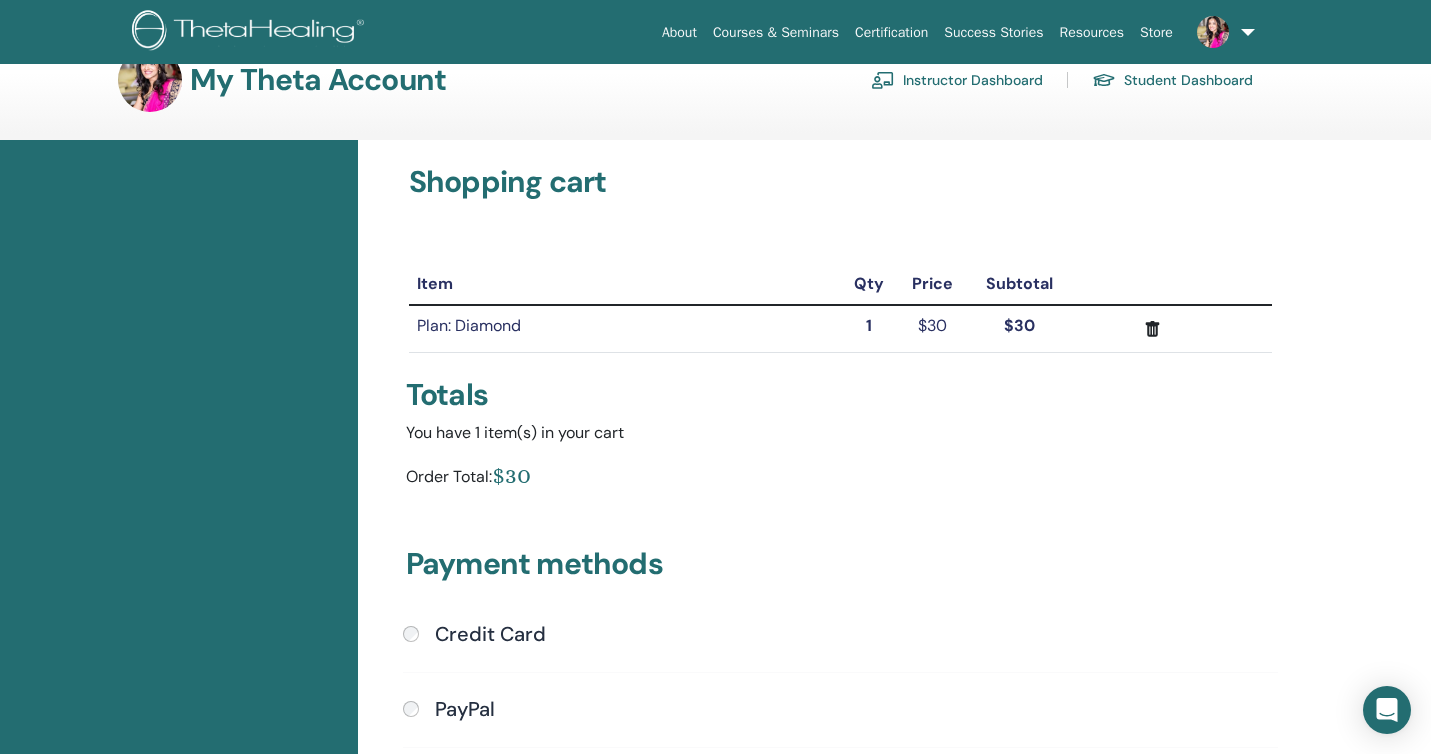 scroll, scrollTop: 0, scrollLeft: 0, axis: both 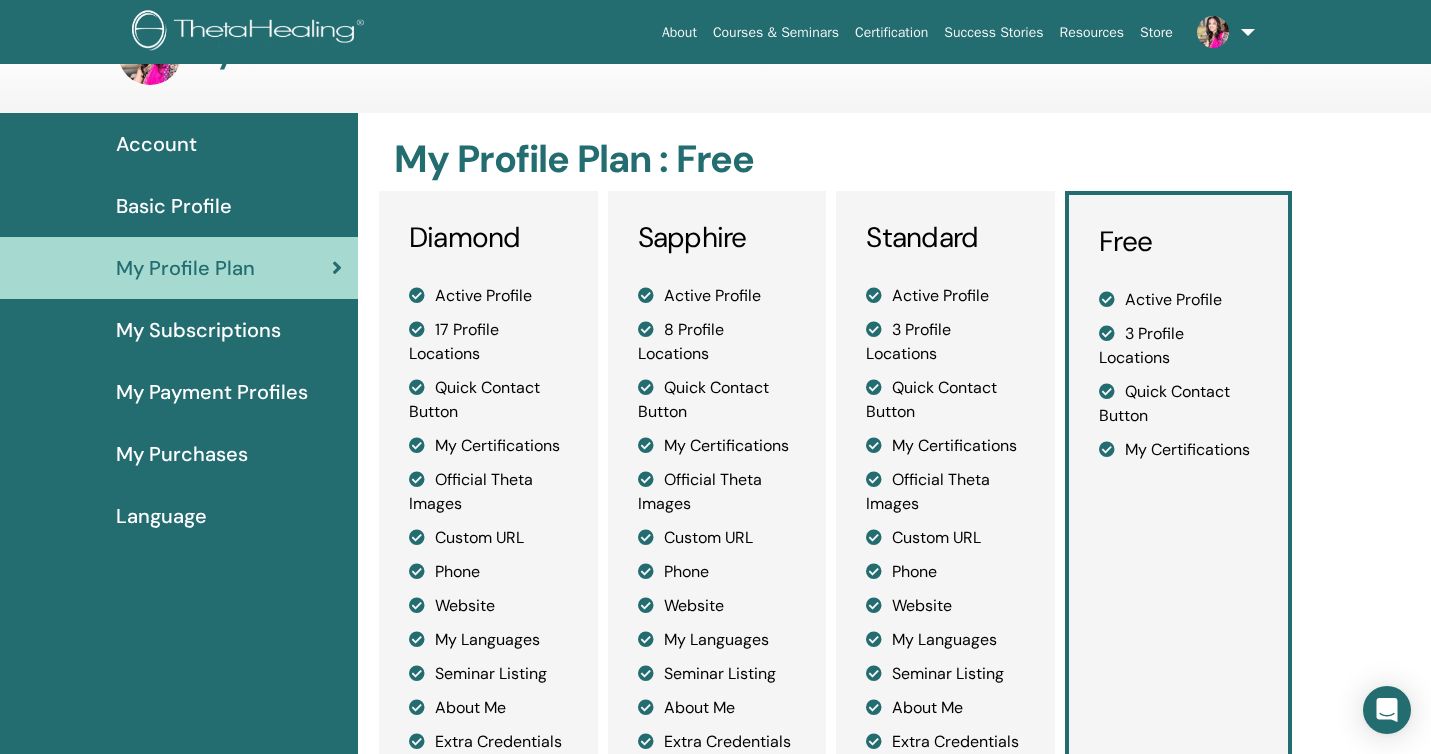 click on "My Subscriptions" at bounding box center (198, 330) 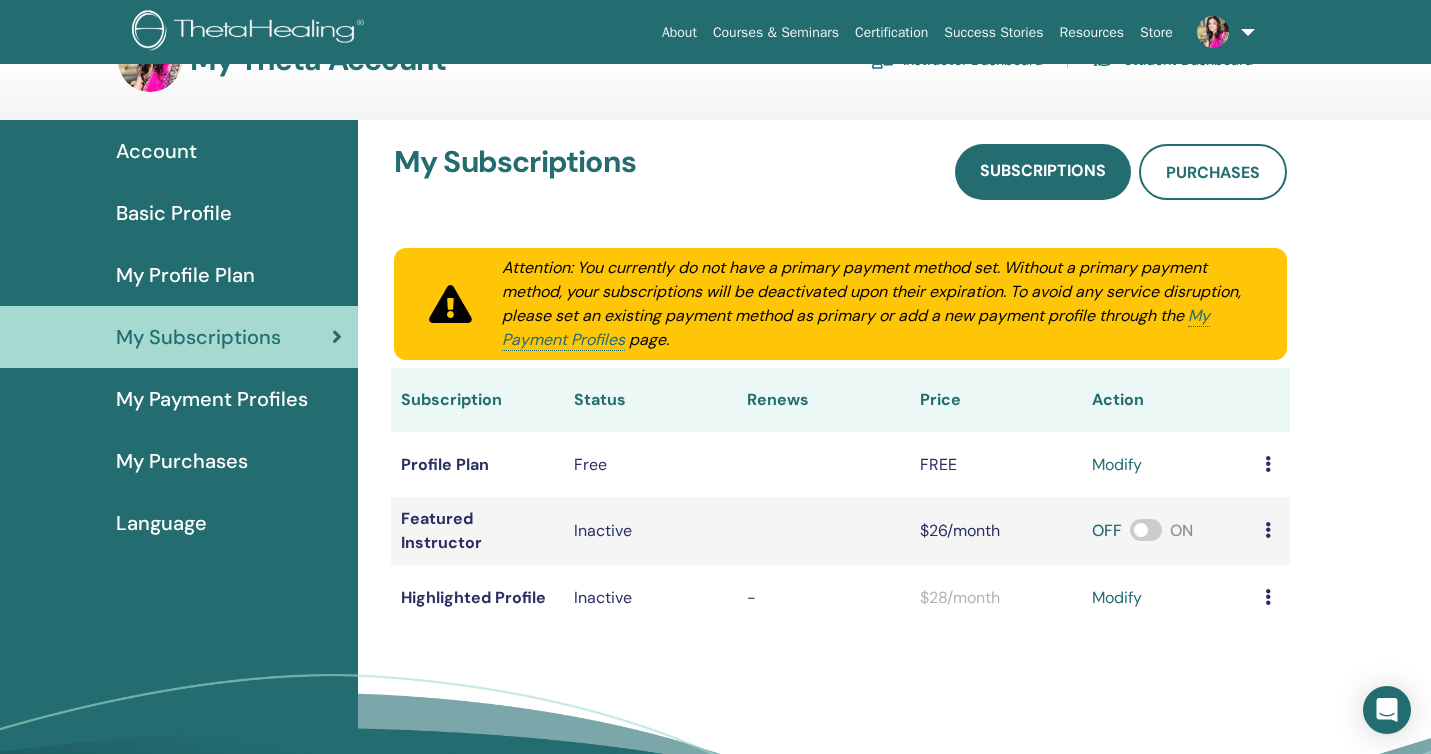 scroll, scrollTop: 64, scrollLeft: 0, axis: vertical 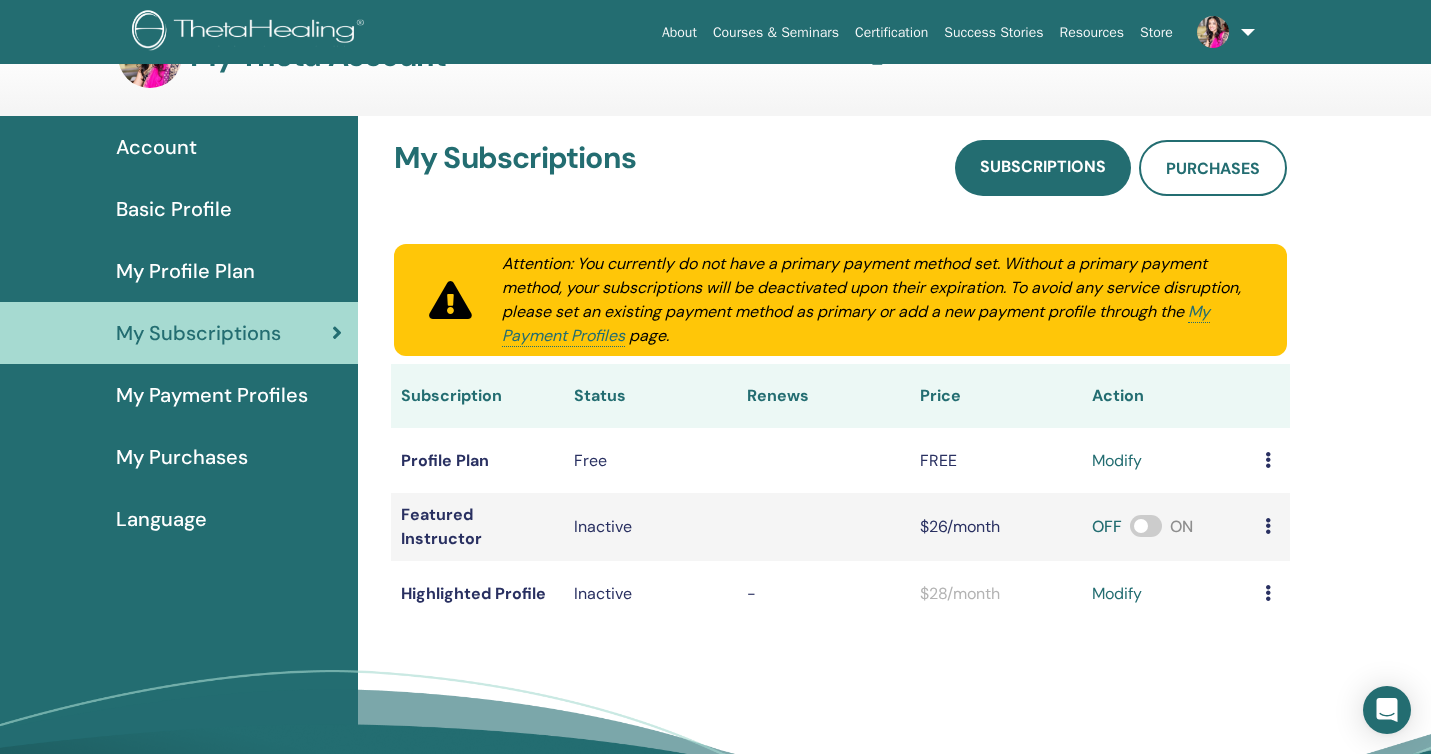 click at bounding box center (1146, 526) 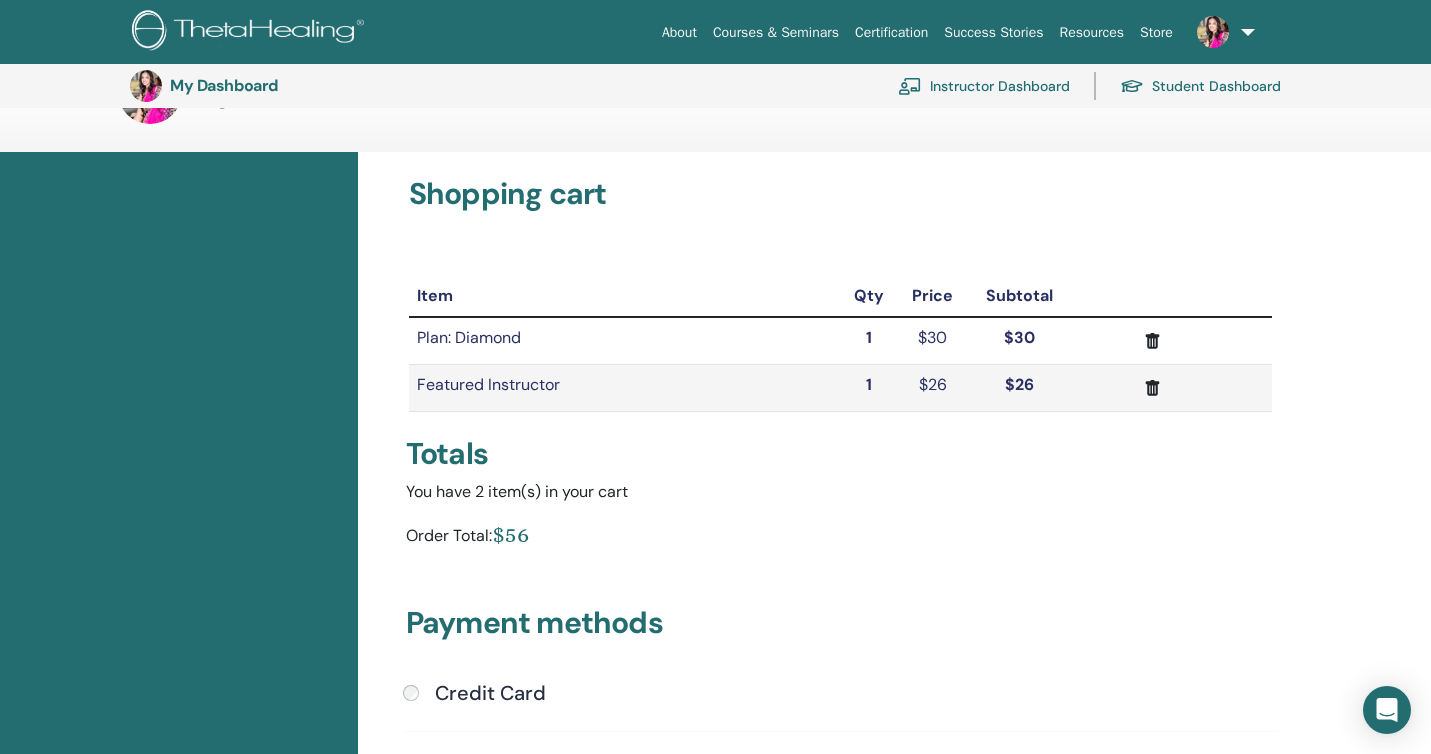 scroll, scrollTop: 0, scrollLeft: 0, axis: both 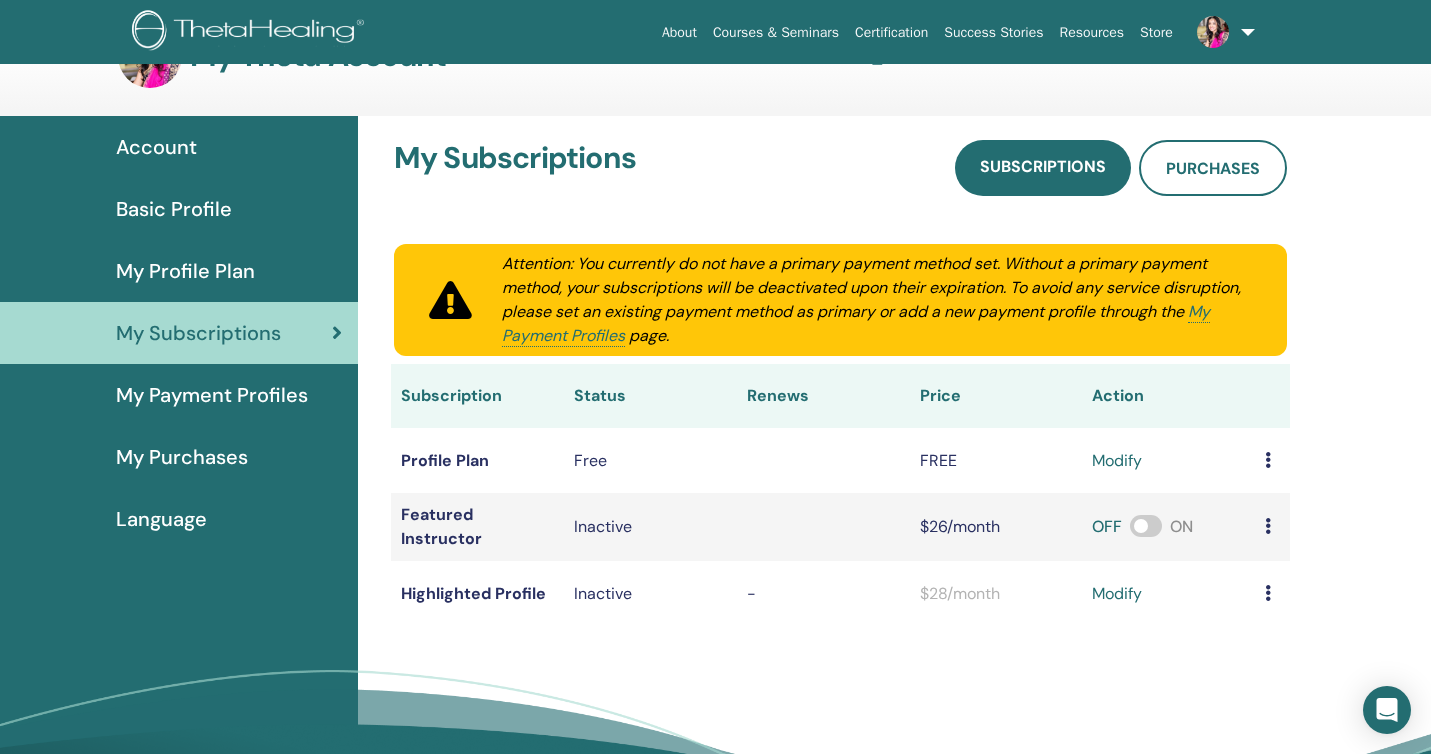 click at bounding box center (1268, 526) 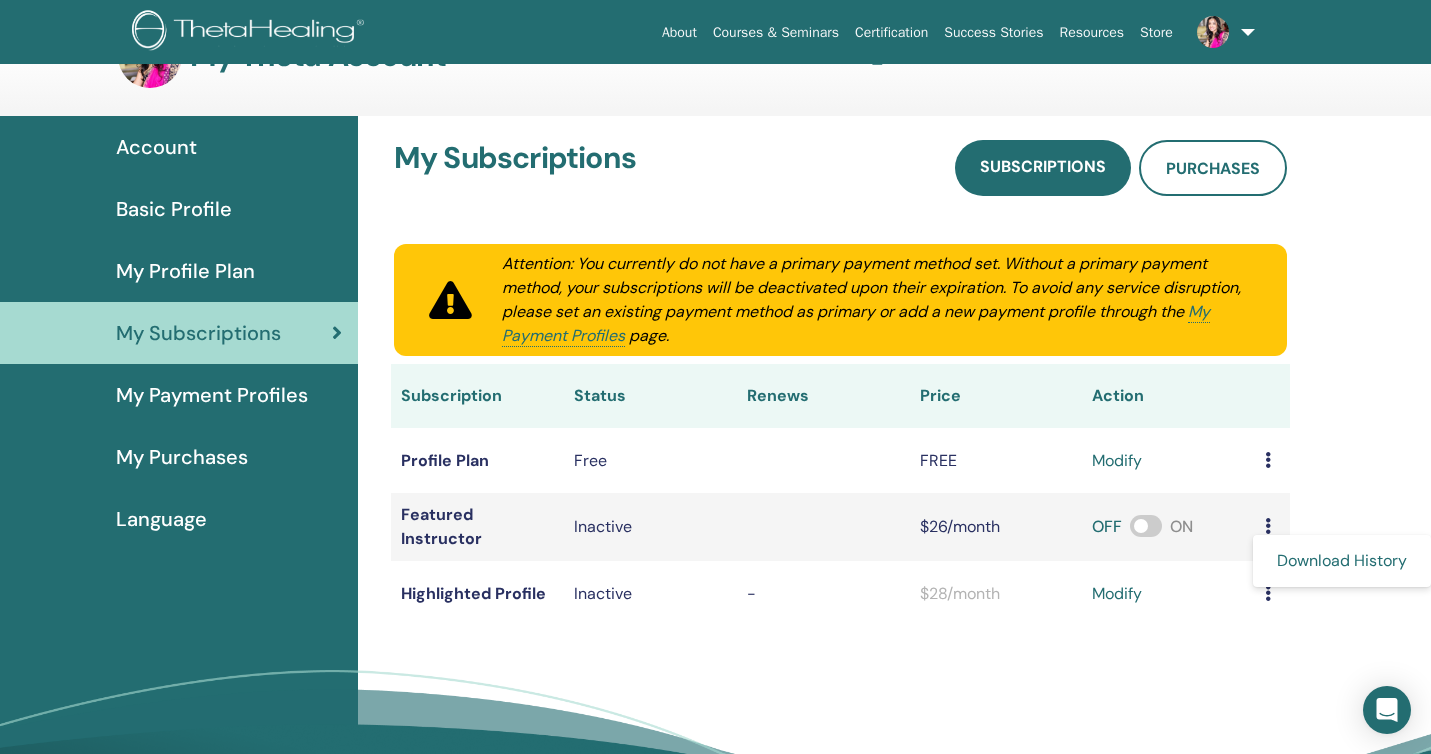 click at bounding box center [1268, 526] 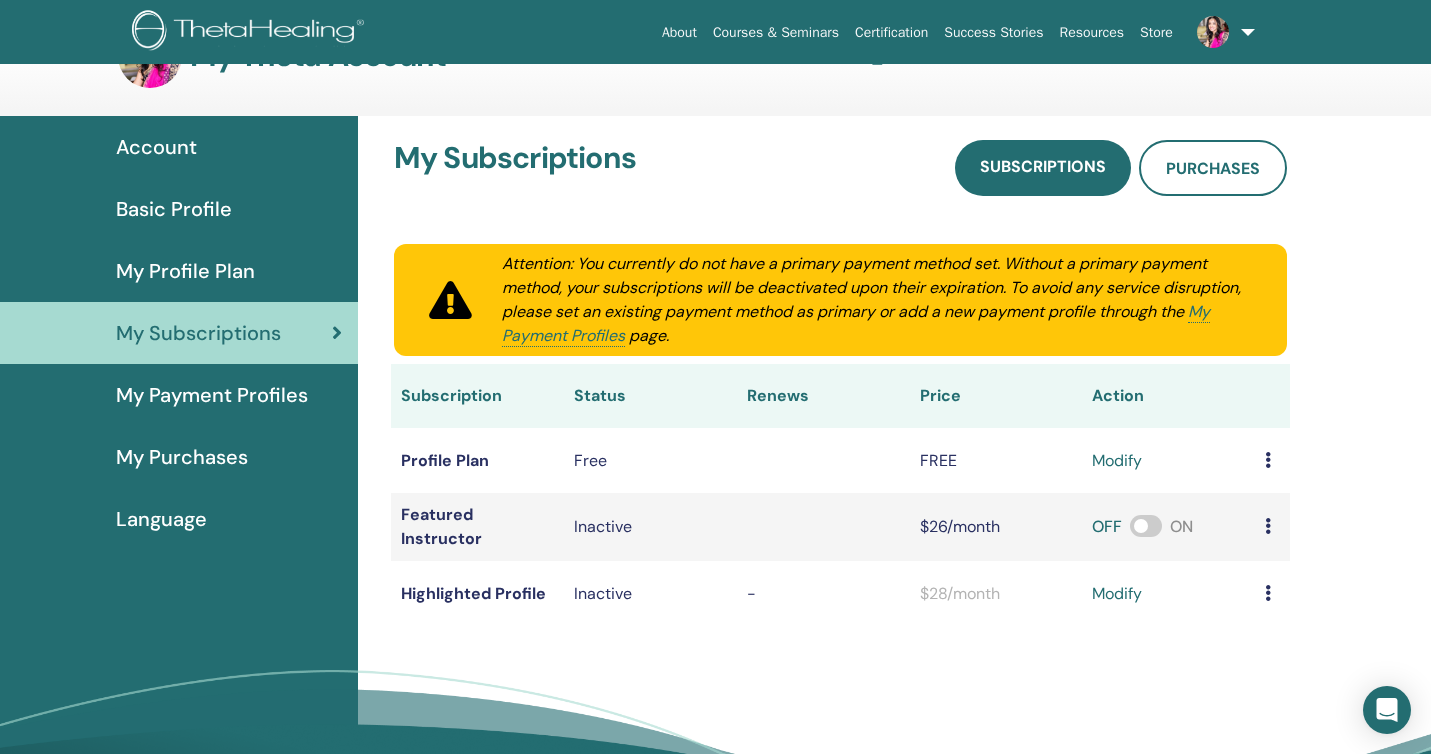 click at bounding box center [1268, 593] 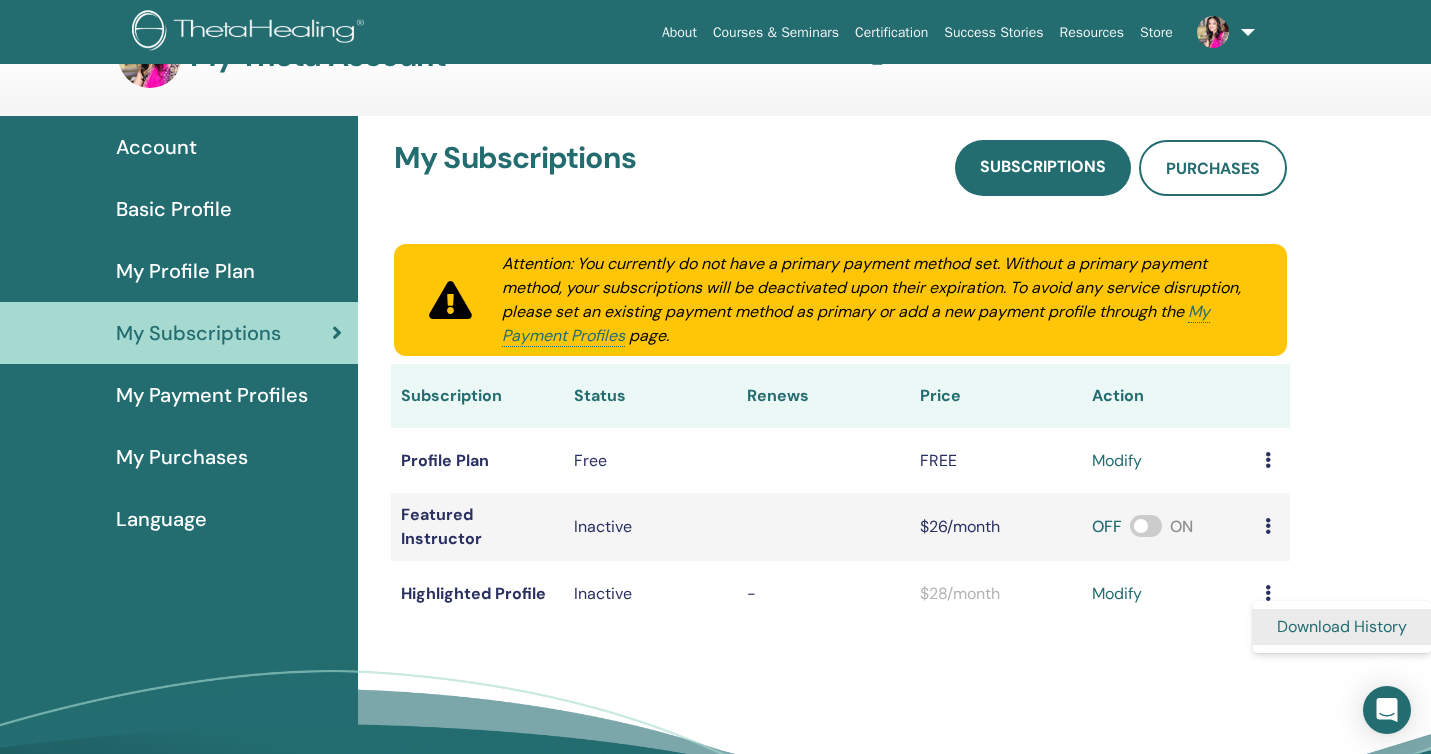 click on "Download History" at bounding box center (1342, 627) 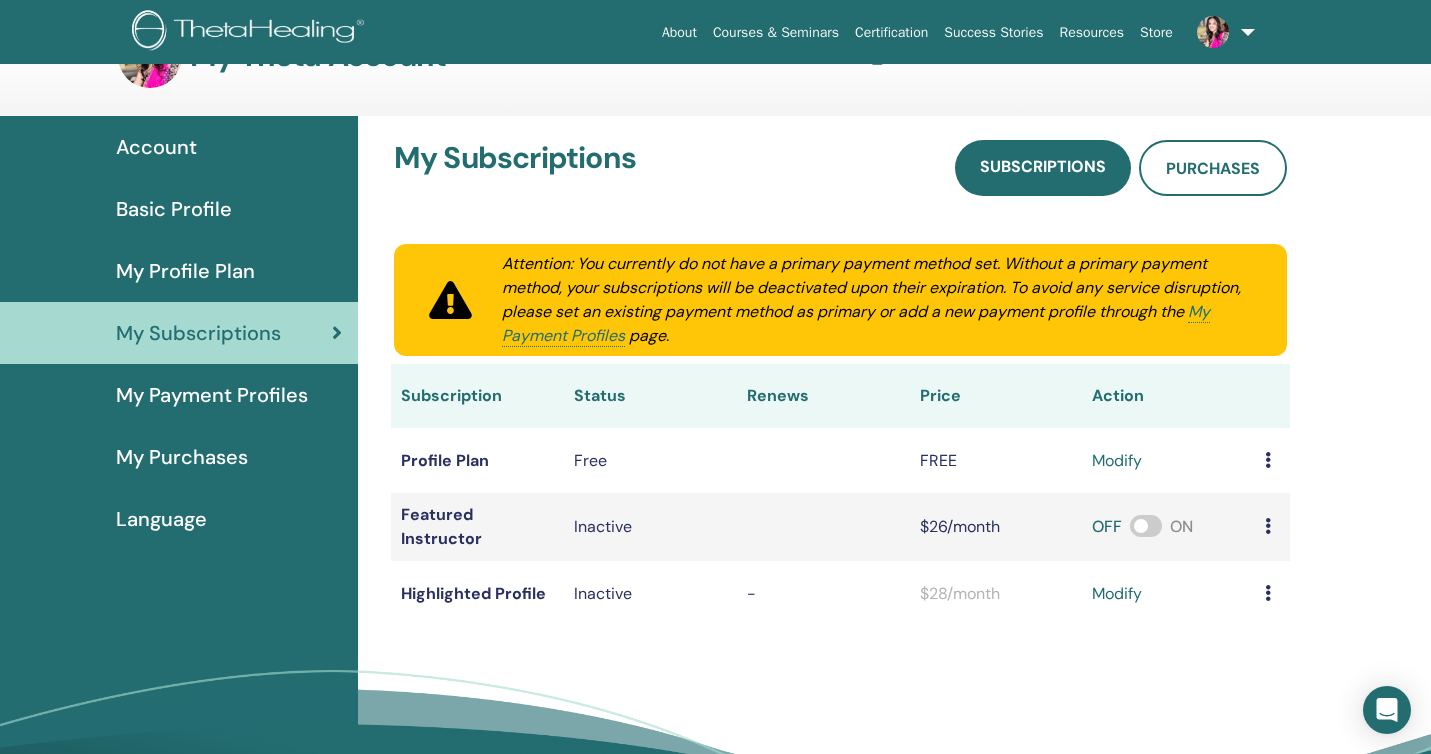 click on "modify" at bounding box center (1117, 594) 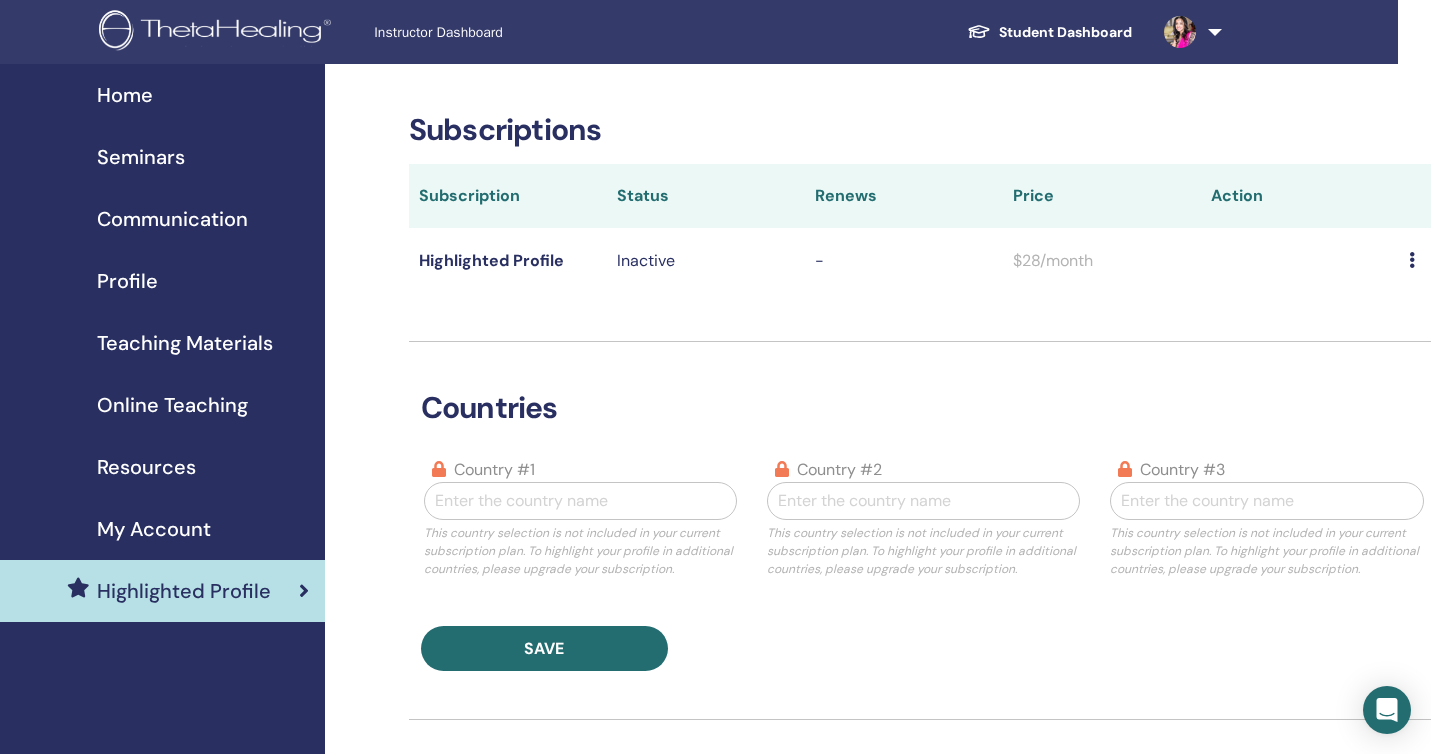 scroll, scrollTop: 0, scrollLeft: 0, axis: both 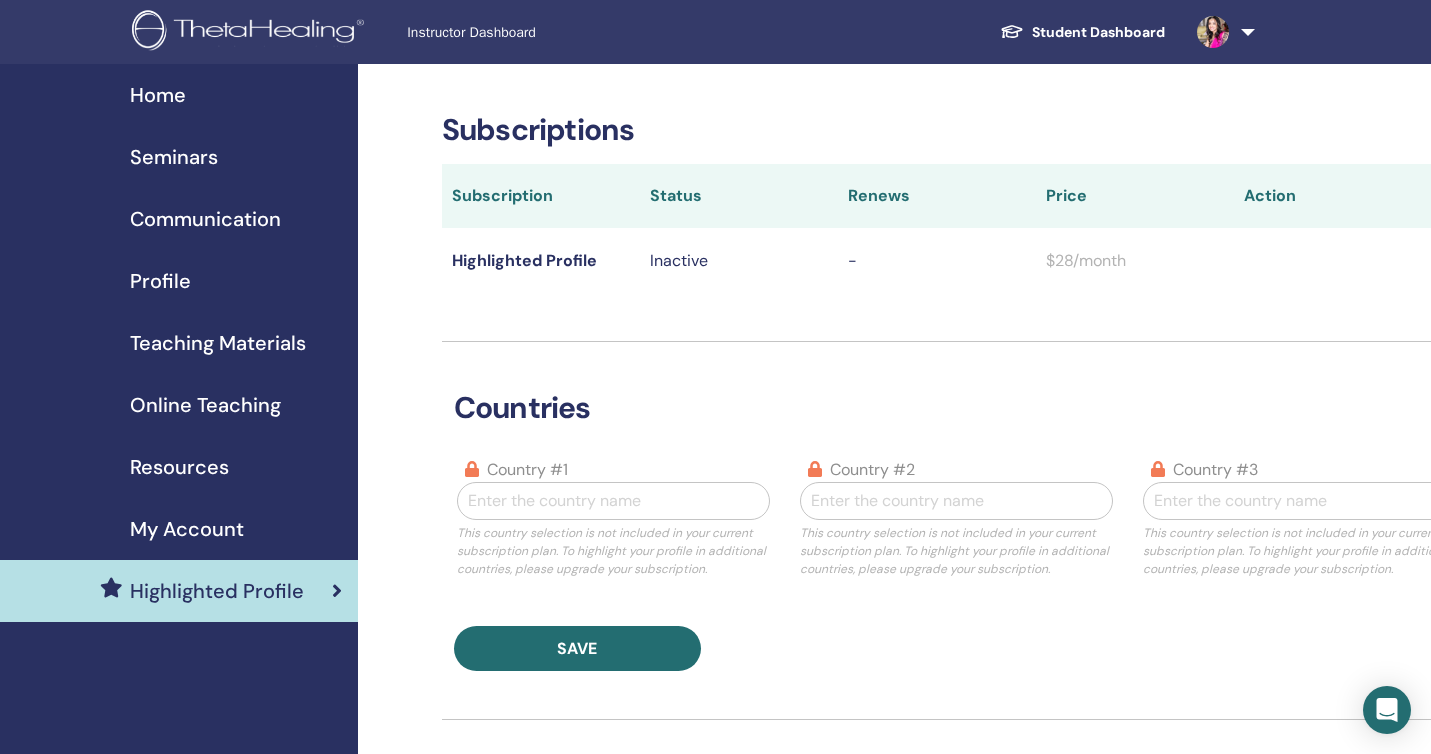 click at bounding box center [613, 501] 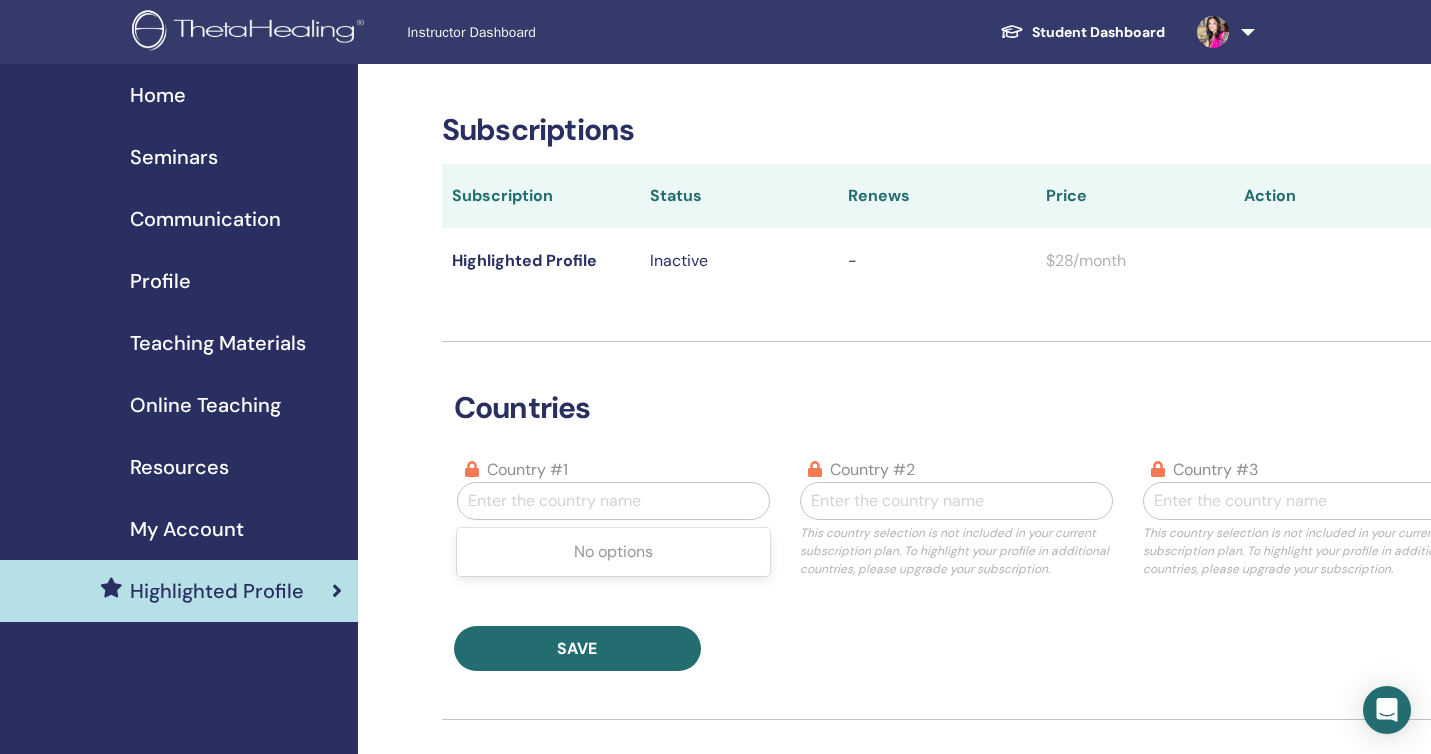click at bounding box center [613, 501] 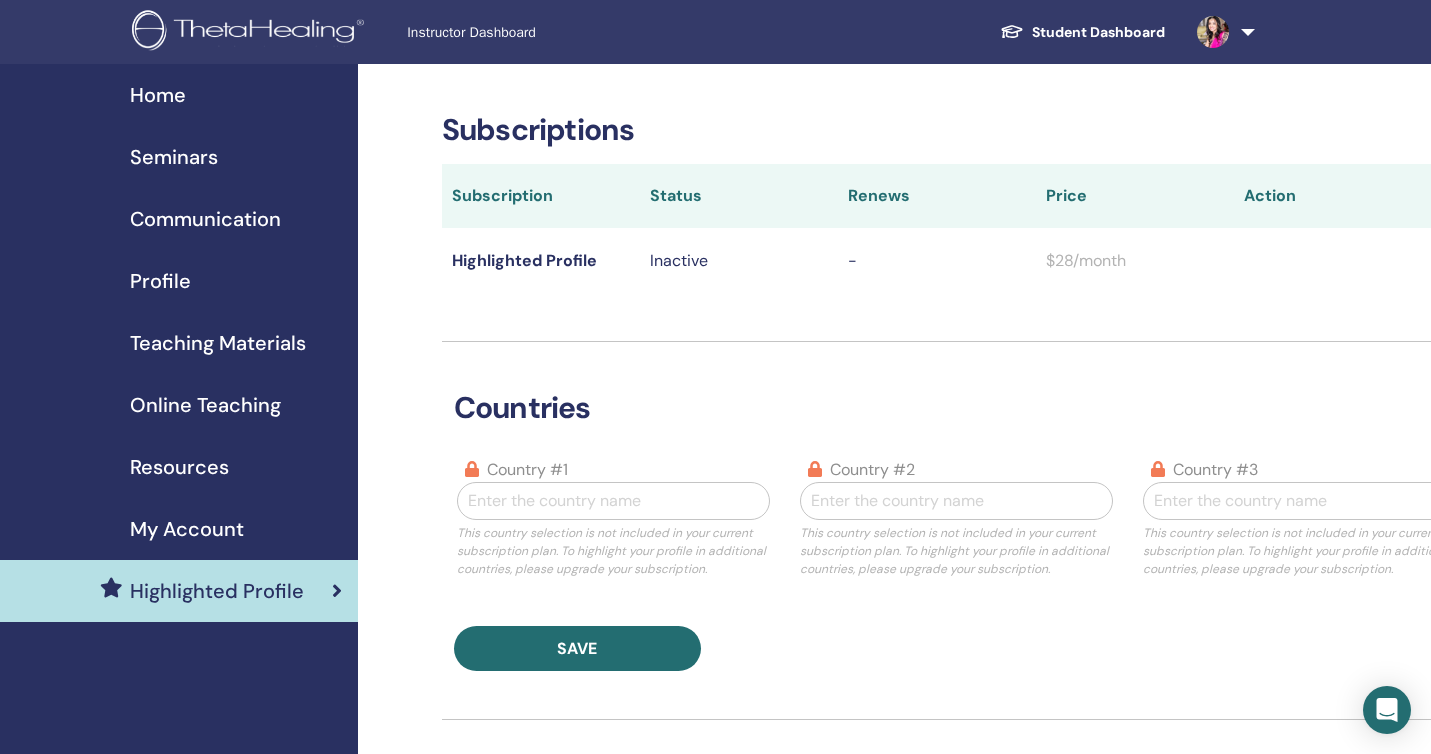 click at bounding box center (613, 501) 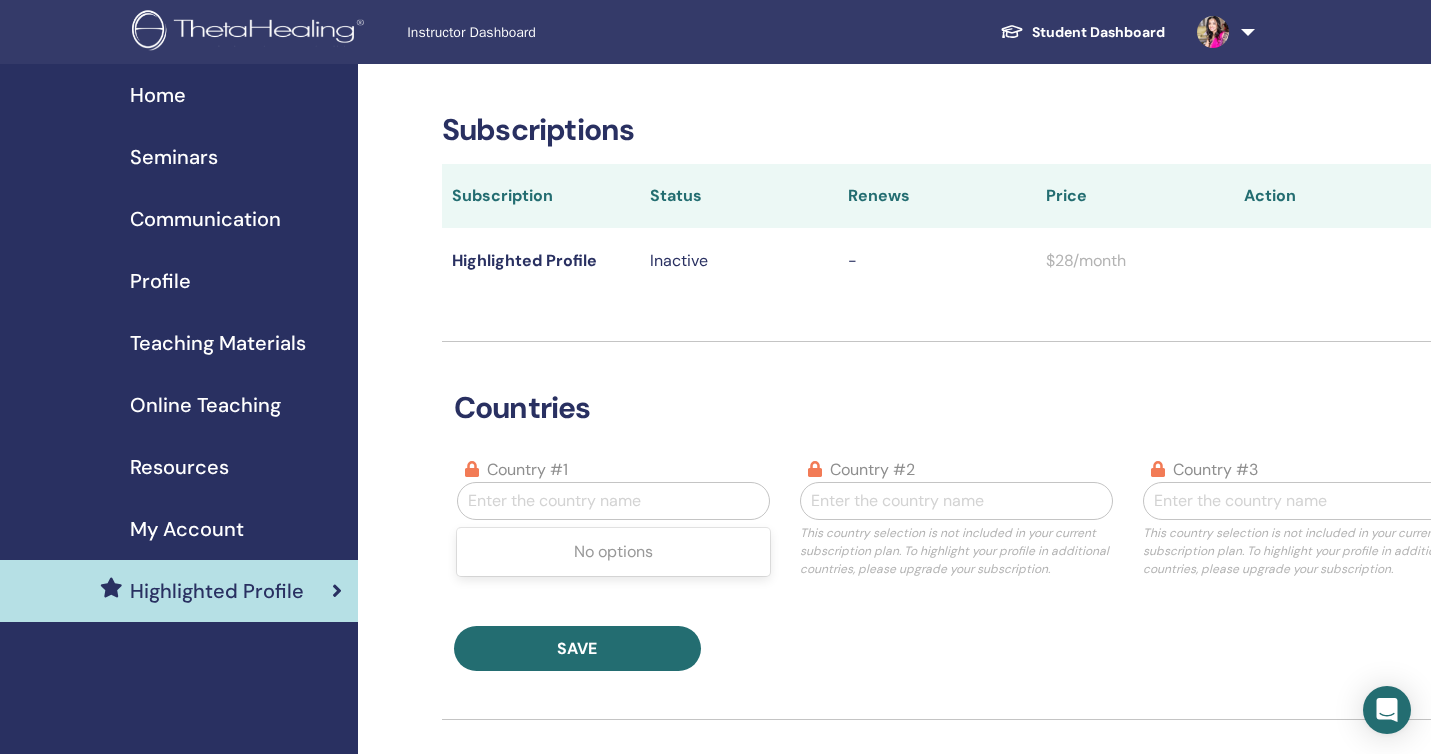 click at bounding box center (613, 501) 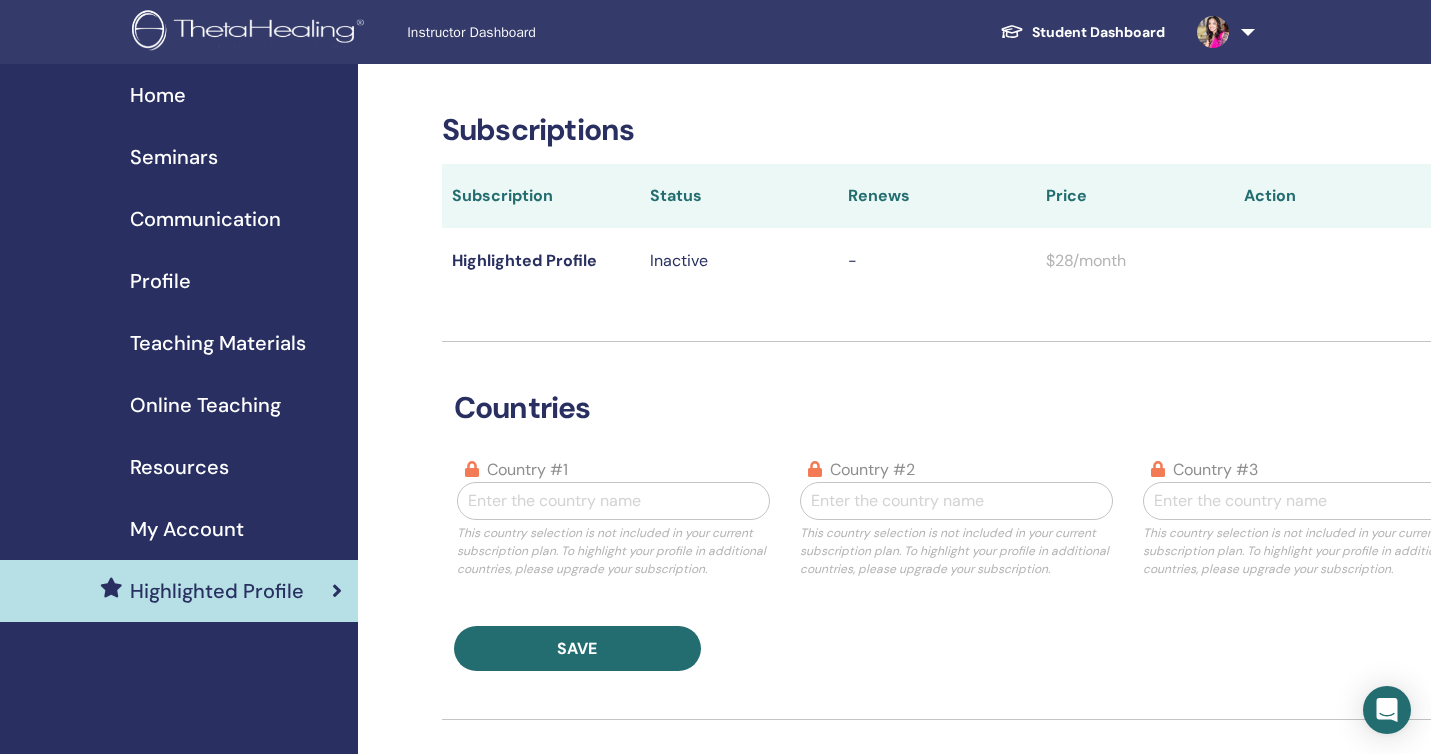 click on "My Account" at bounding box center (187, 529) 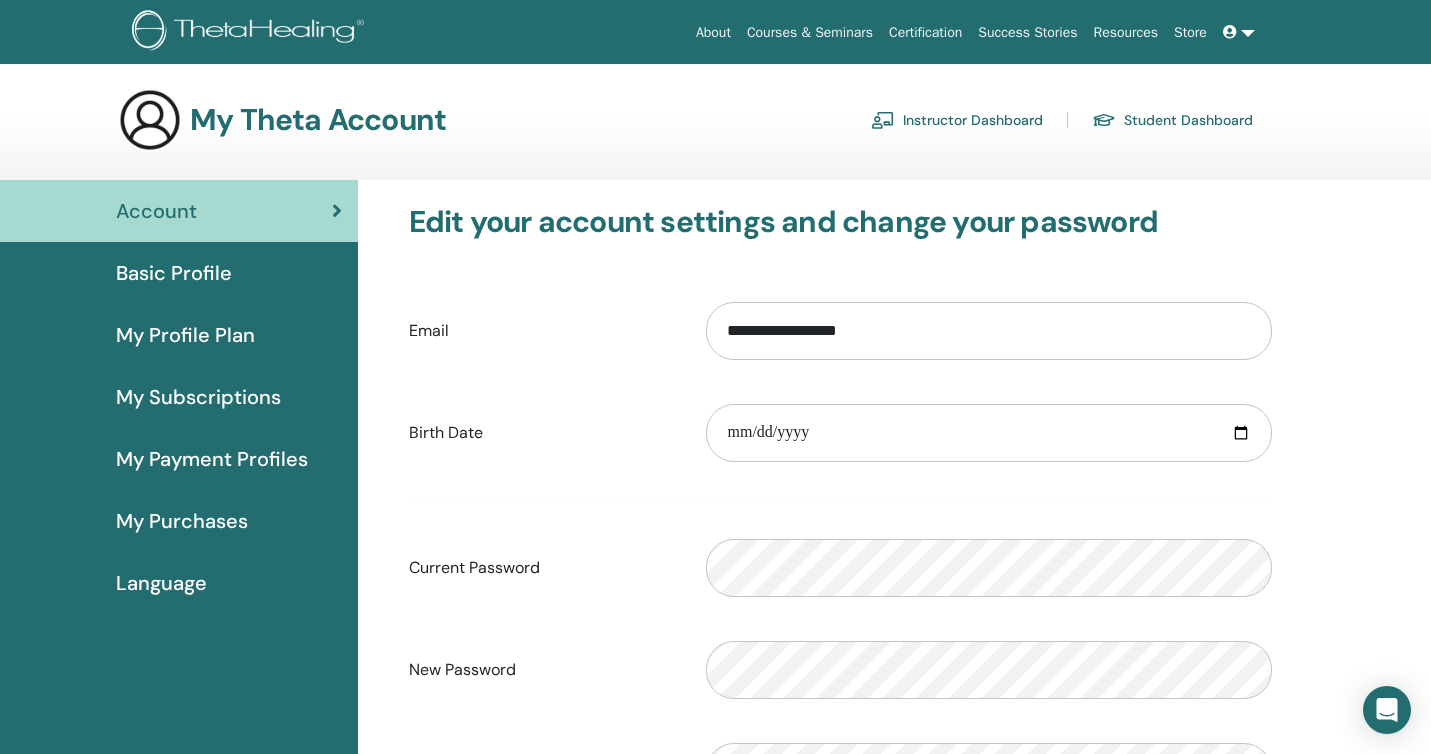 scroll, scrollTop: 0, scrollLeft: 0, axis: both 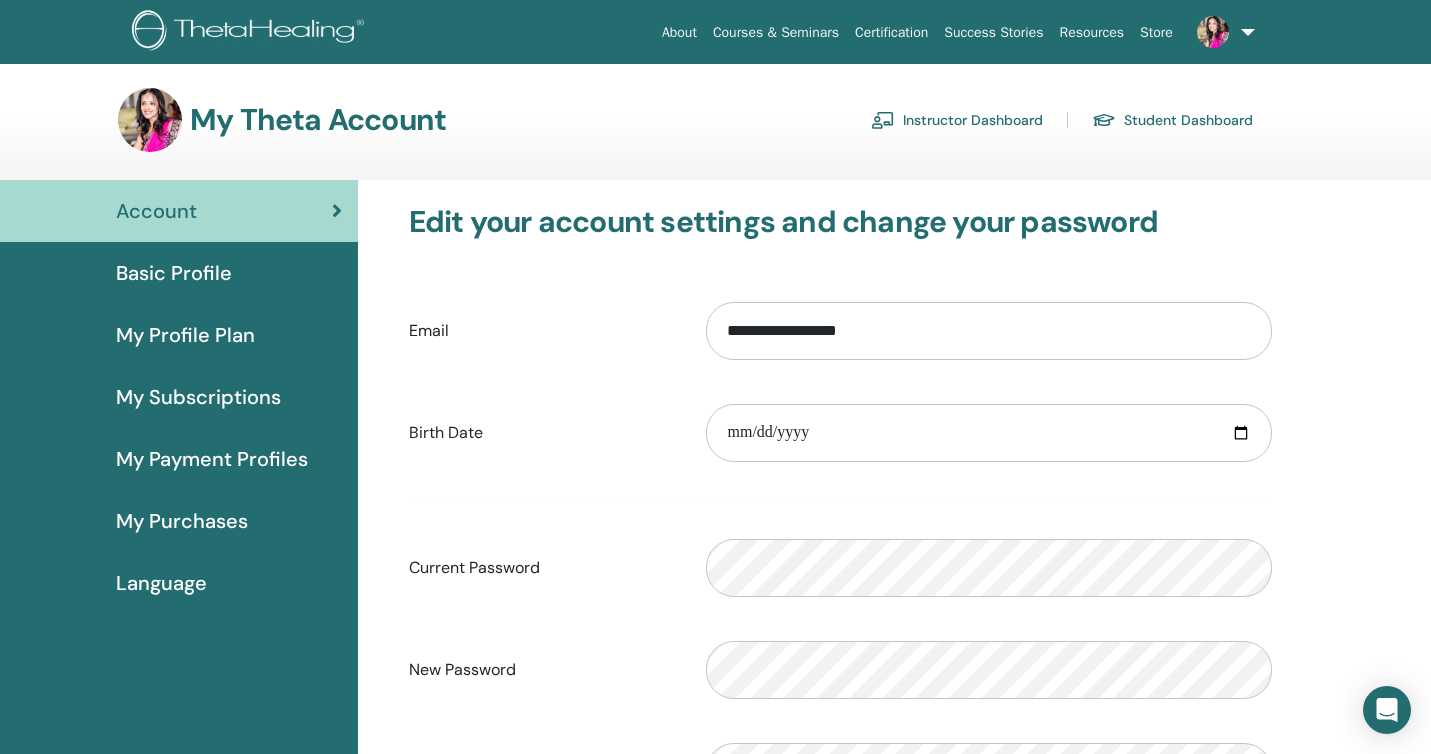 click on "My Profile Plan" at bounding box center [185, 335] 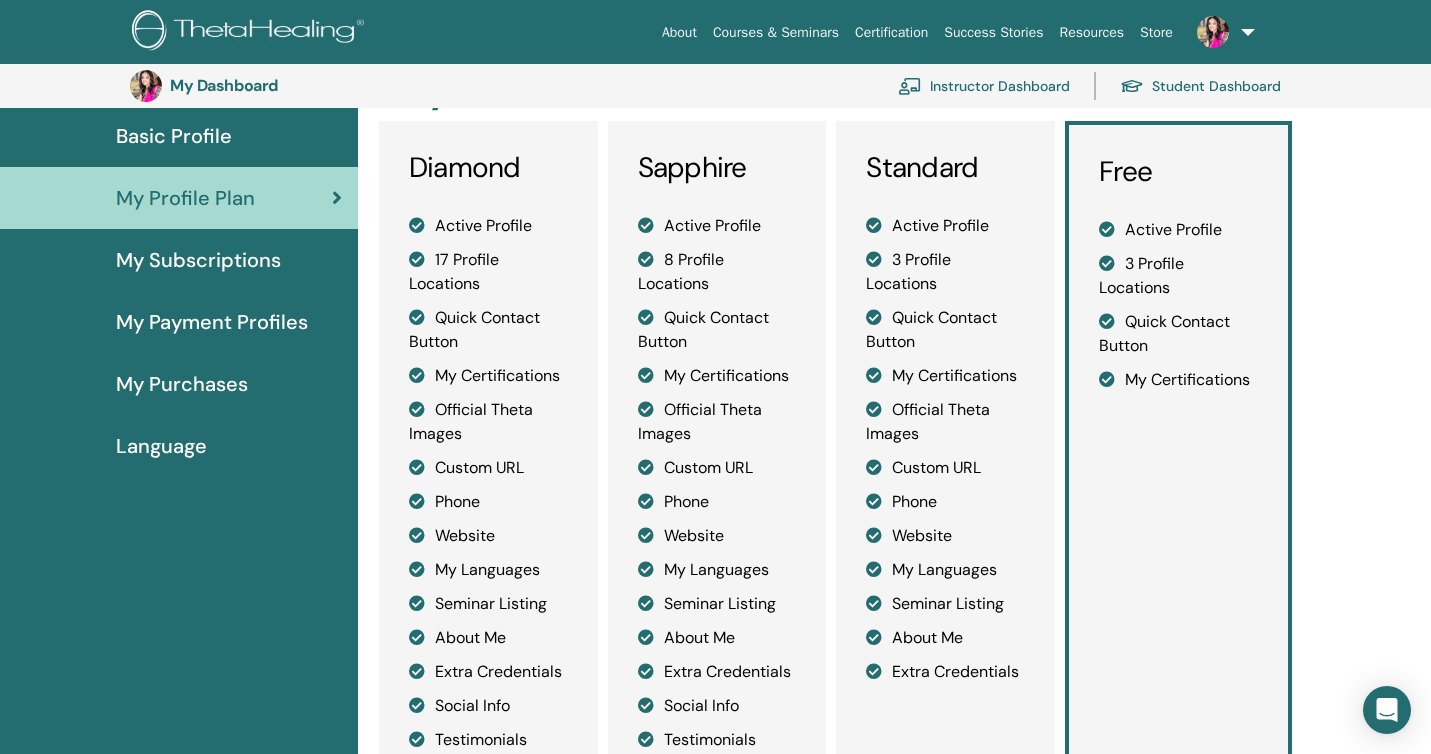scroll, scrollTop: 203, scrollLeft: 0, axis: vertical 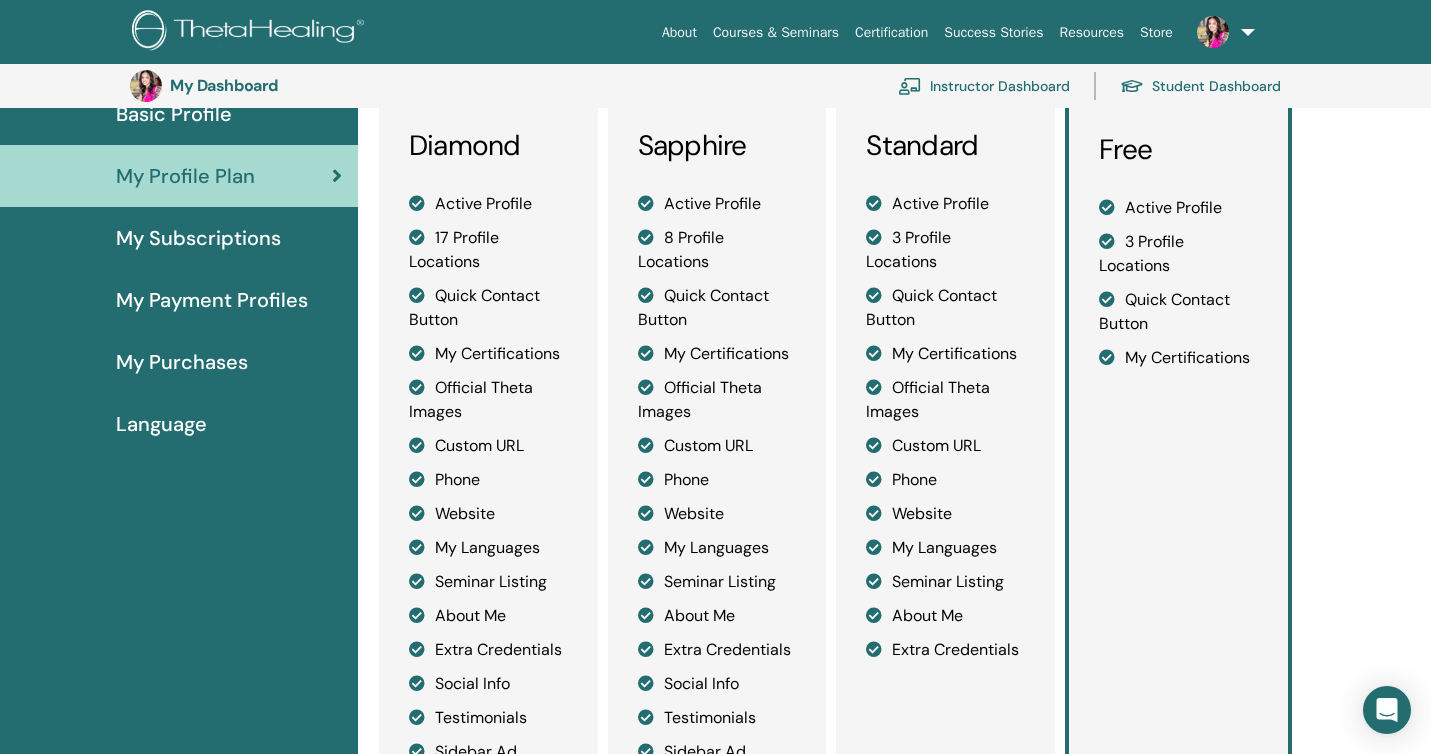 click on "My Subscriptions" at bounding box center [198, 238] 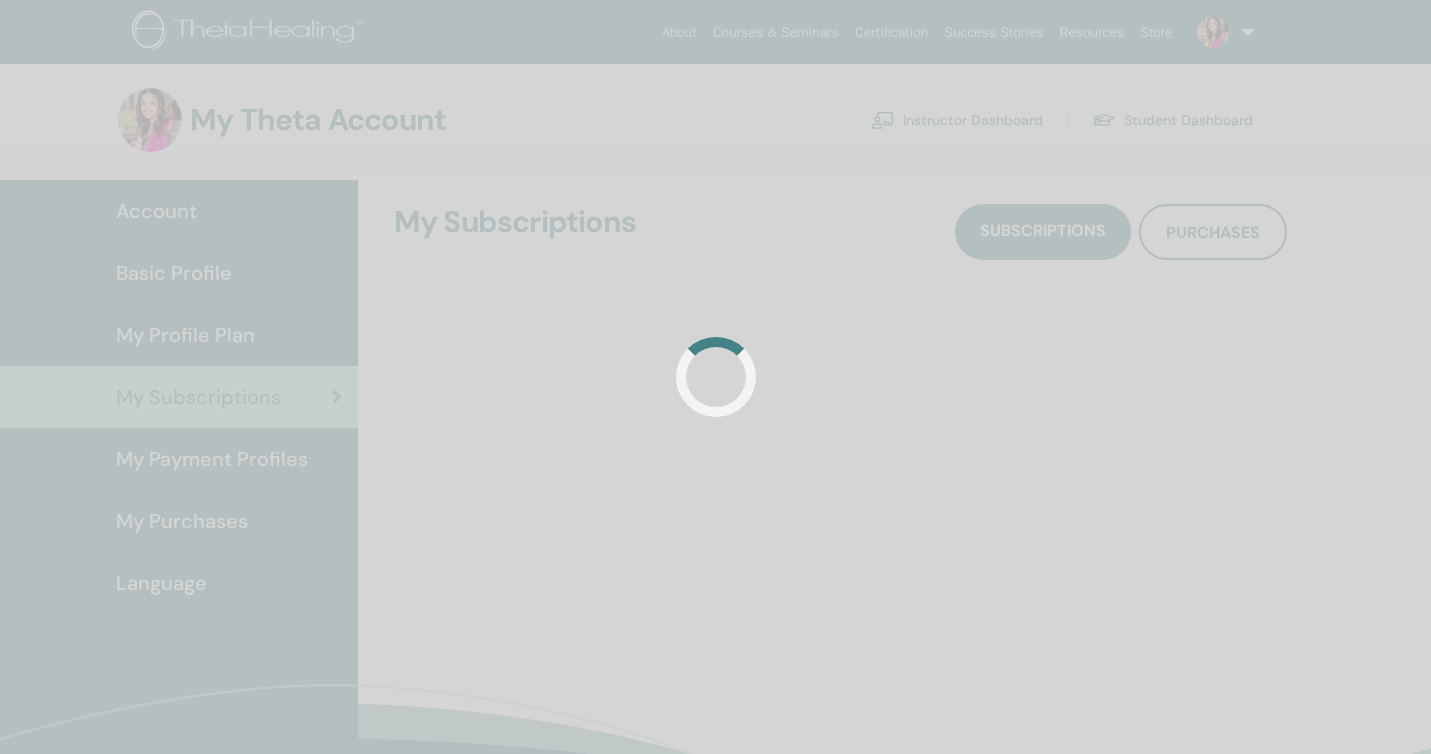 scroll, scrollTop: 0, scrollLeft: 0, axis: both 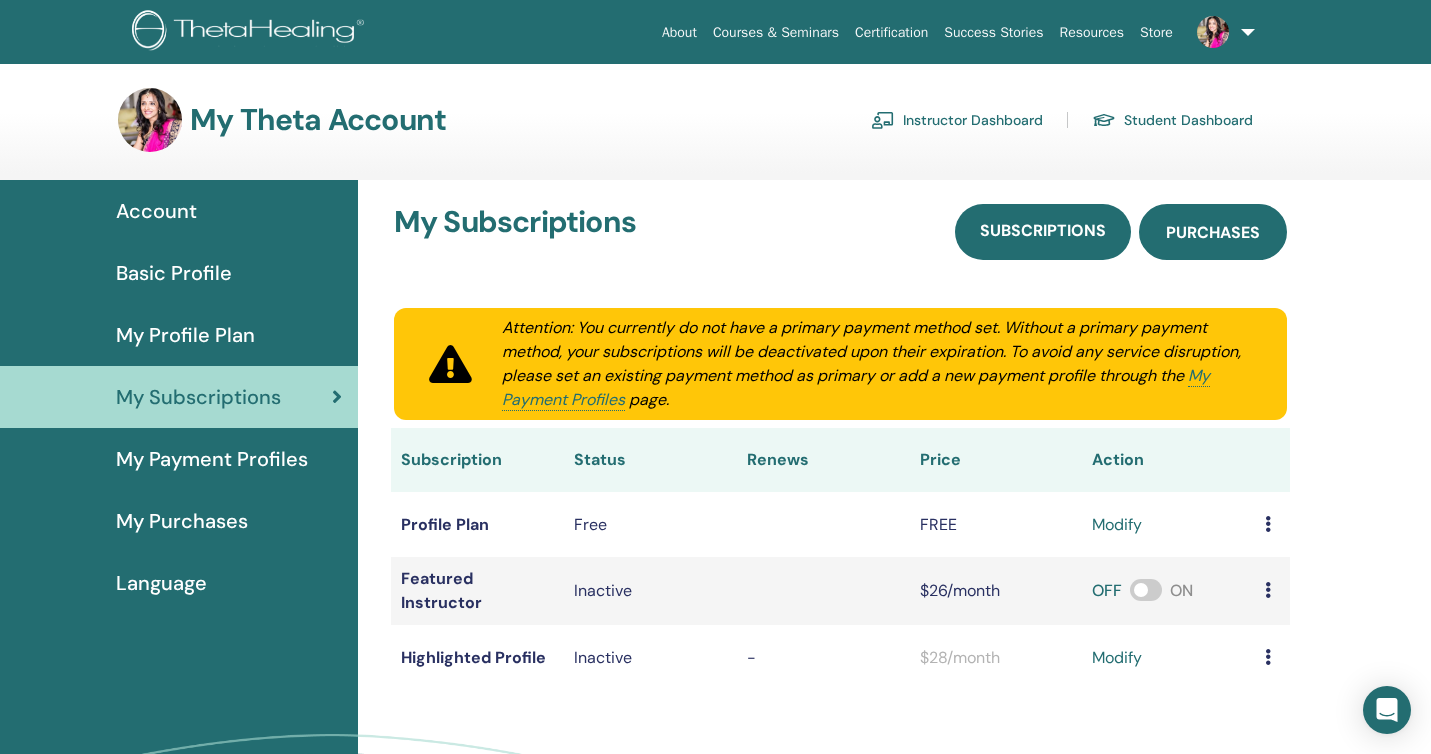 click on "Purchases" at bounding box center [1213, 232] 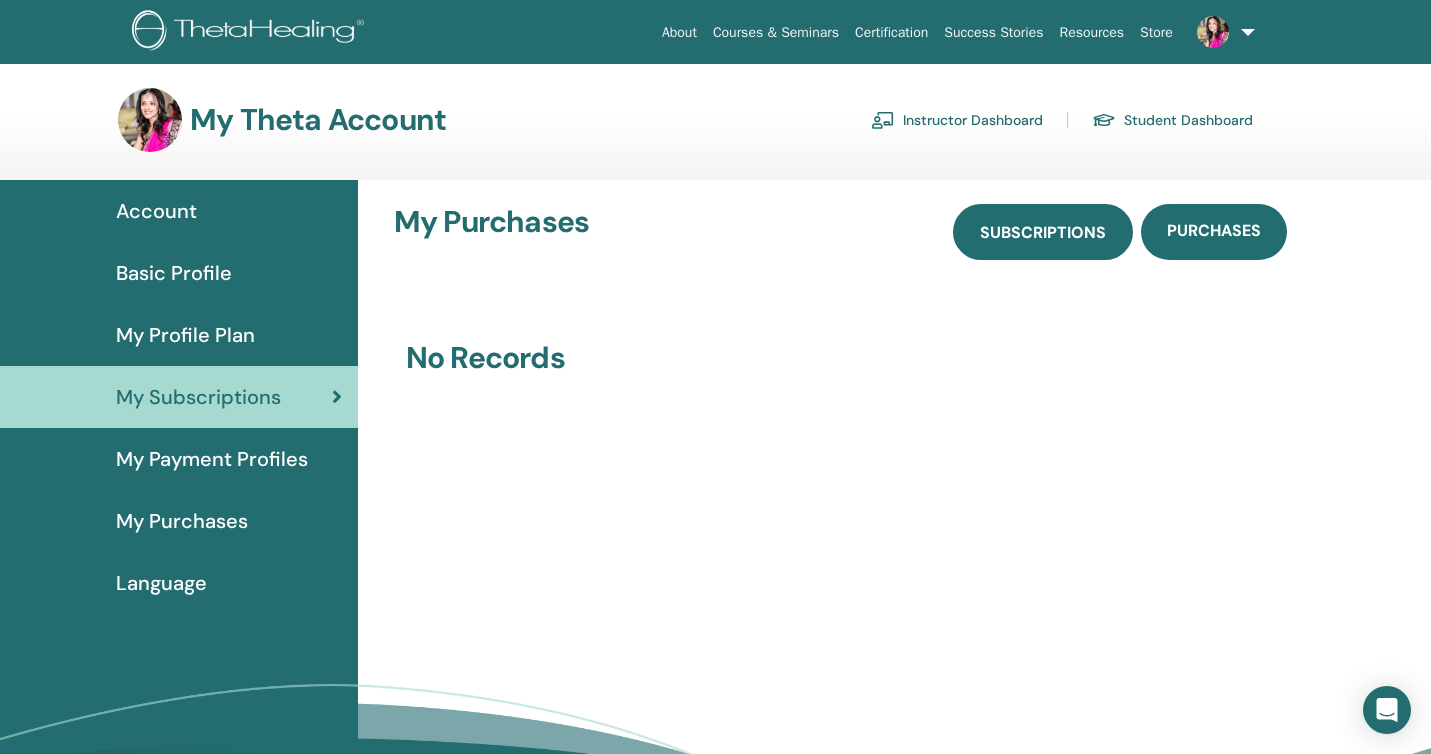 click on "Subscriptions" at bounding box center [1043, 232] 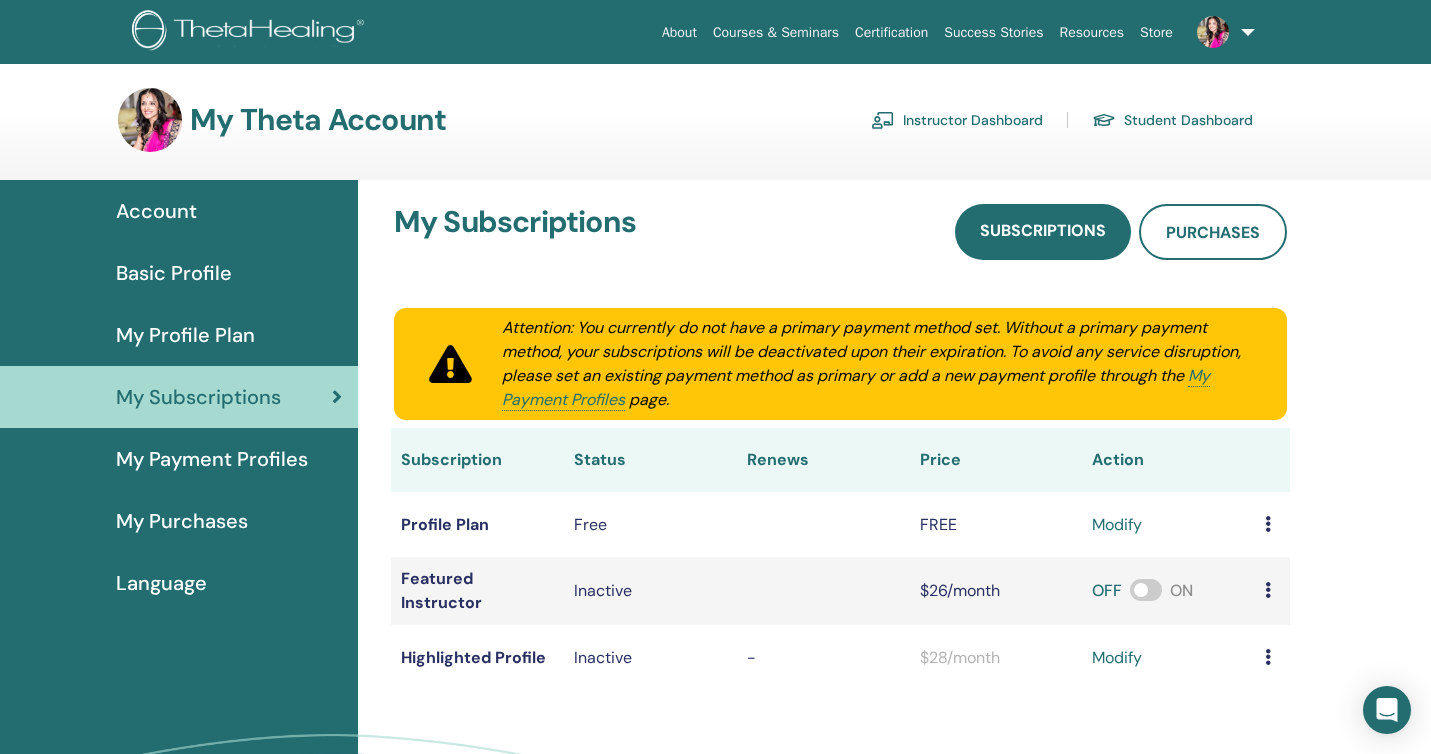 click on "Basic Profile" at bounding box center [174, 273] 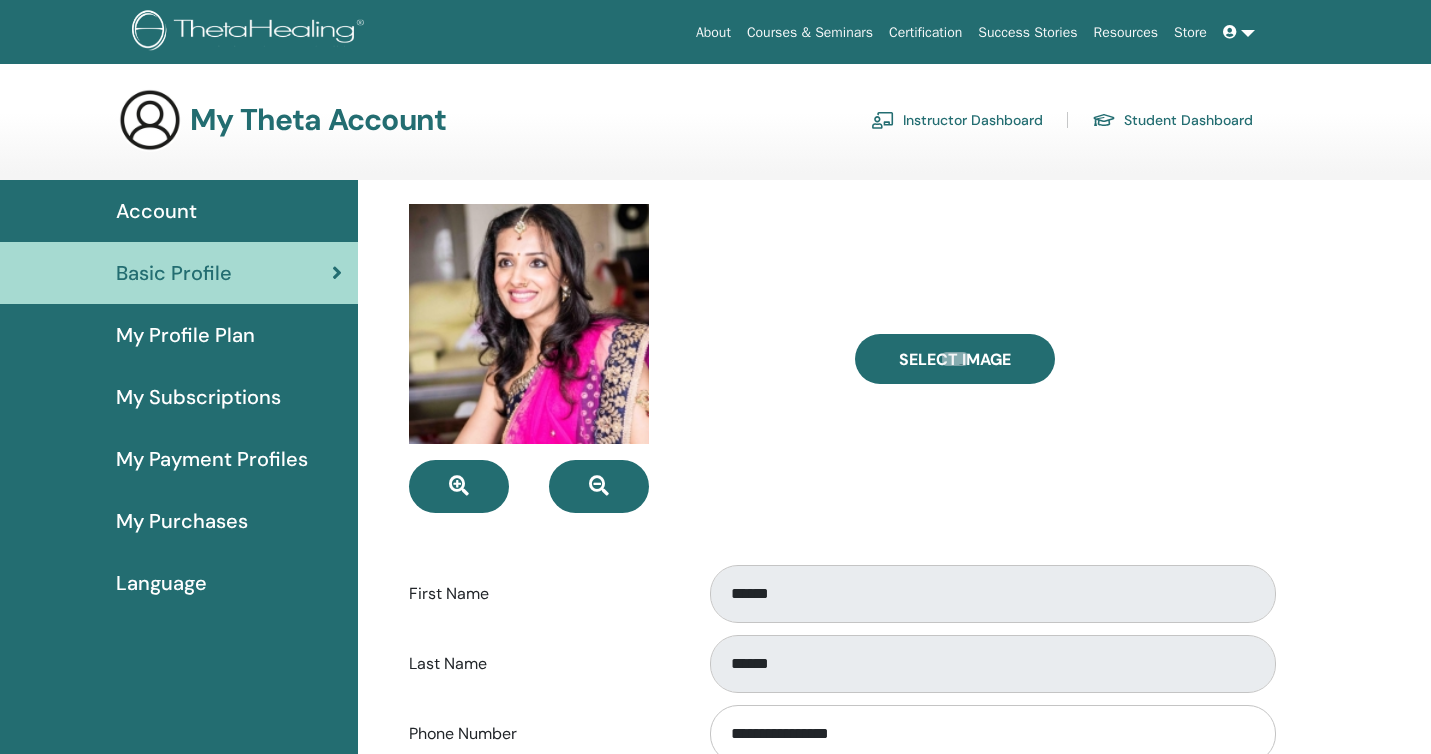scroll, scrollTop: 0, scrollLeft: 0, axis: both 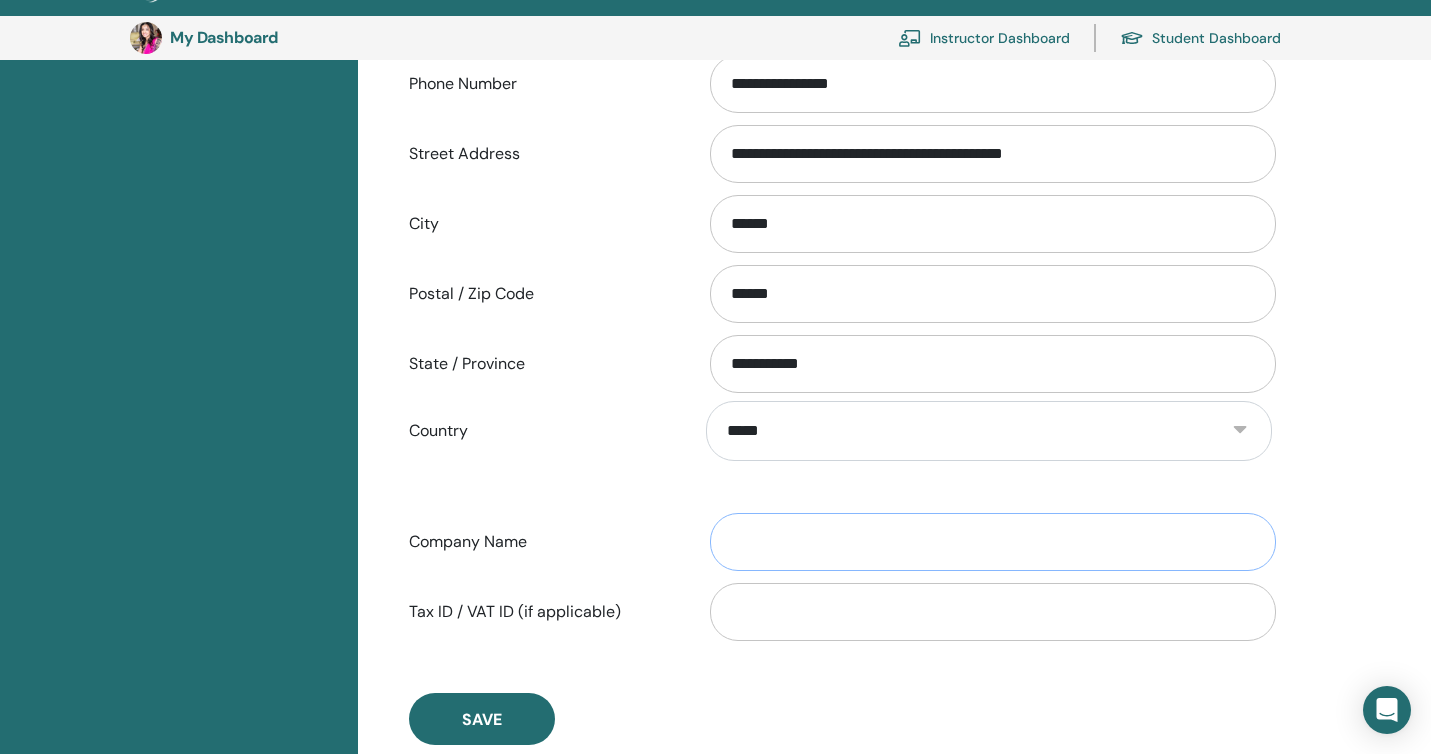 click on "Company Name" at bounding box center [993, 542] 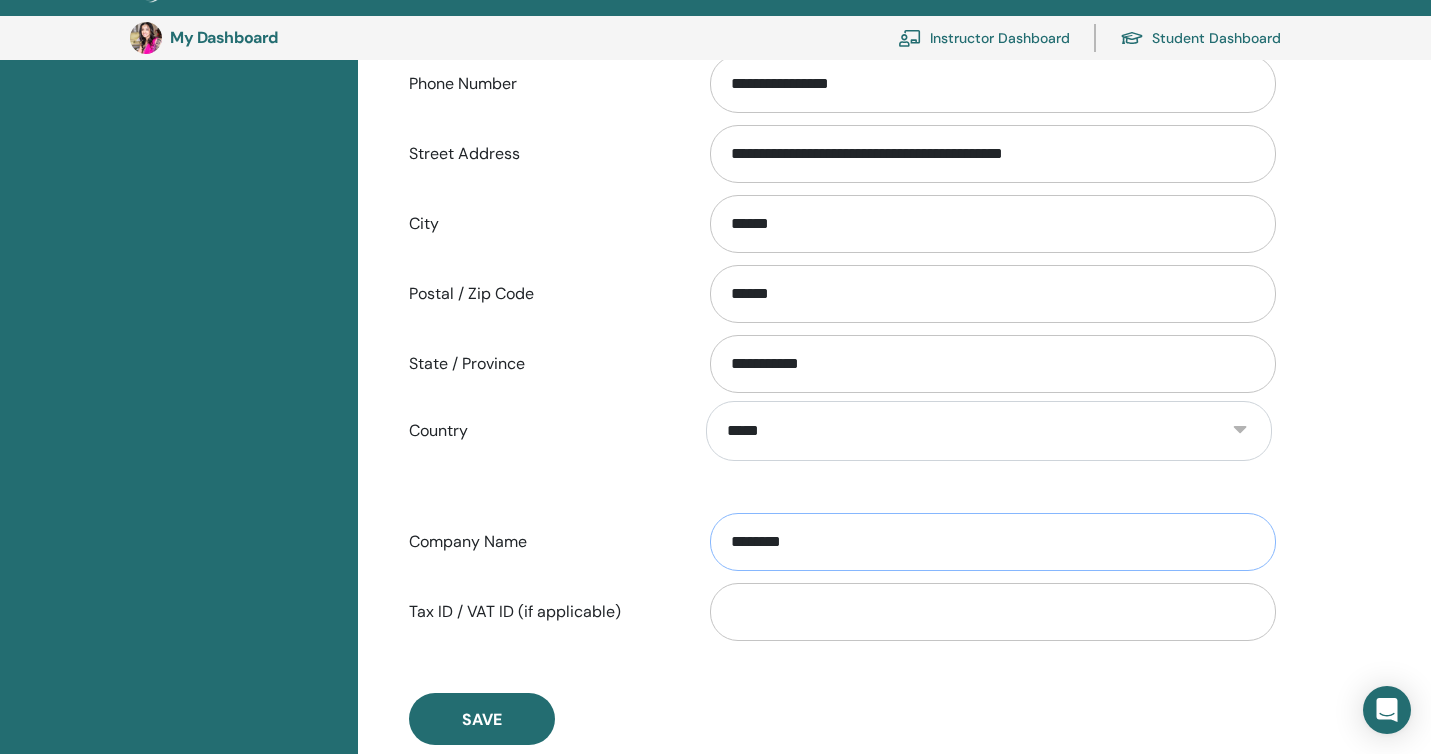 type on "********" 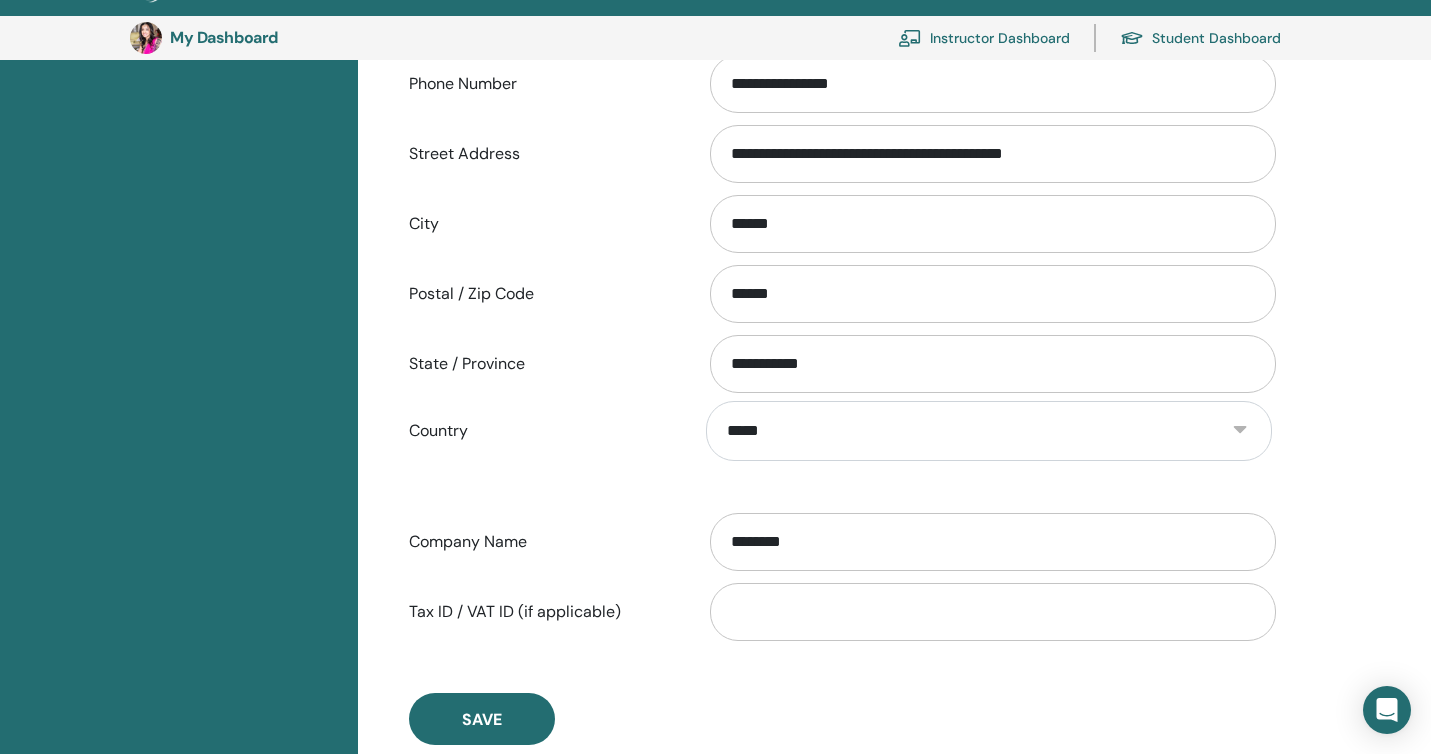 click on "**********" at bounding box center (840, 149) 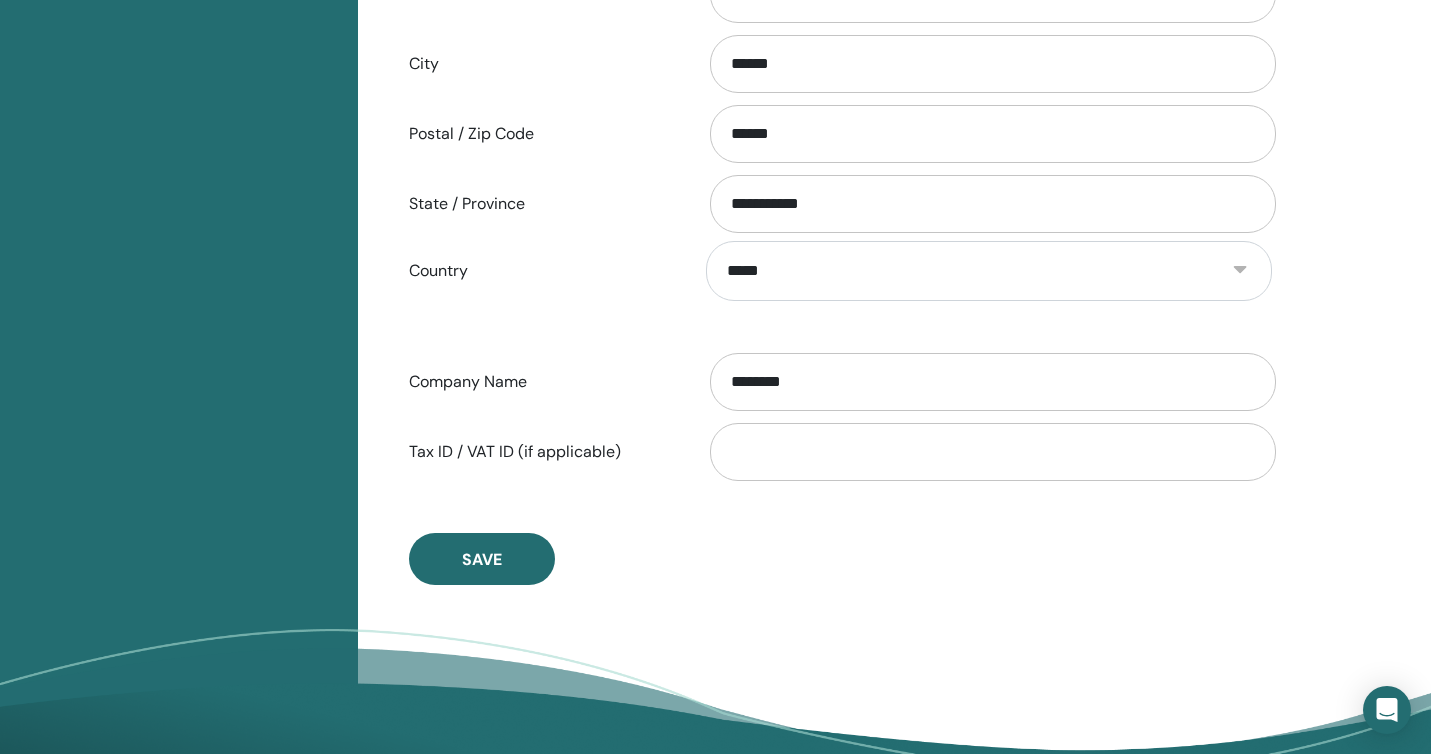 scroll, scrollTop: 864, scrollLeft: 0, axis: vertical 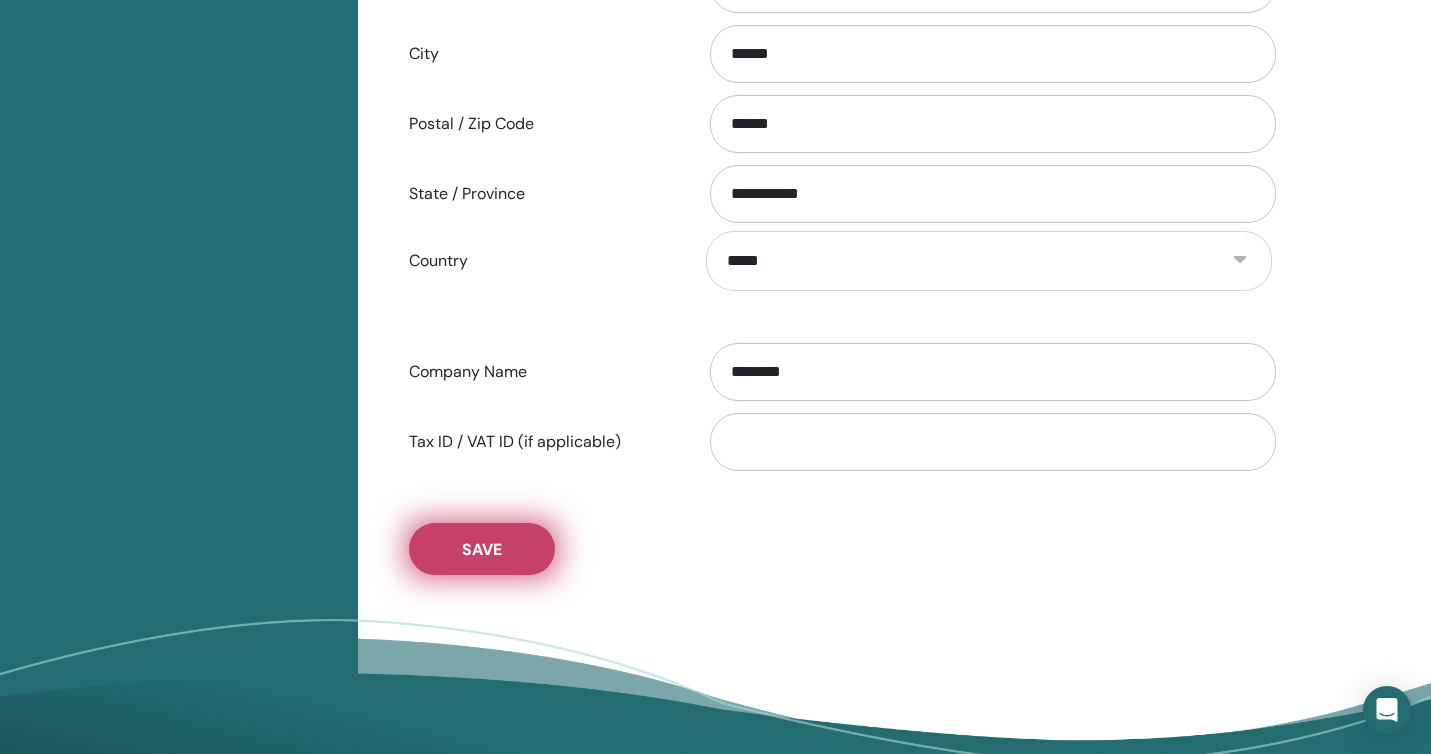 click on "Save" at bounding box center (482, 549) 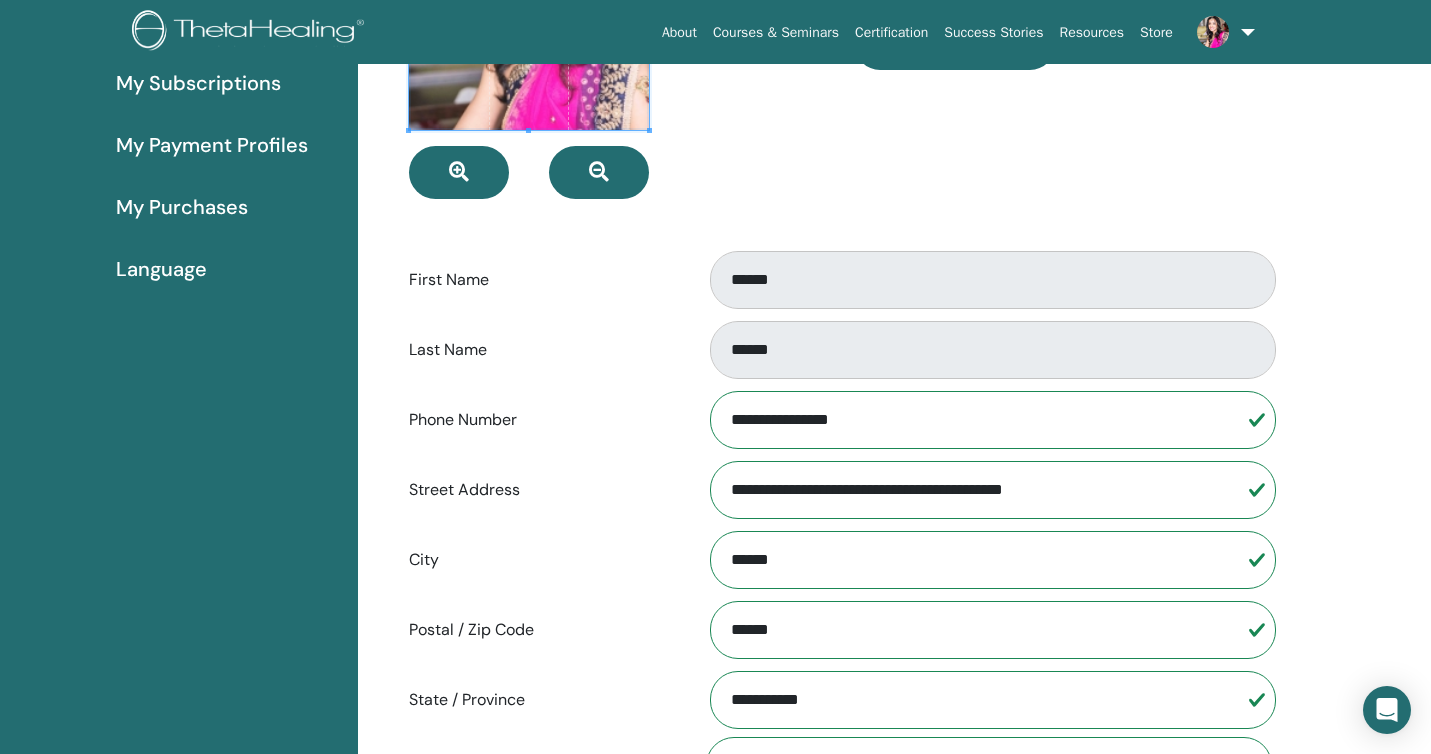 scroll, scrollTop: 34, scrollLeft: 0, axis: vertical 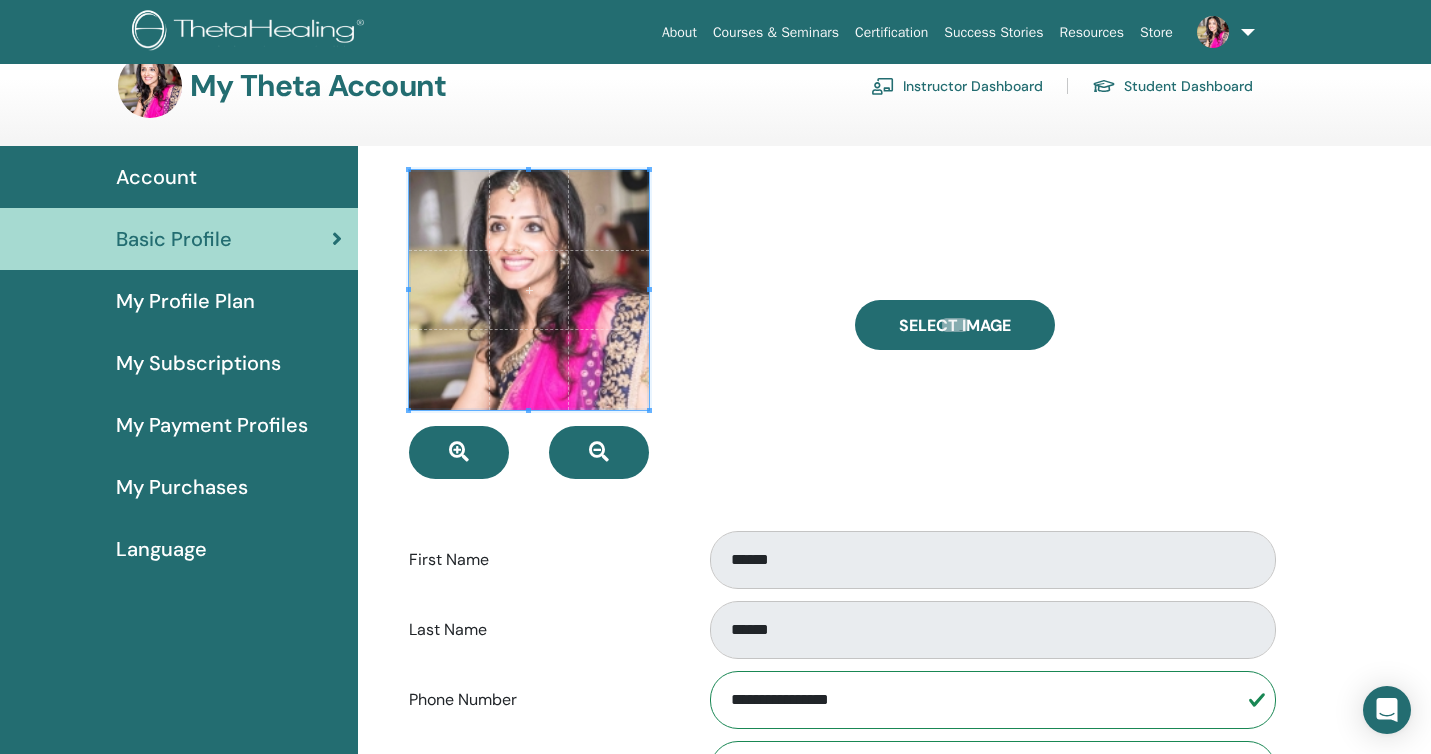click on "Account" at bounding box center [156, 177] 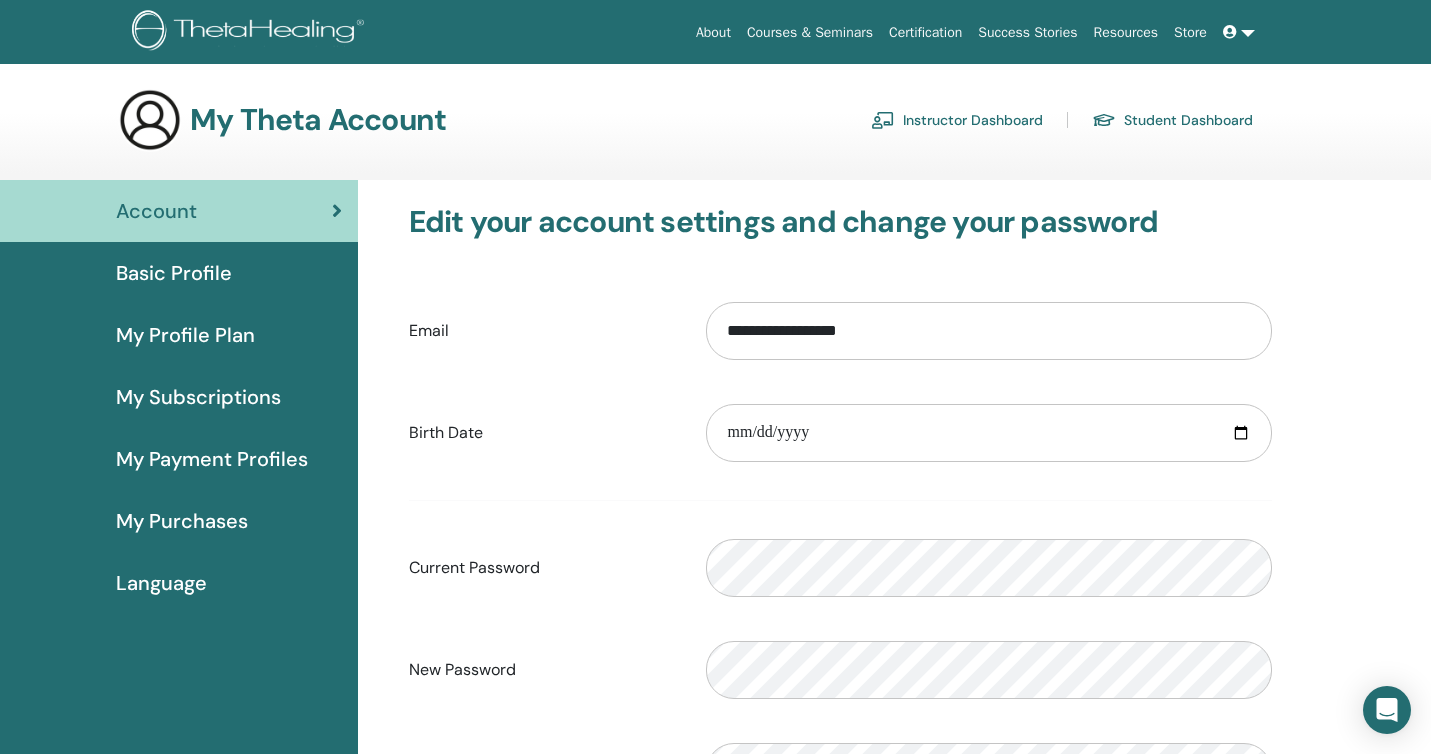 scroll, scrollTop: 0, scrollLeft: 0, axis: both 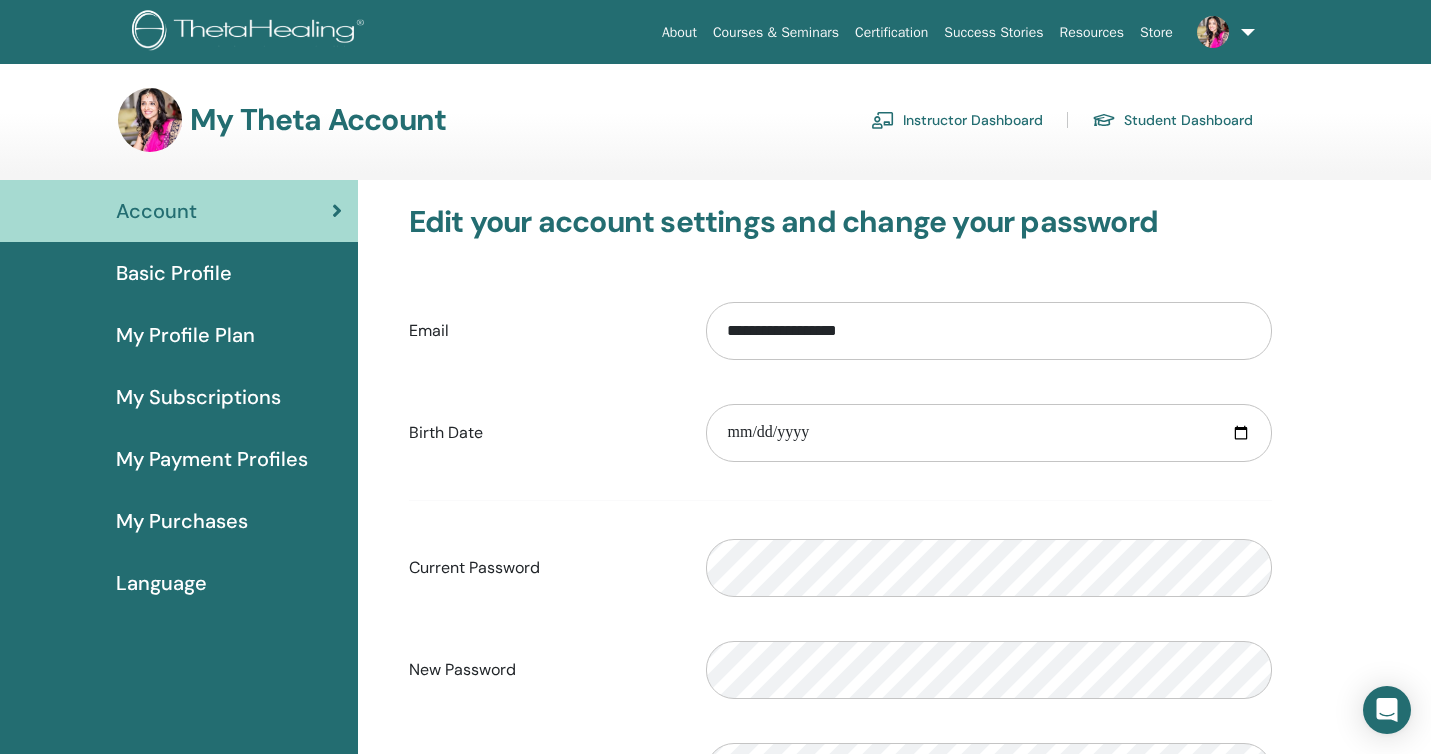 click on "Basic Profile" at bounding box center (174, 273) 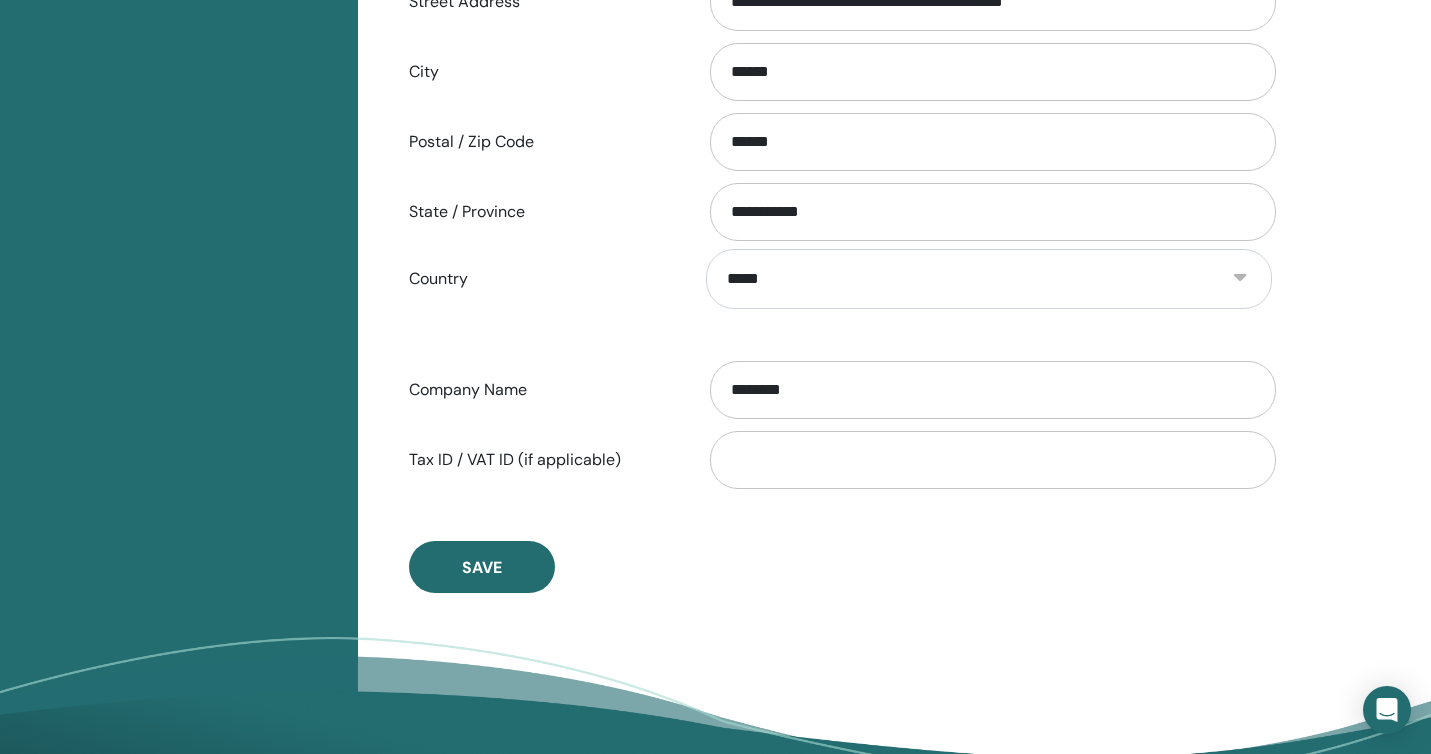 scroll, scrollTop: 844, scrollLeft: 0, axis: vertical 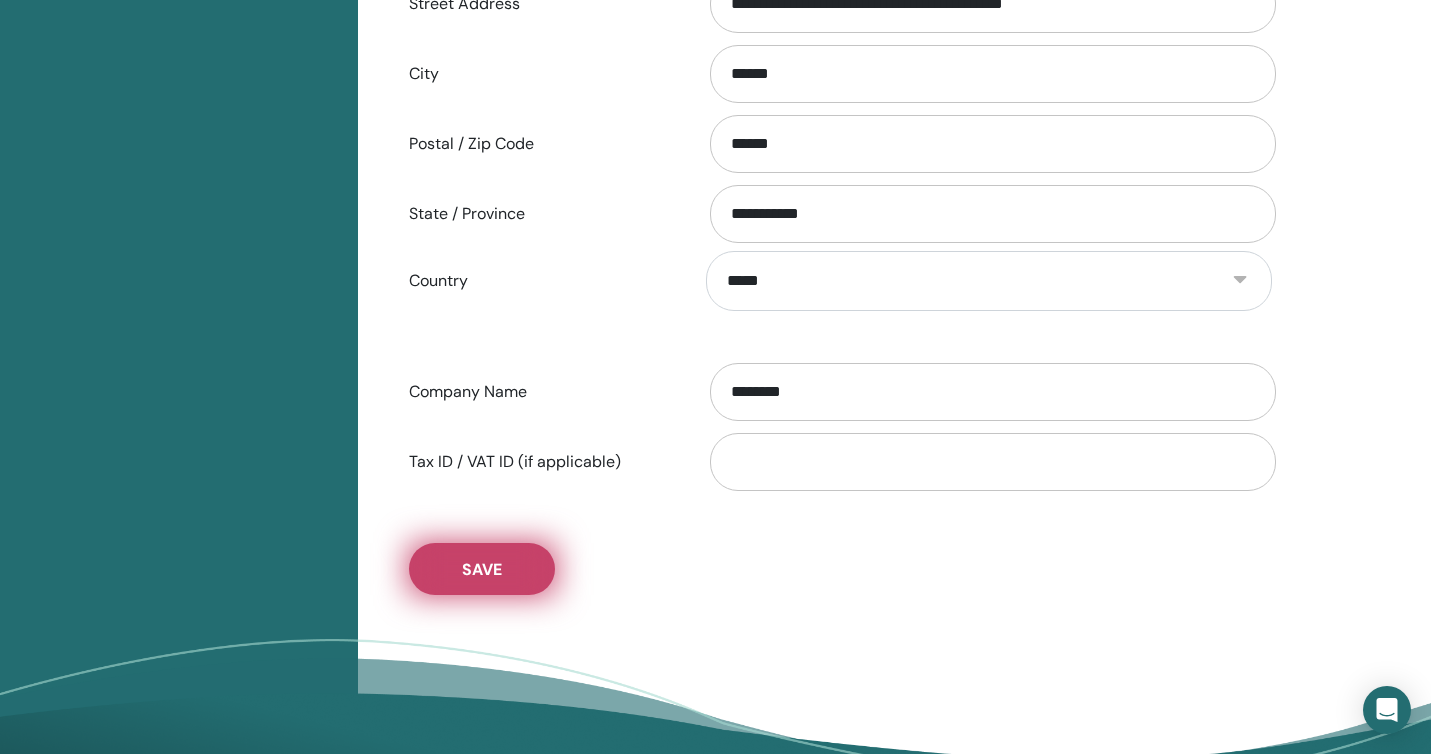 click on "Save" at bounding box center (482, 569) 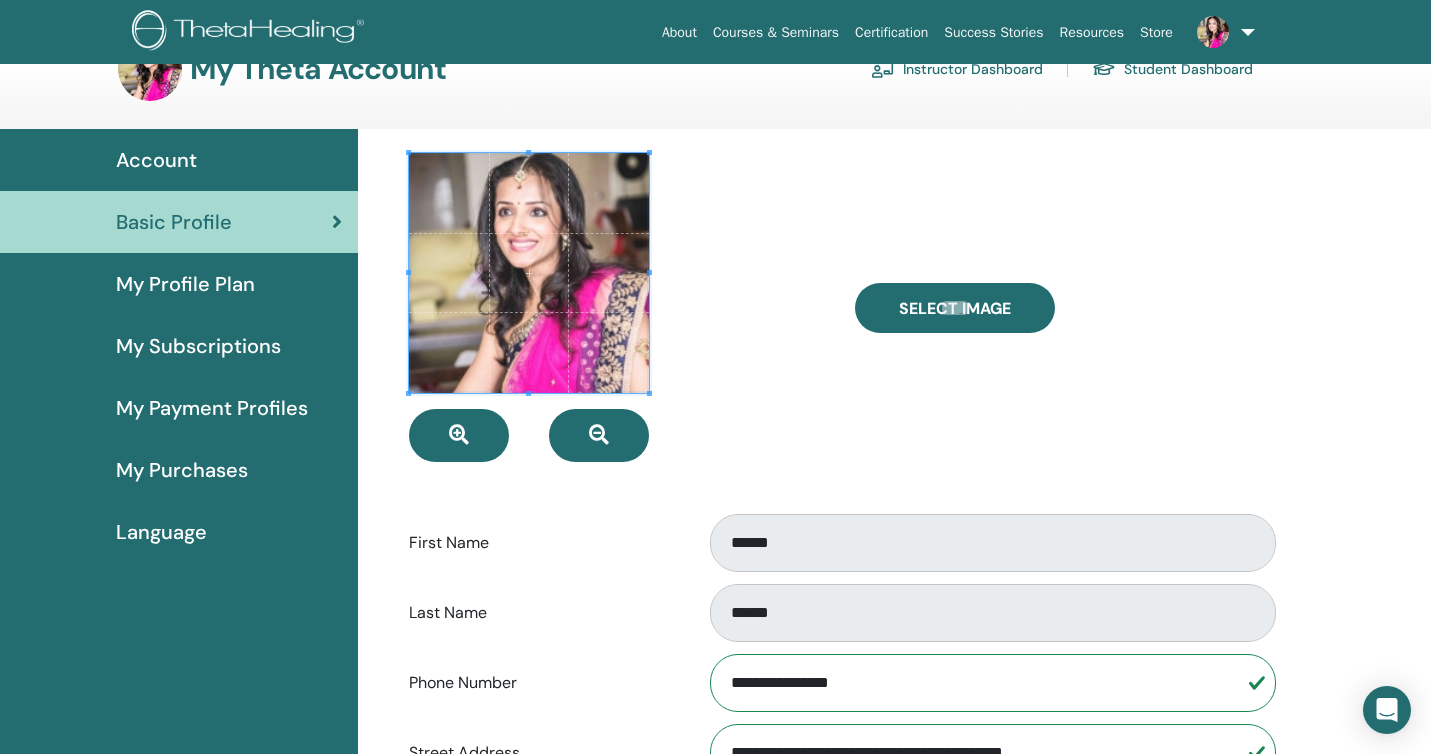 scroll, scrollTop: 0, scrollLeft: 0, axis: both 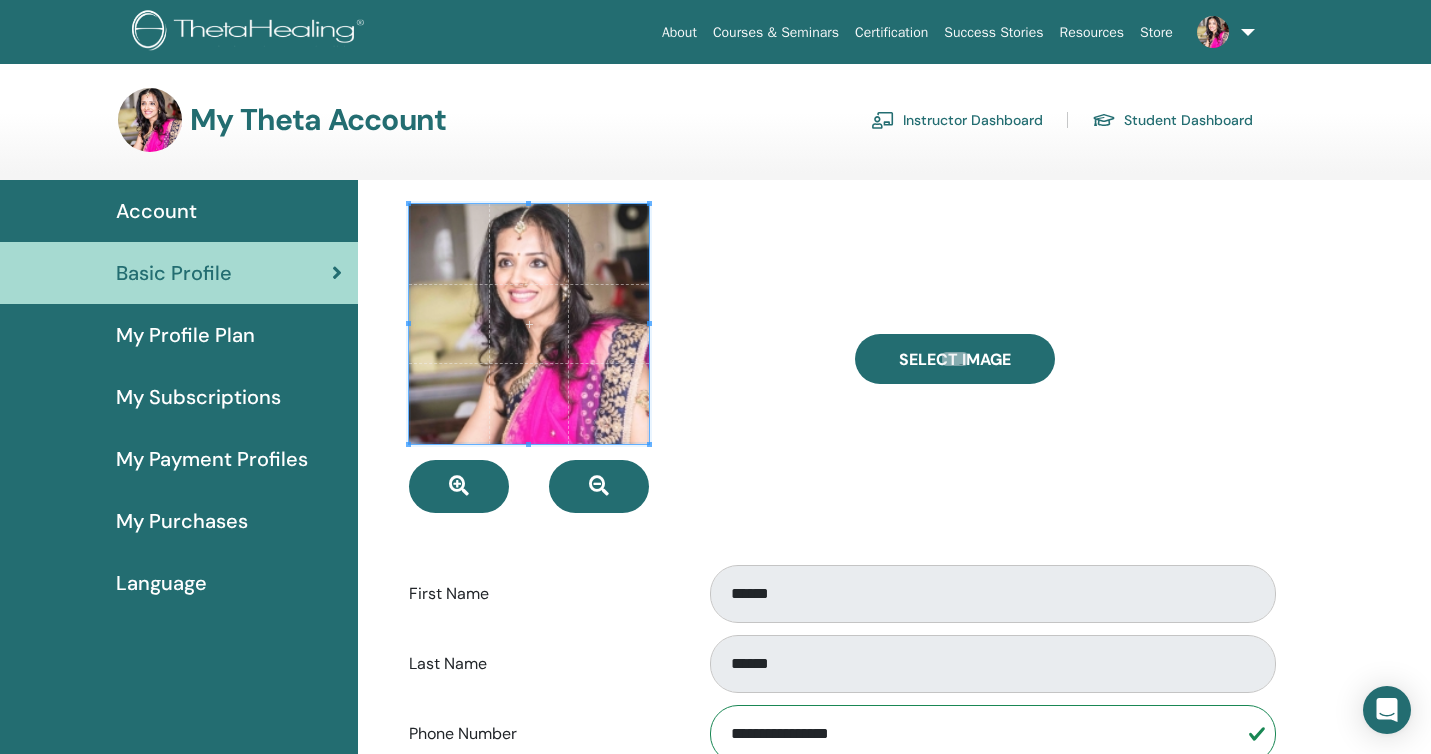click on "My Profile Plan" at bounding box center (185, 335) 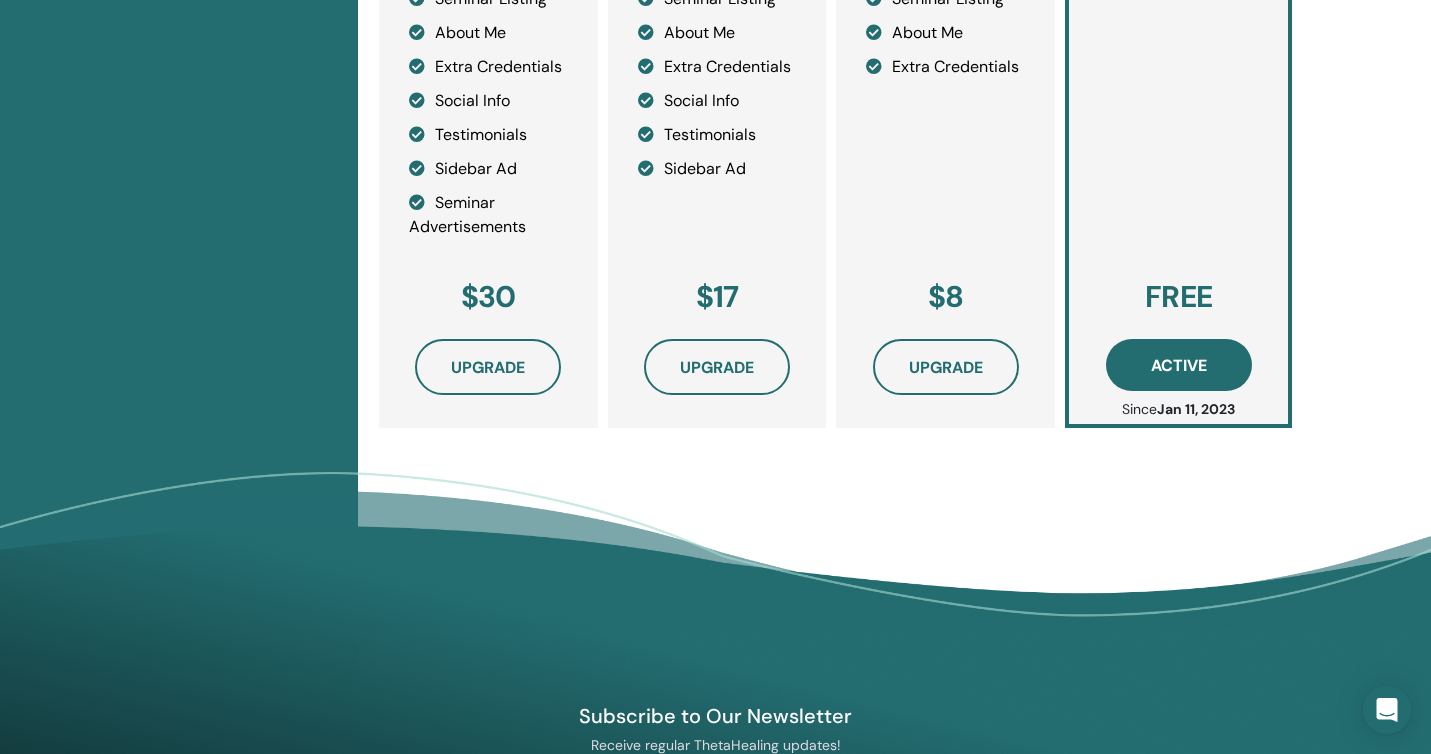 scroll, scrollTop: 784, scrollLeft: 0, axis: vertical 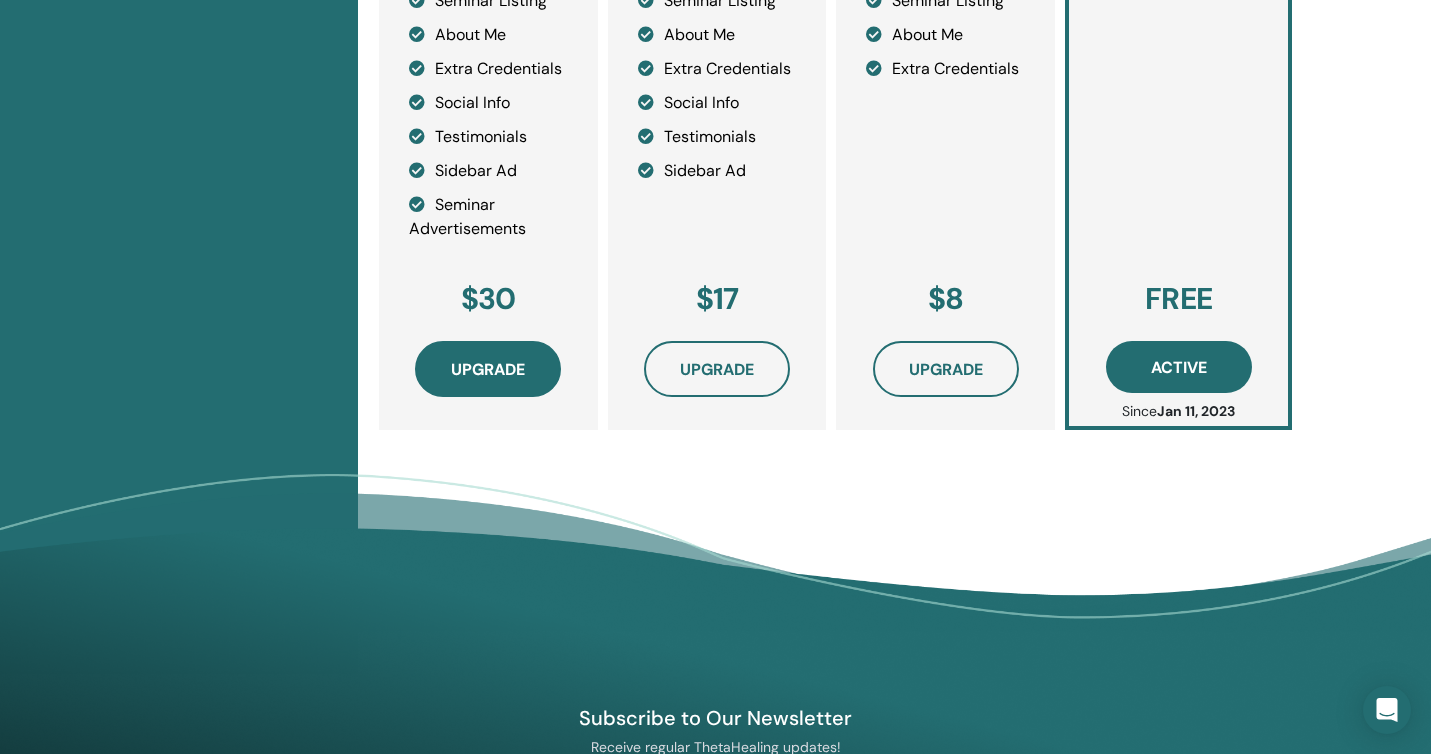 click on "Upgrade" at bounding box center (488, 369) 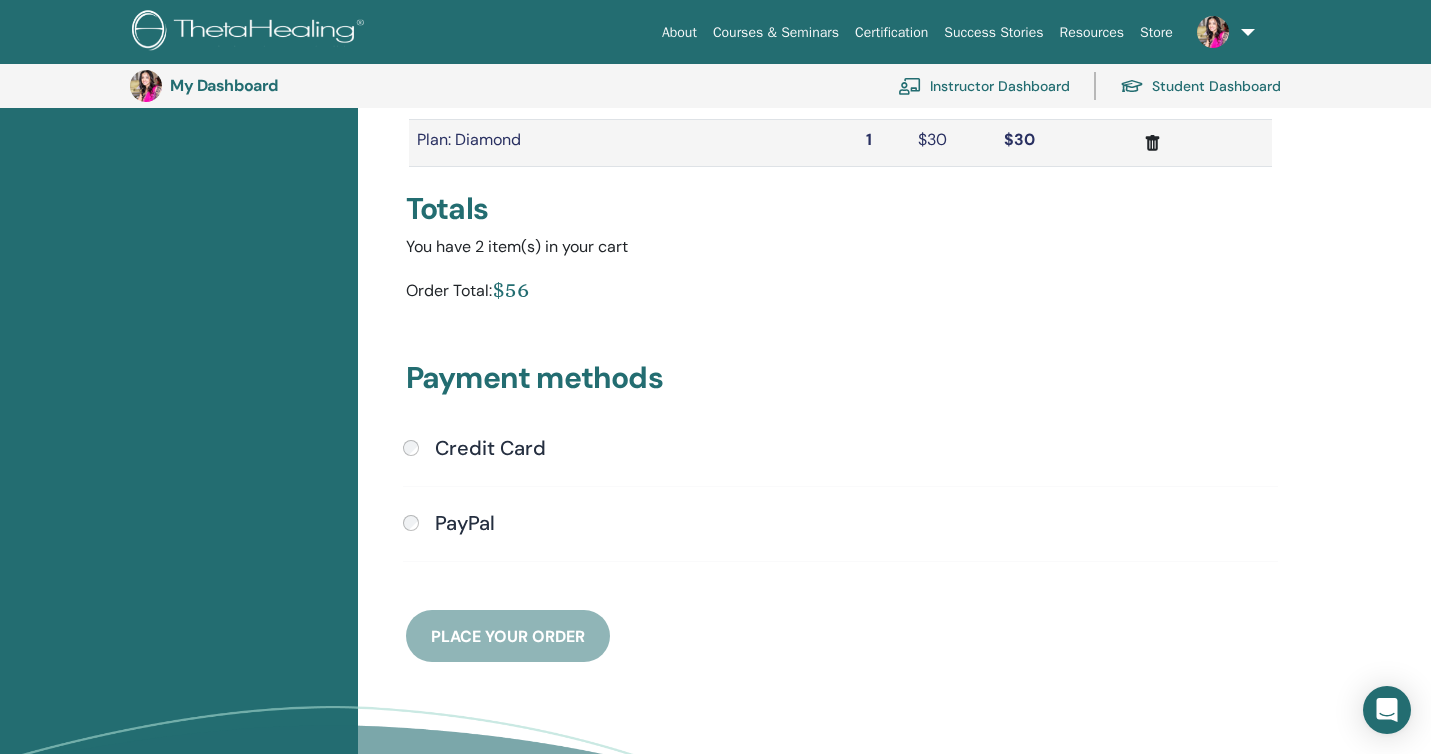scroll, scrollTop: 319, scrollLeft: 0, axis: vertical 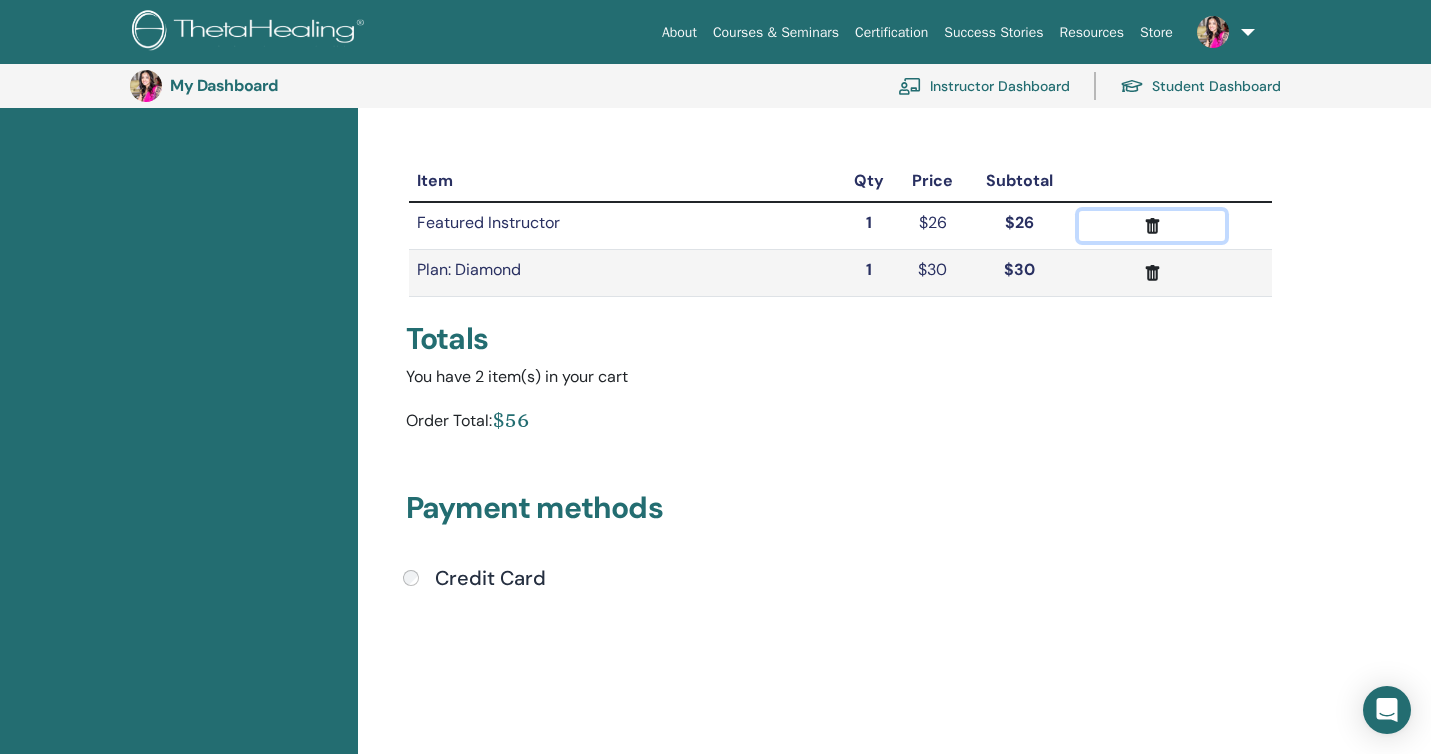 click 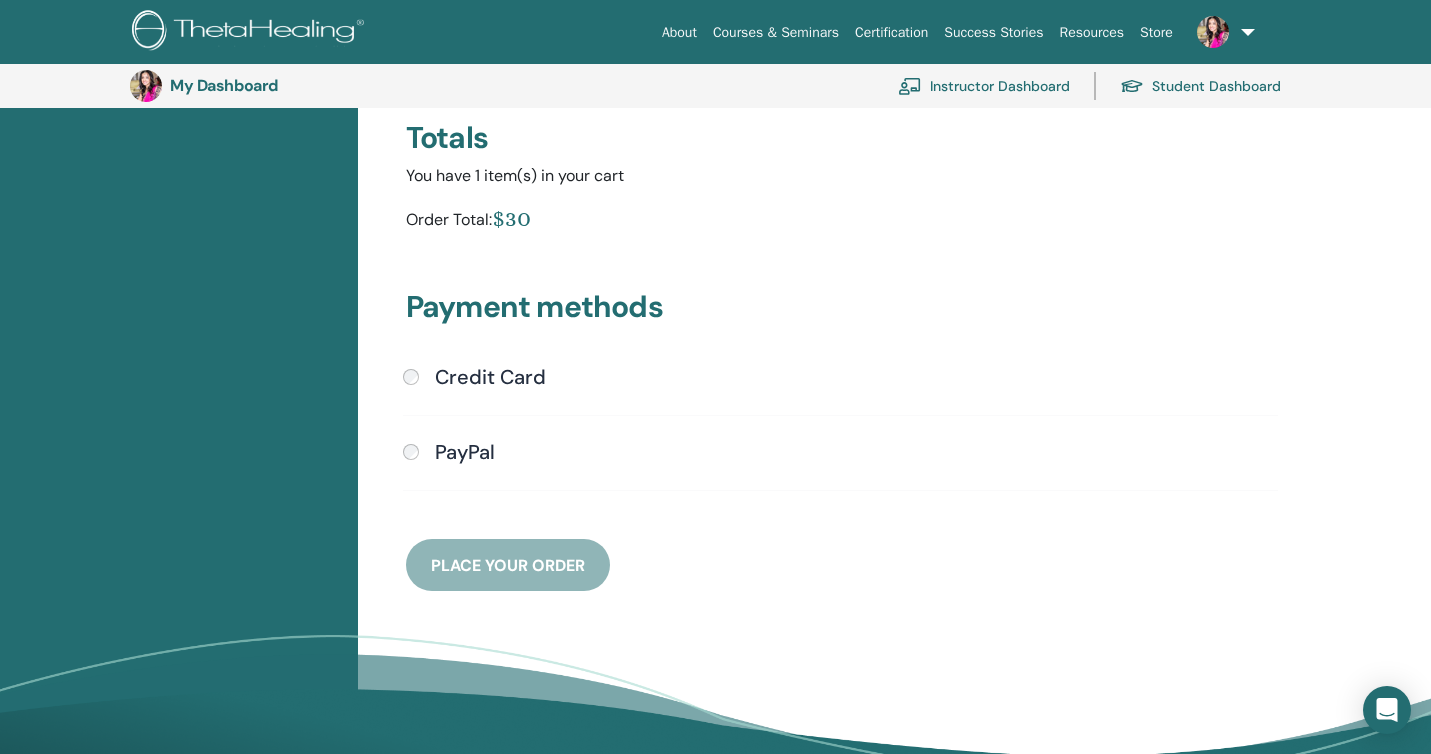 scroll, scrollTop: 337, scrollLeft: 0, axis: vertical 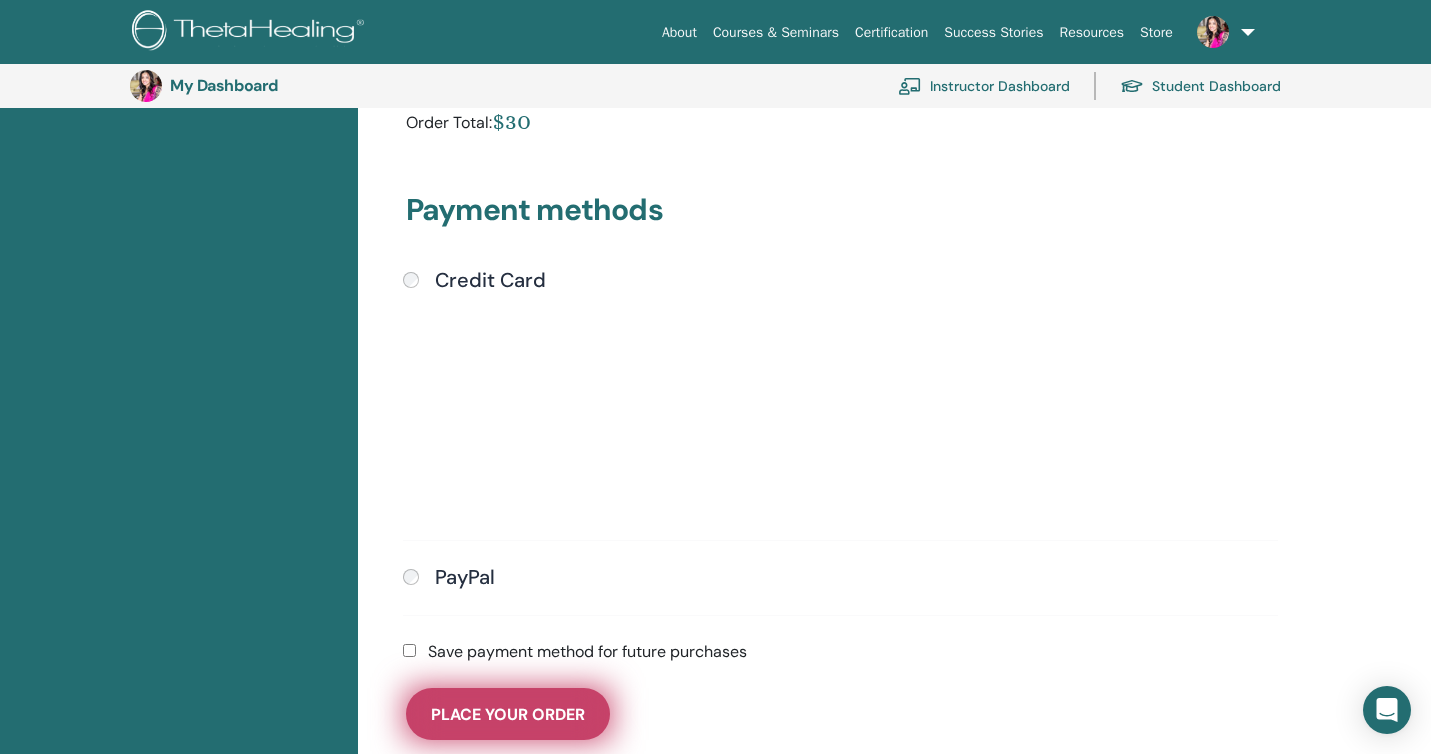 click on "Place Your Order" at bounding box center [508, 714] 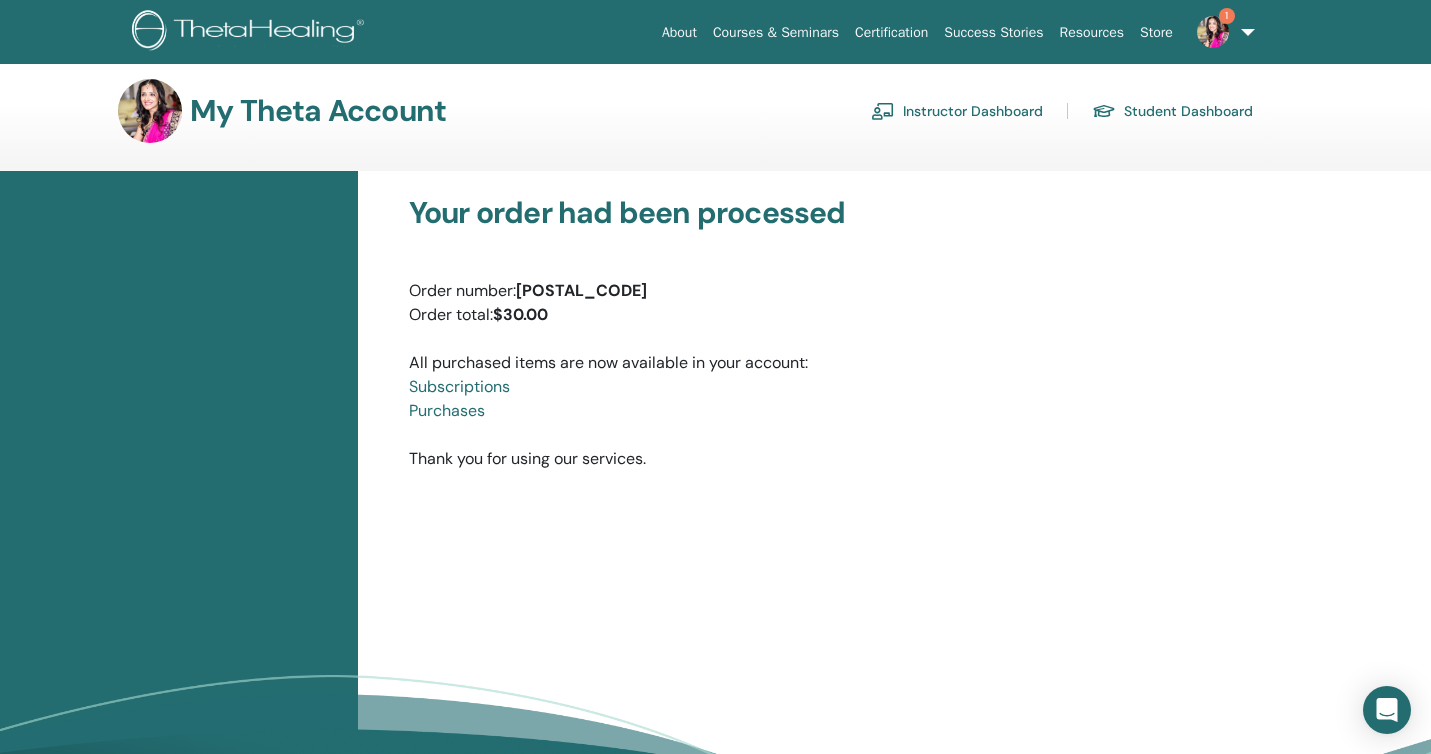 scroll, scrollTop: 15, scrollLeft: 0, axis: vertical 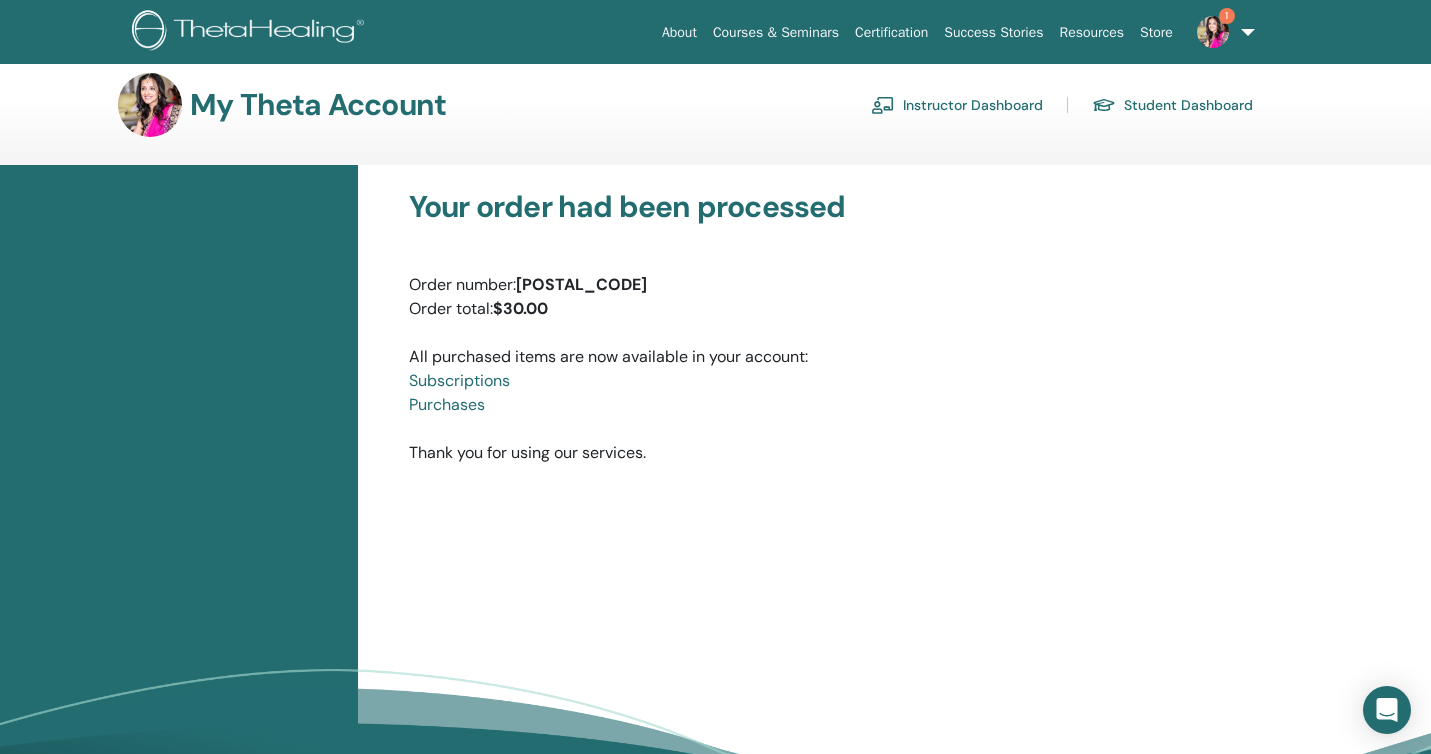 click on "Subscriptions" at bounding box center (459, 380) 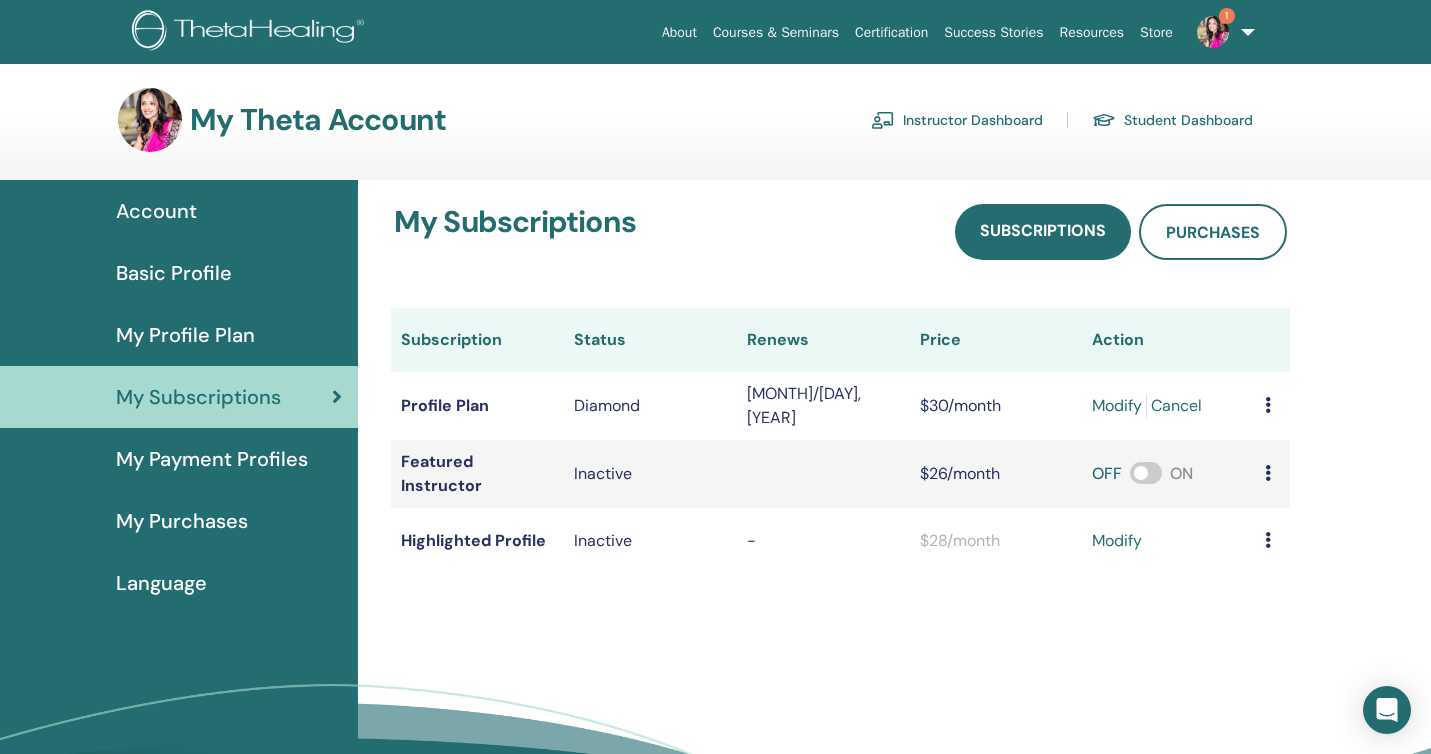 scroll, scrollTop: 0, scrollLeft: 0, axis: both 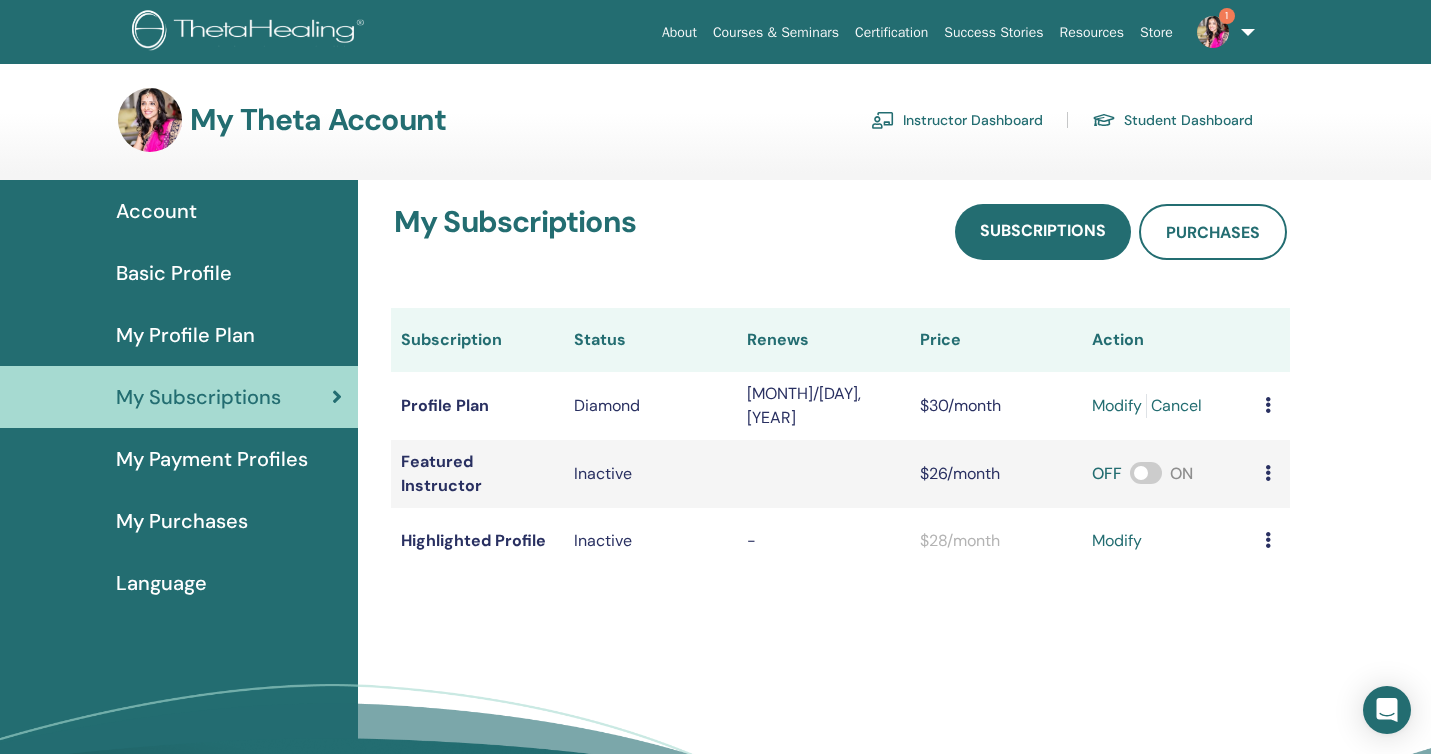 click on "modify" at bounding box center (1117, 406) 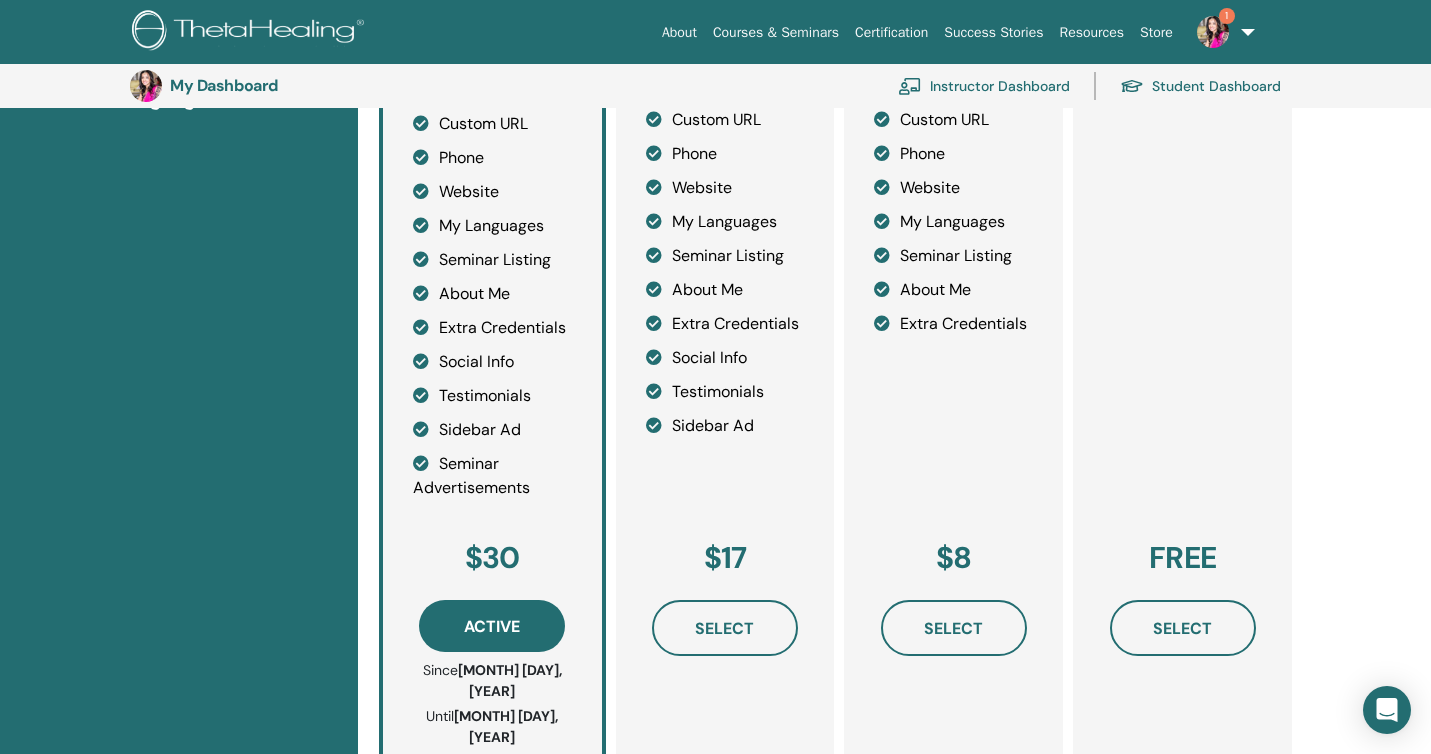 scroll, scrollTop: 693, scrollLeft: 0, axis: vertical 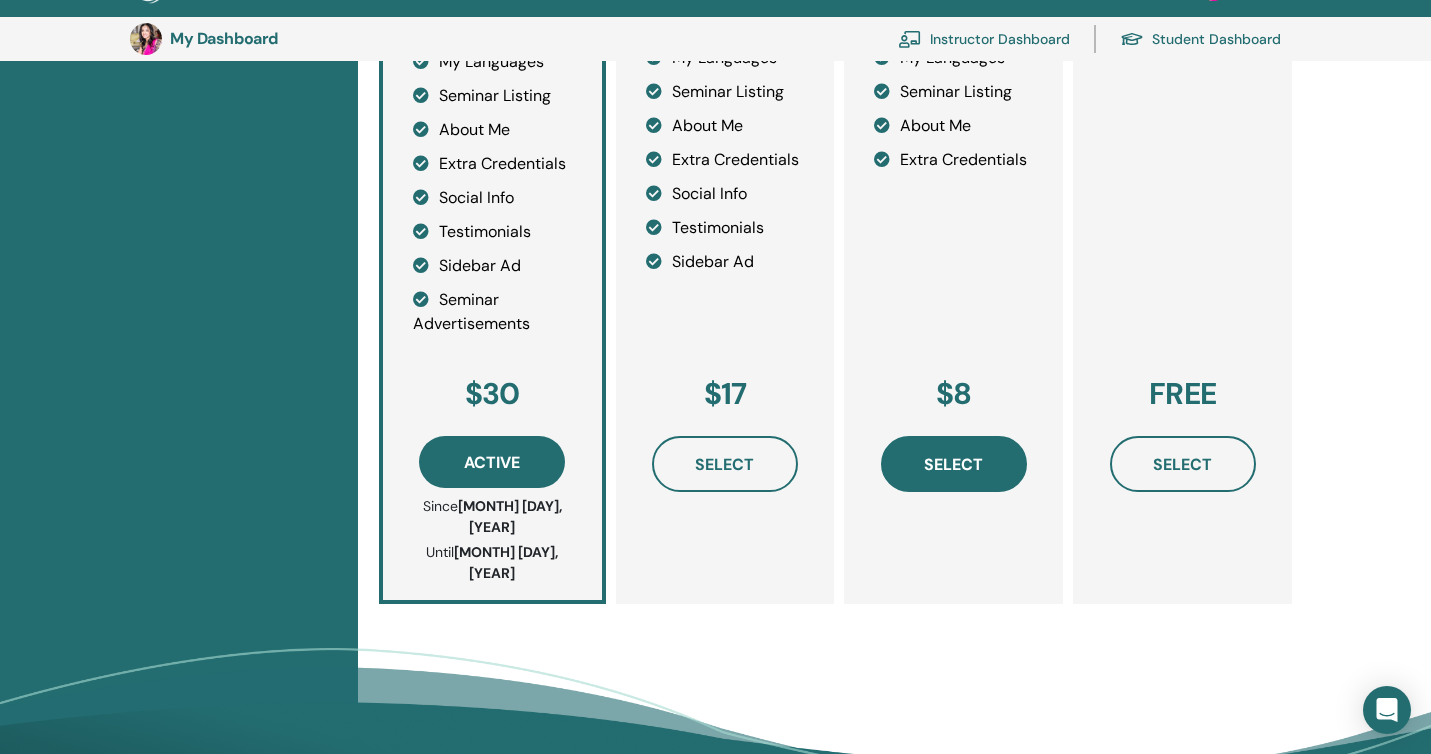 click on "Select" at bounding box center (953, 464) 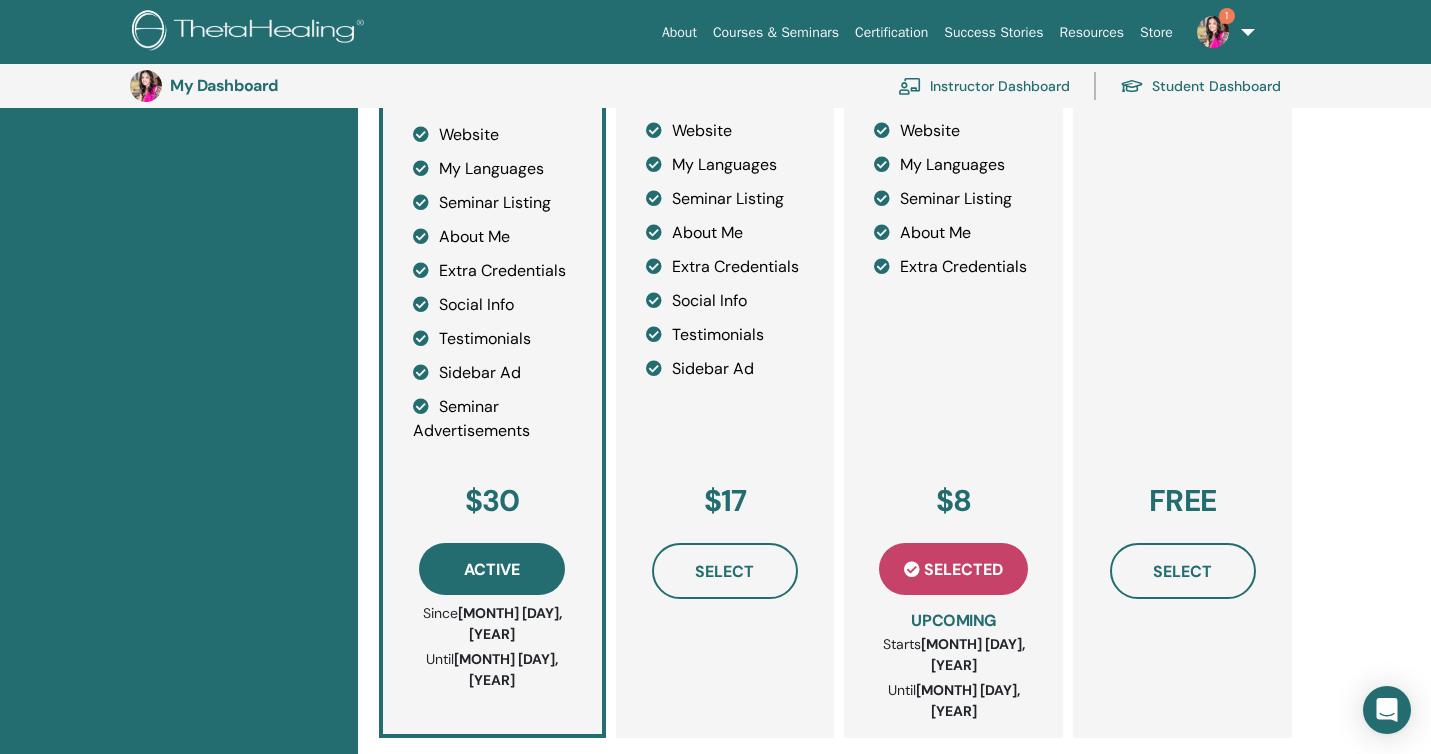 scroll, scrollTop: 584, scrollLeft: 0, axis: vertical 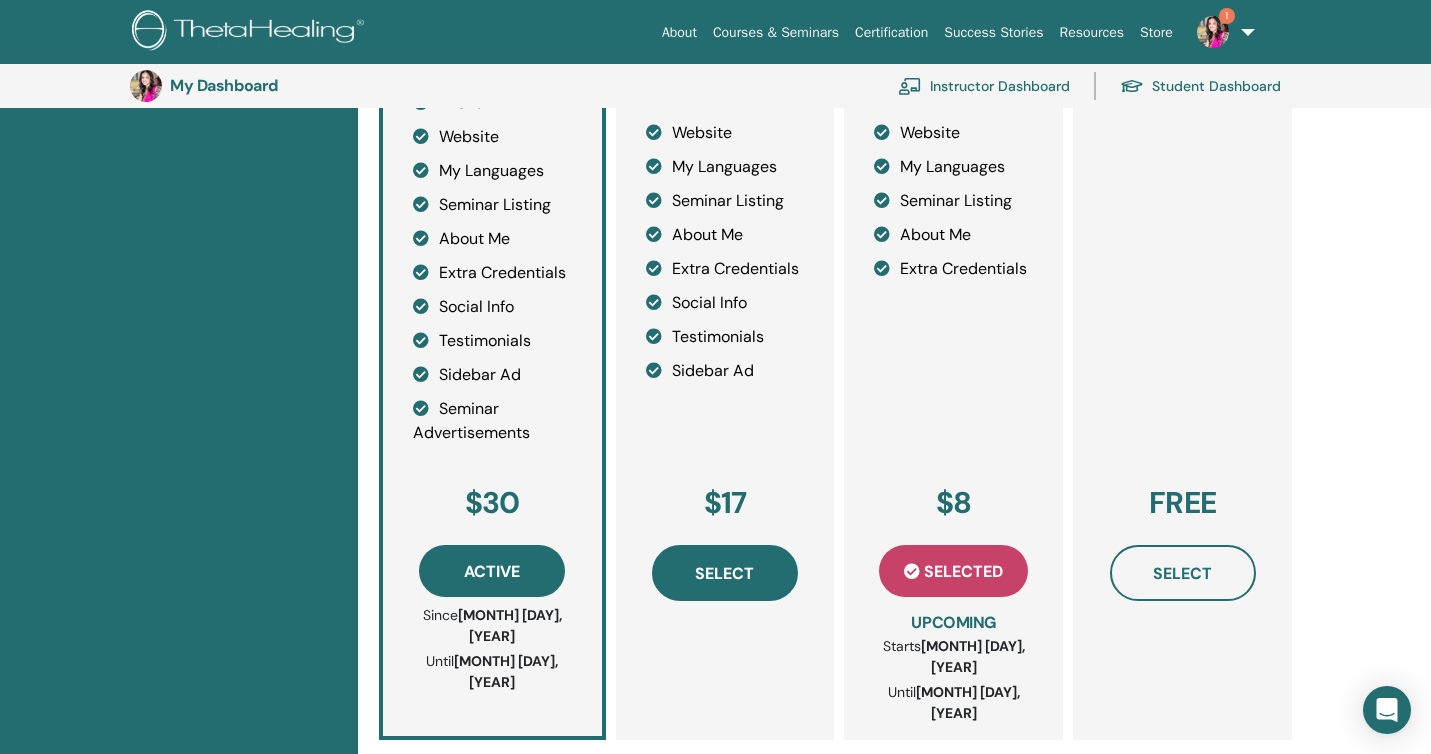 click on "Select" at bounding box center (724, 573) 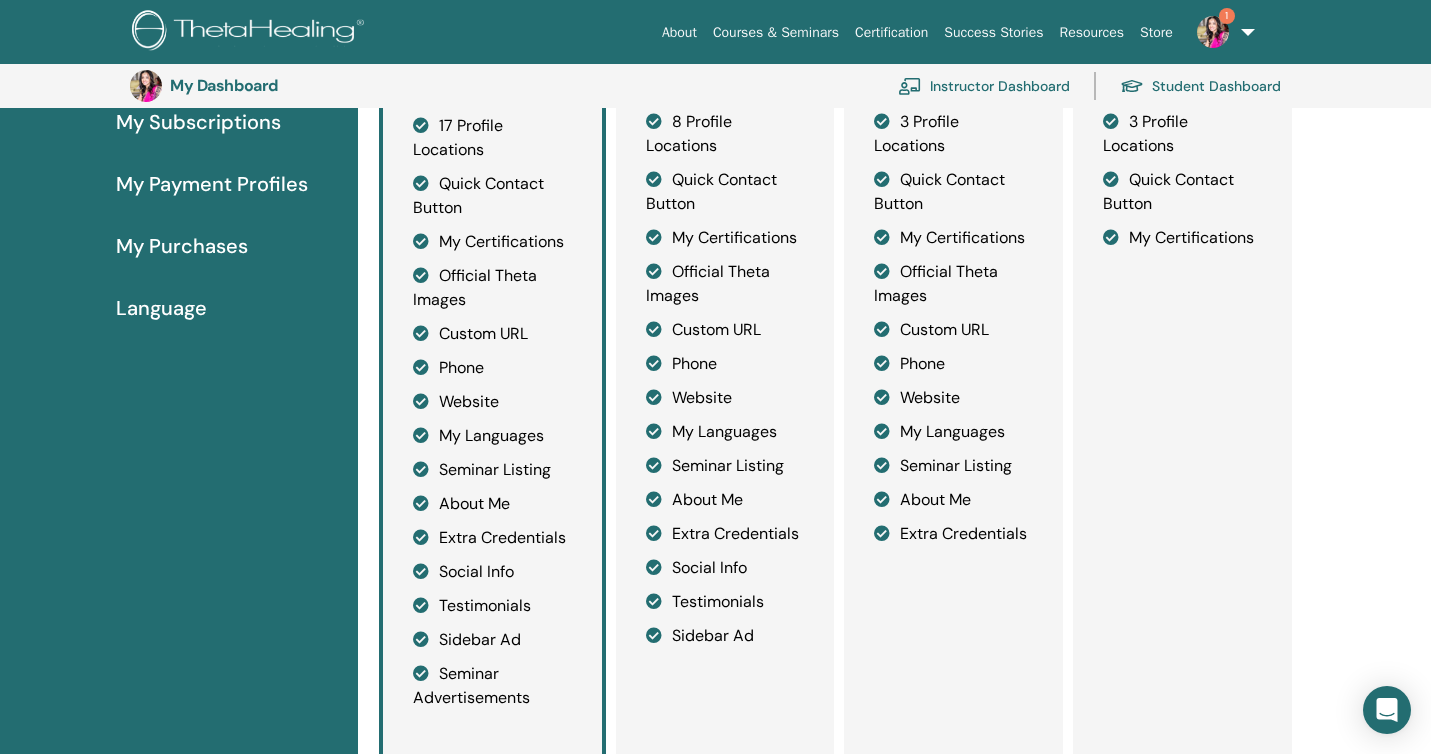 scroll, scrollTop: 0, scrollLeft: 0, axis: both 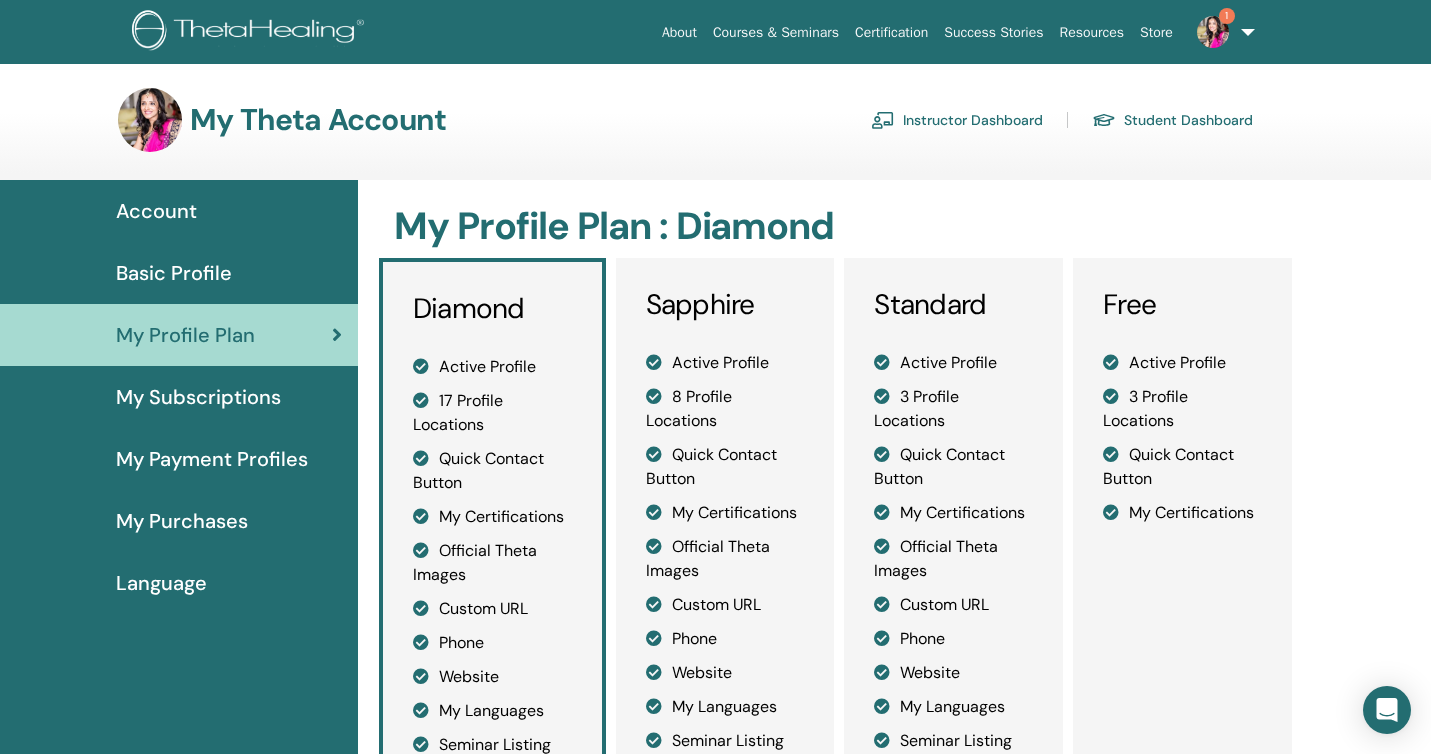 click on "My Subscriptions" at bounding box center [198, 397] 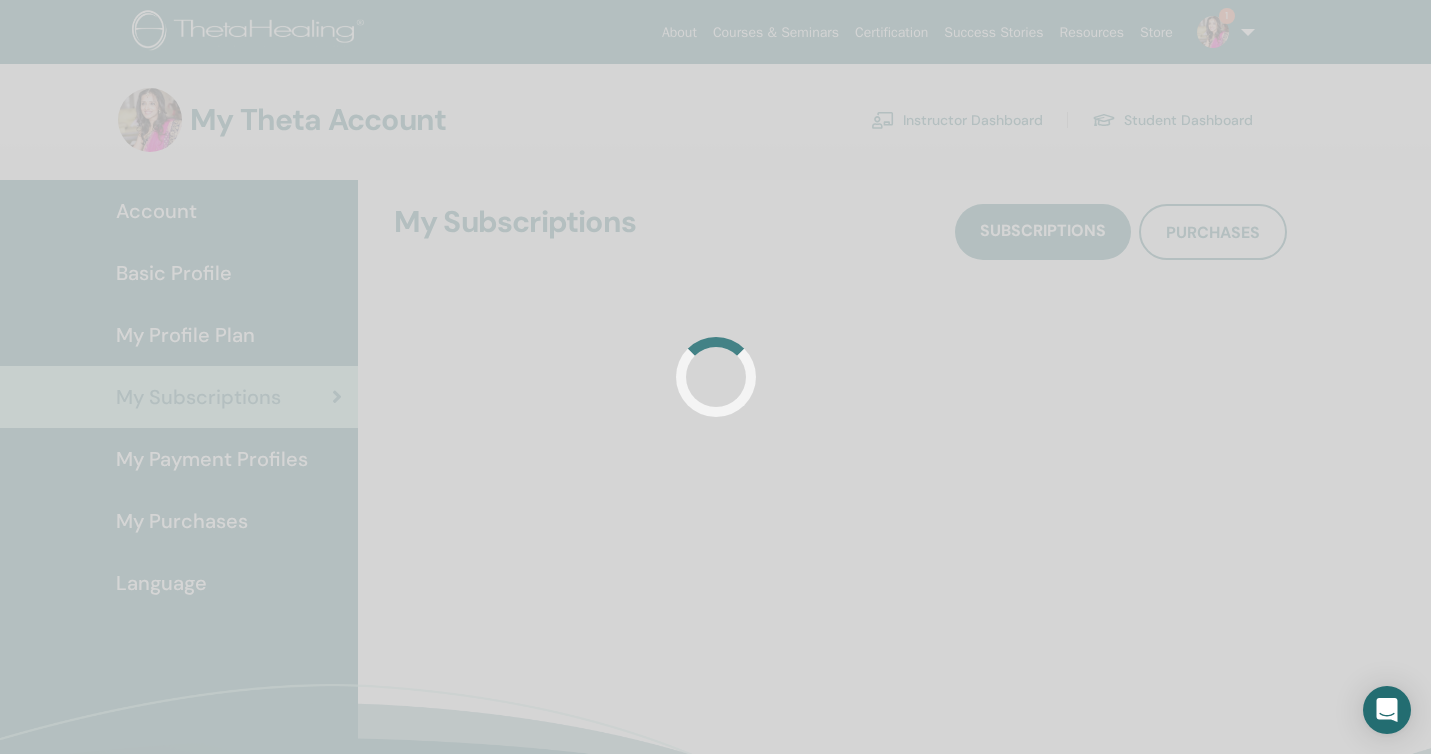 scroll, scrollTop: 0, scrollLeft: 0, axis: both 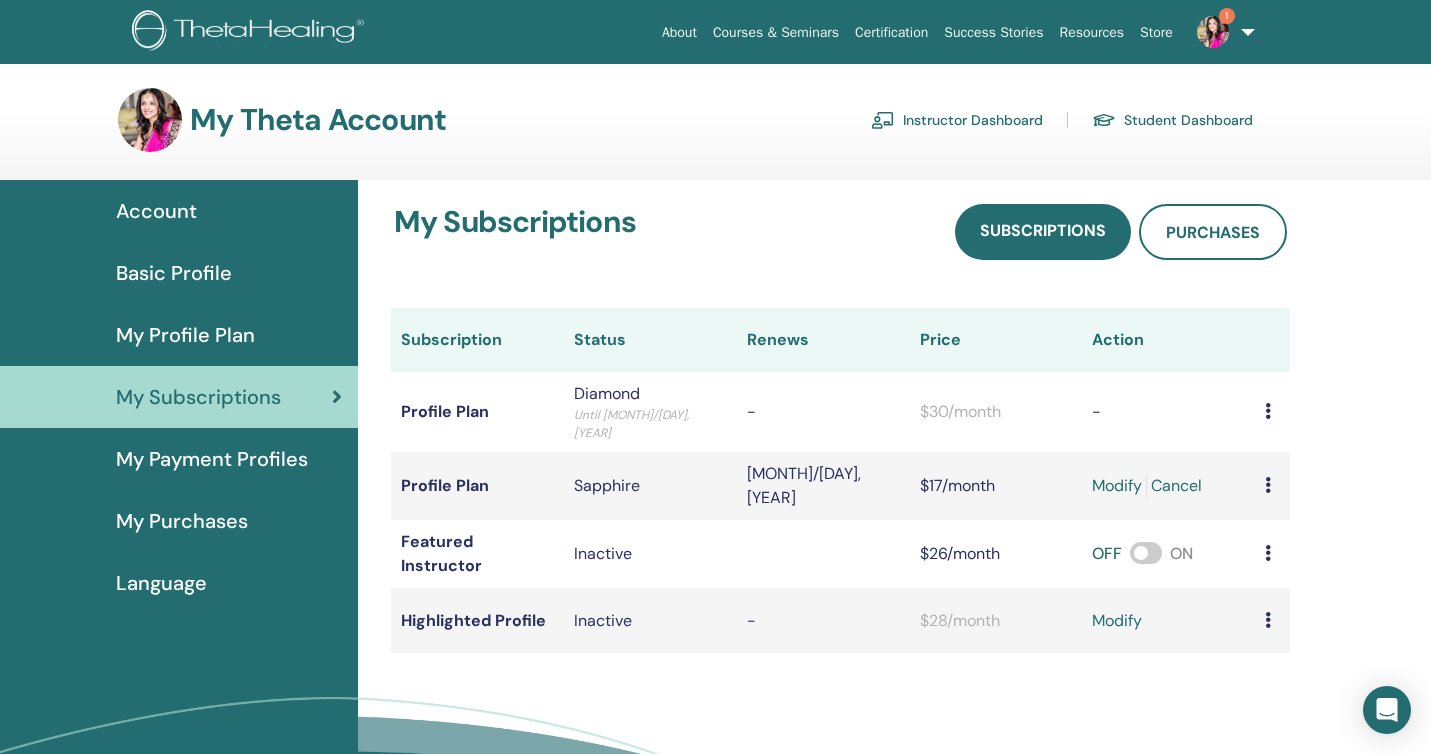 click on "modify" at bounding box center [1117, 621] 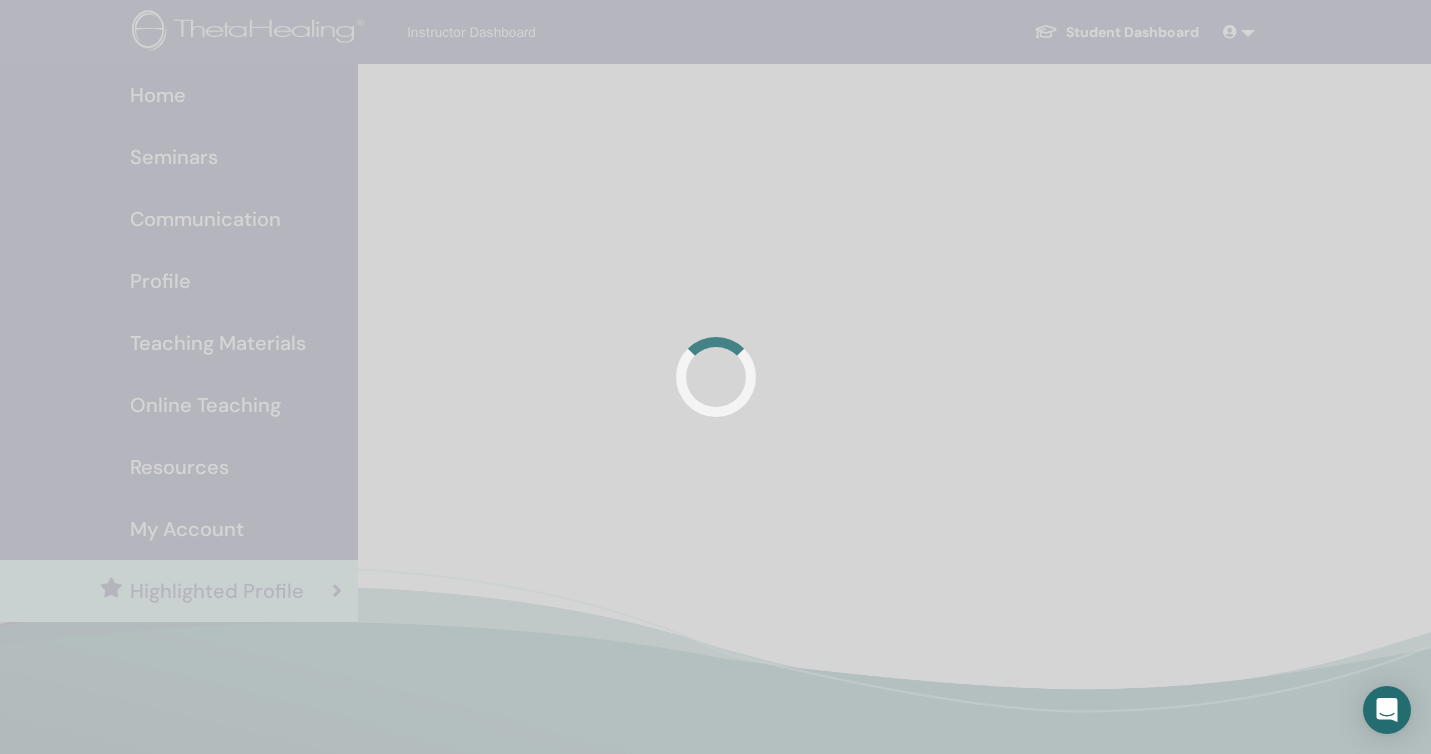 scroll, scrollTop: 0, scrollLeft: 0, axis: both 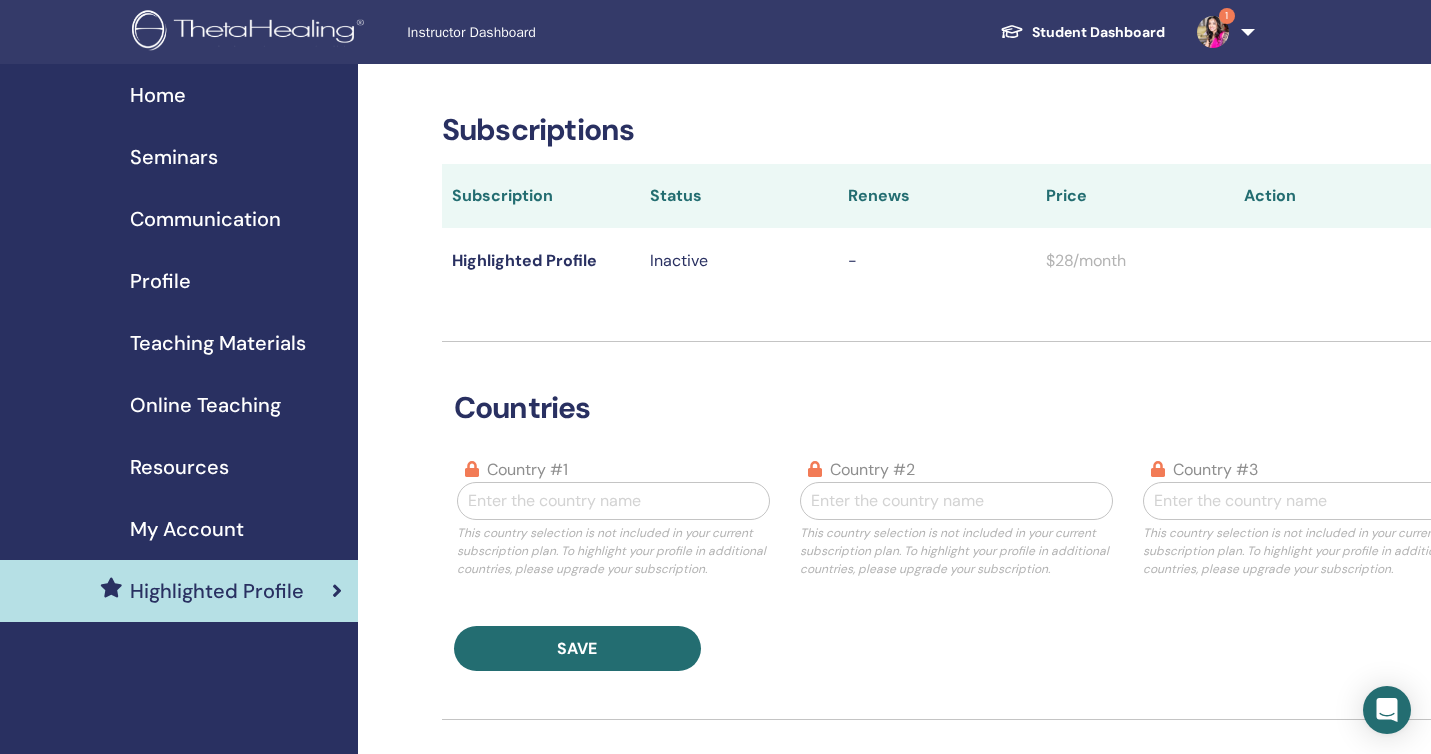 click at bounding box center (613, 501) 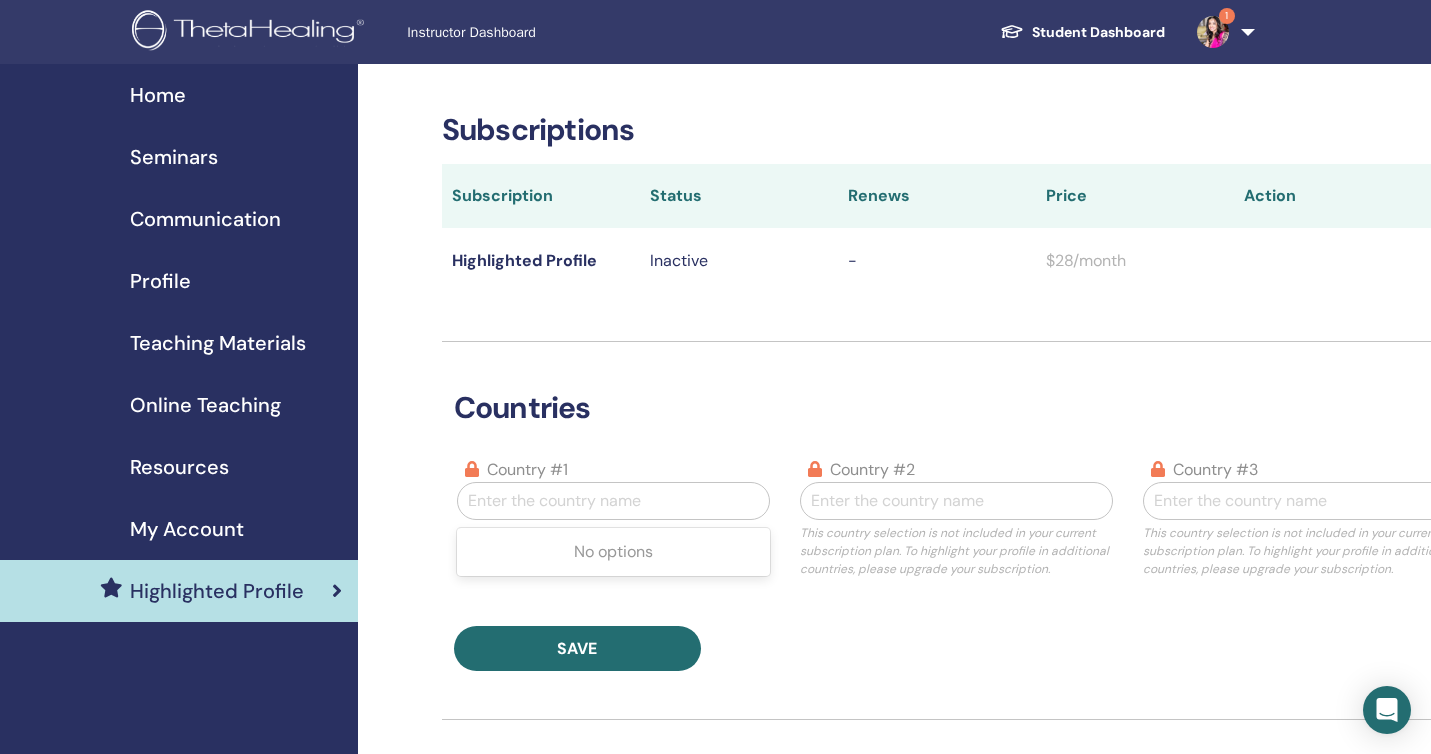 click at bounding box center (472, 469) 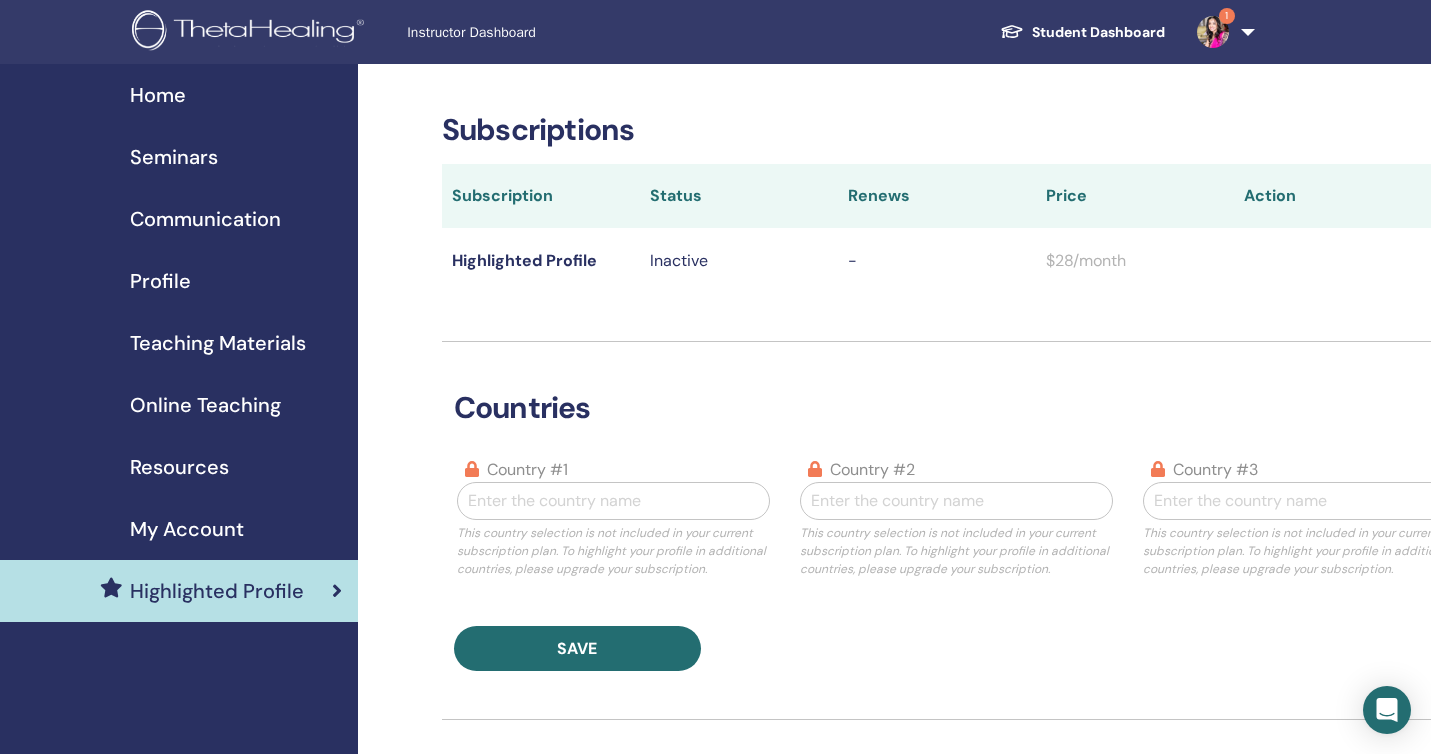 click at bounding box center (472, 469) 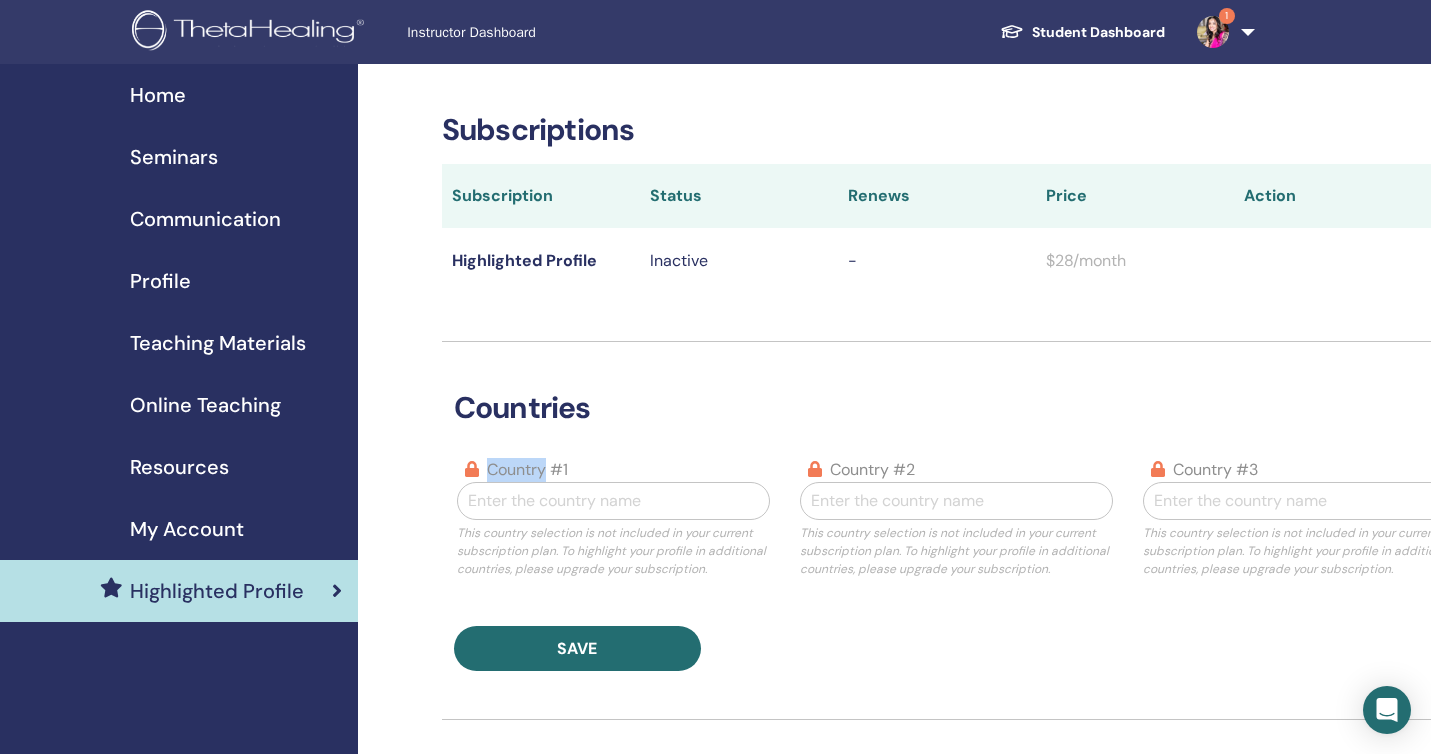 click at bounding box center [472, 469] 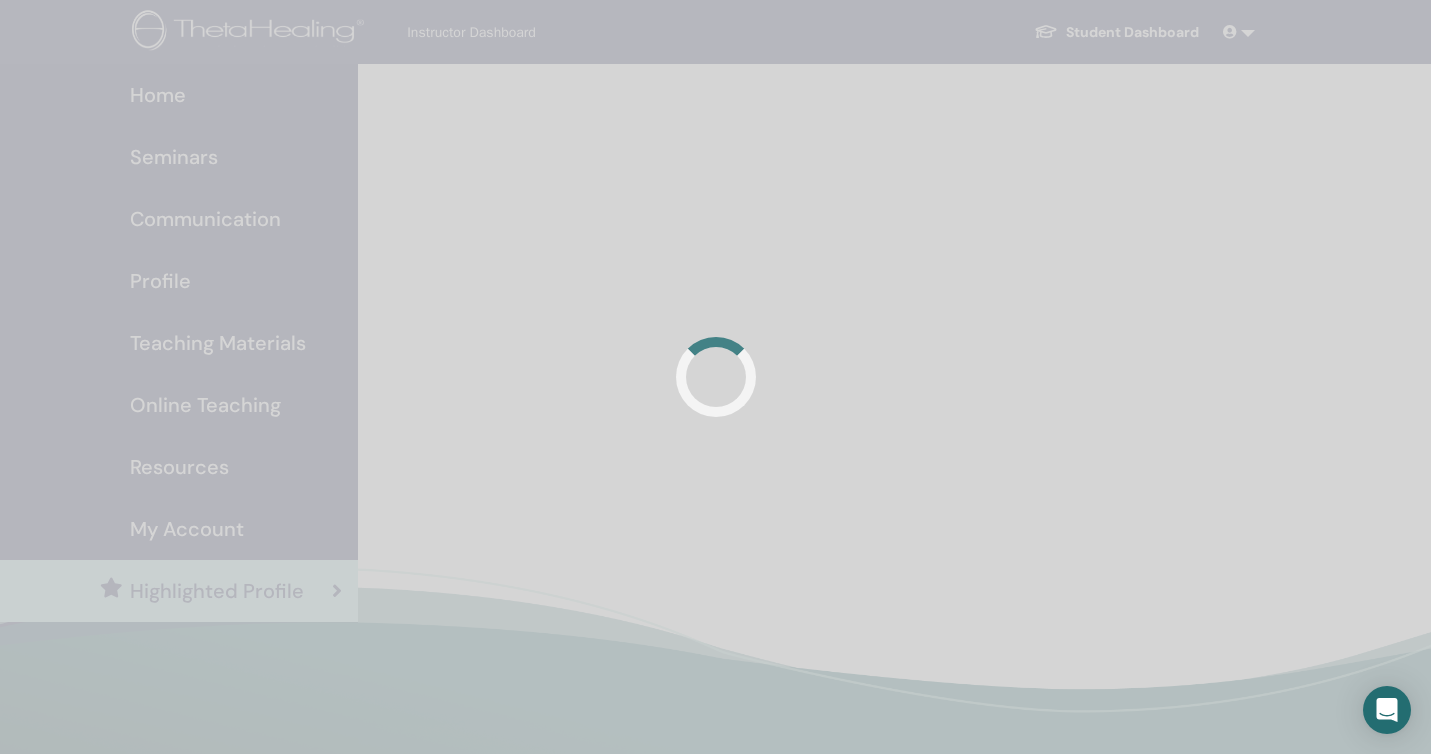 scroll, scrollTop: 0, scrollLeft: 0, axis: both 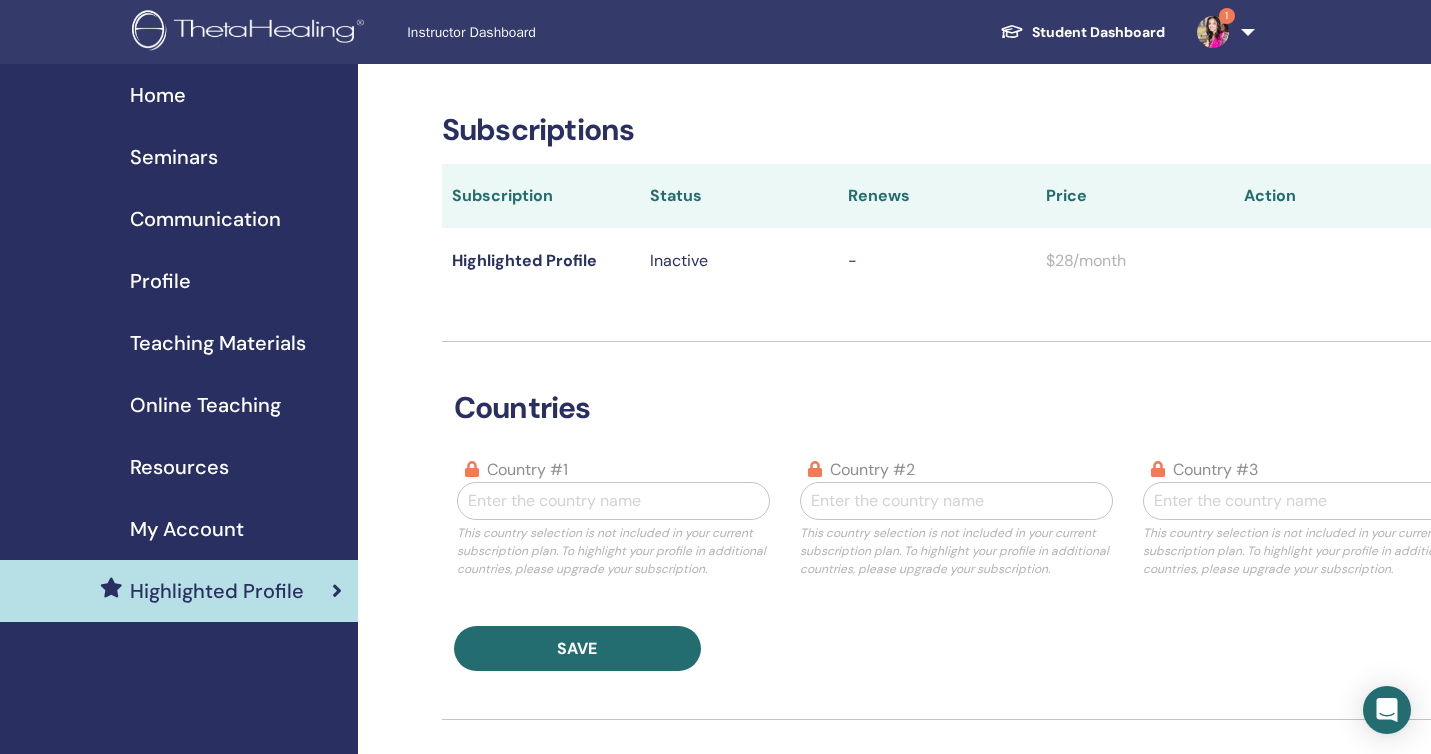 click on "Inactive" at bounding box center (739, 261) 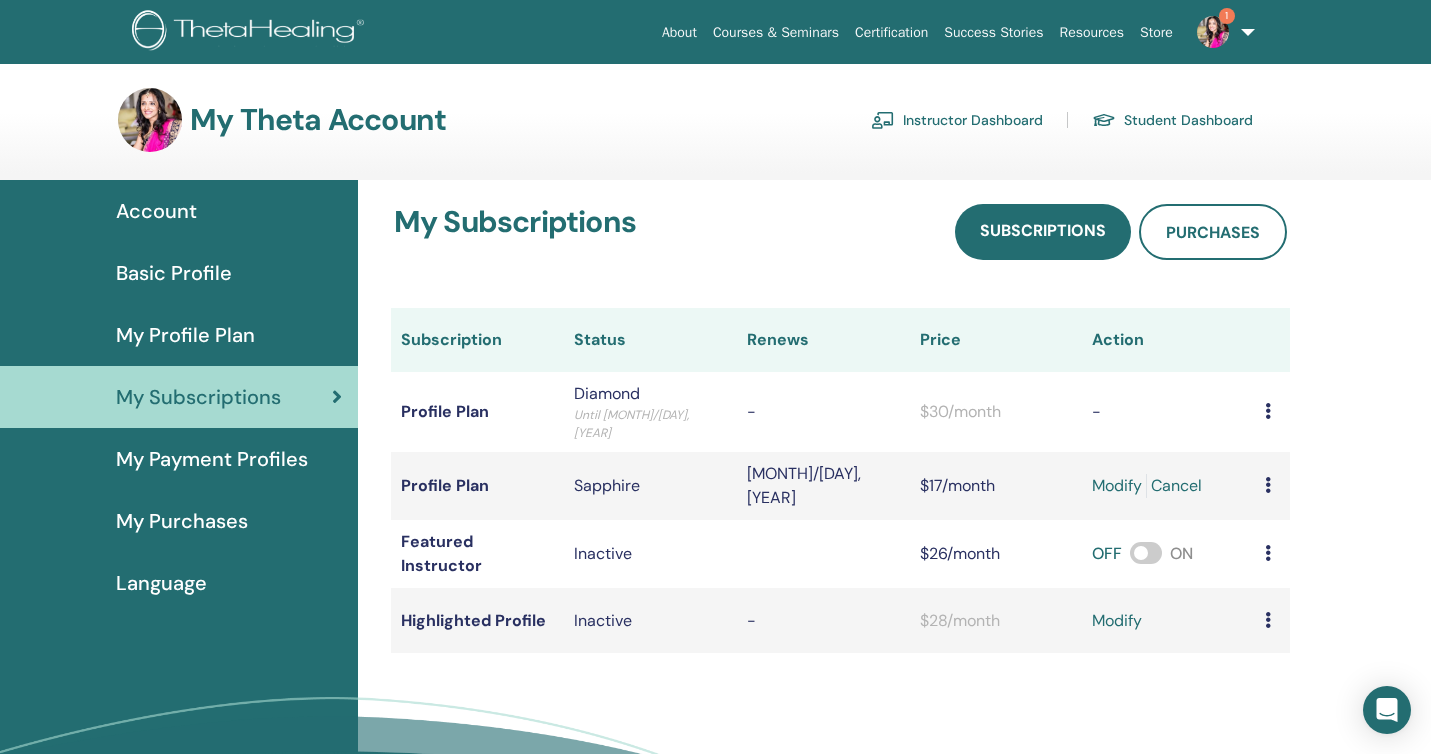 scroll, scrollTop: 0, scrollLeft: 0, axis: both 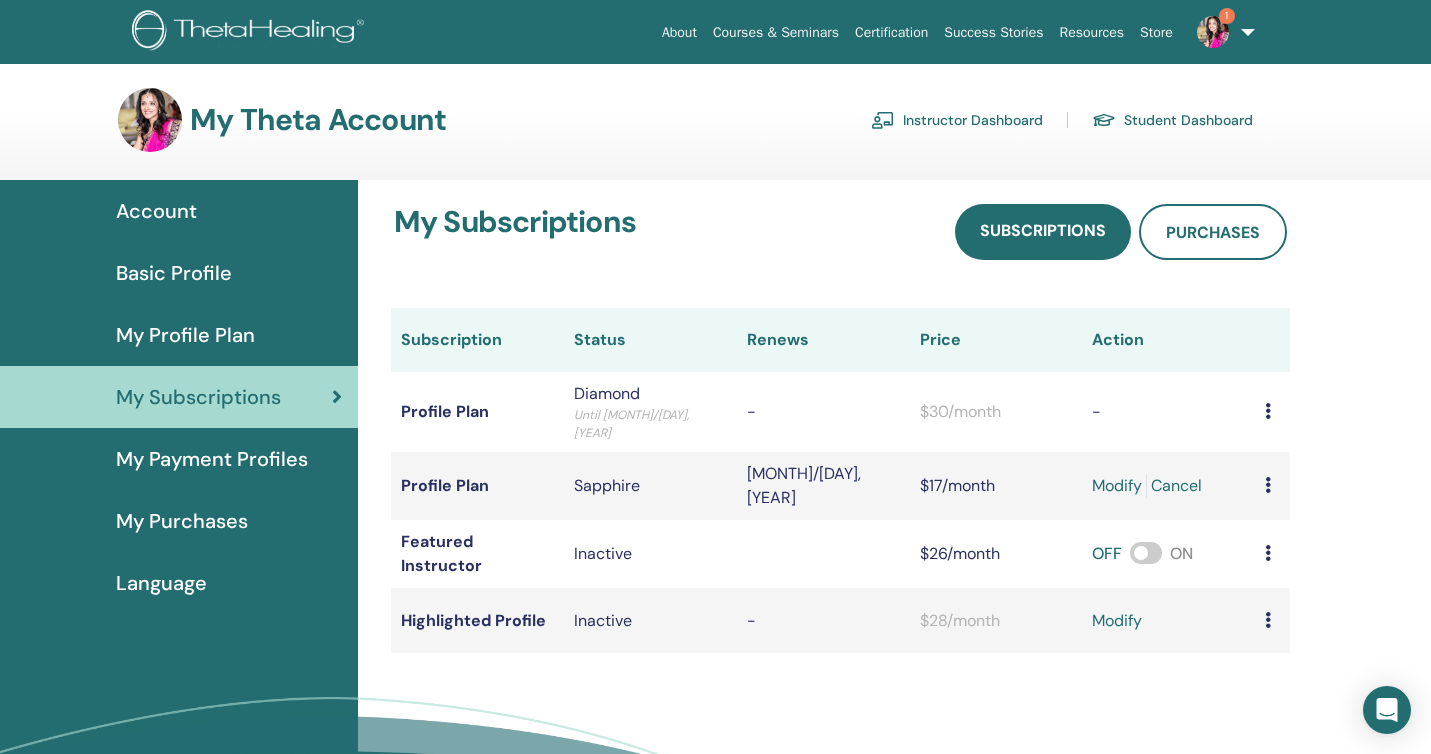 click at bounding box center (1268, 620) 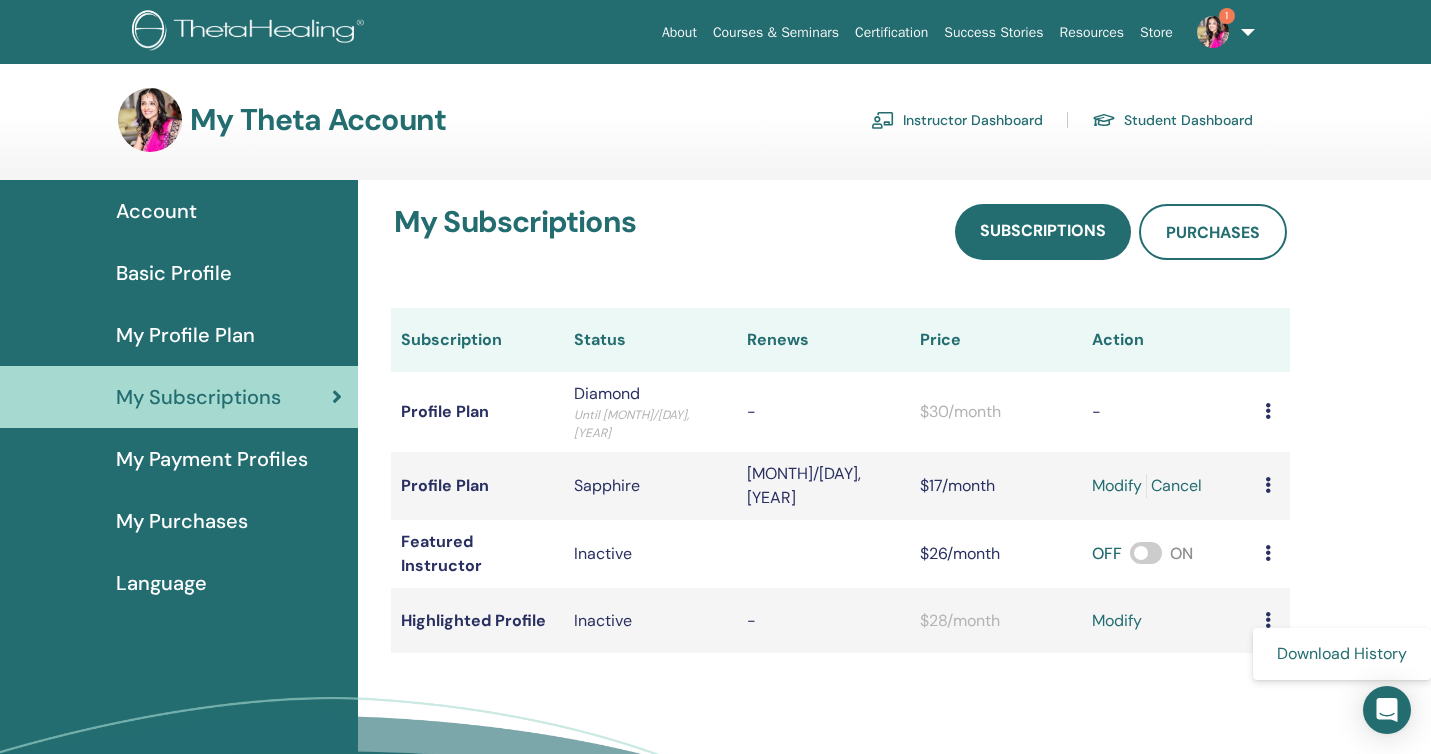 click on "modify" at bounding box center (1117, 621) 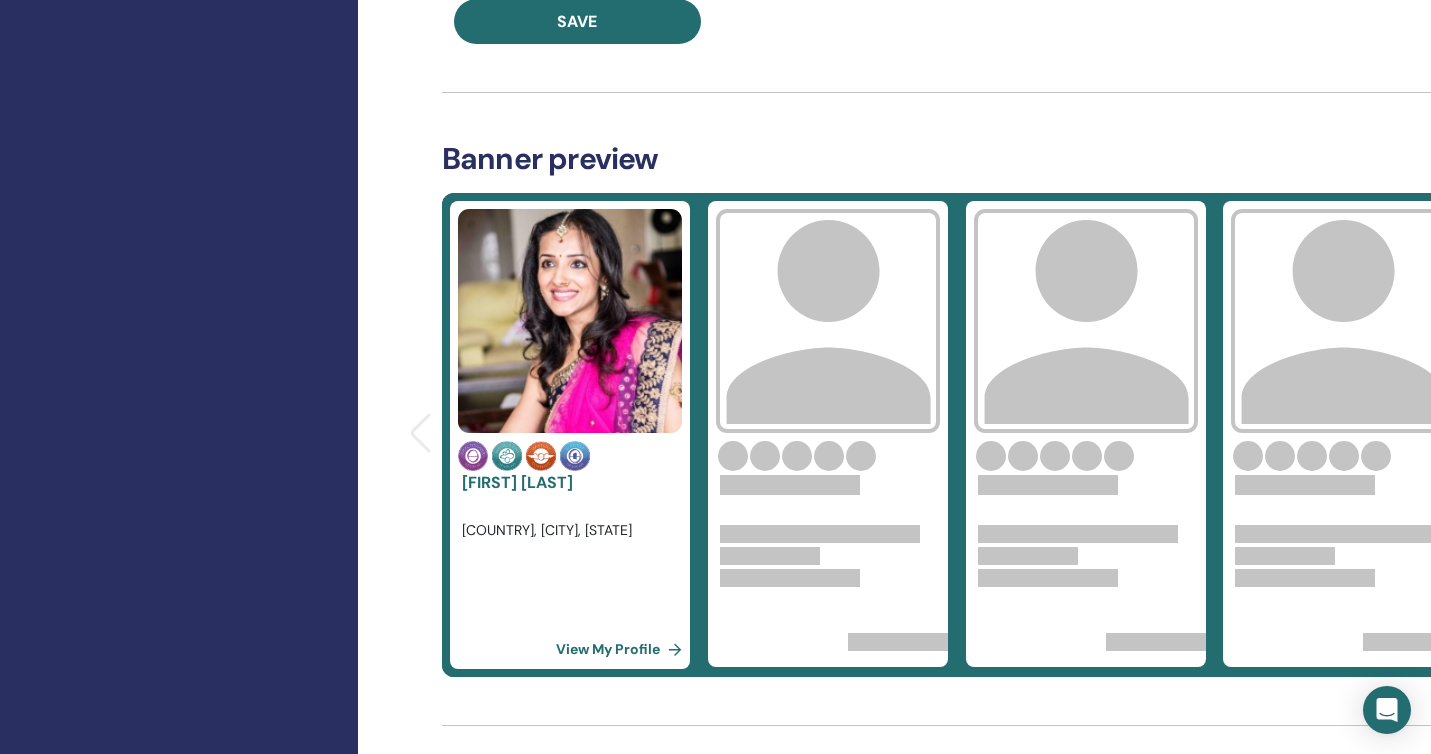 scroll, scrollTop: 644, scrollLeft: 0, axis: vertical 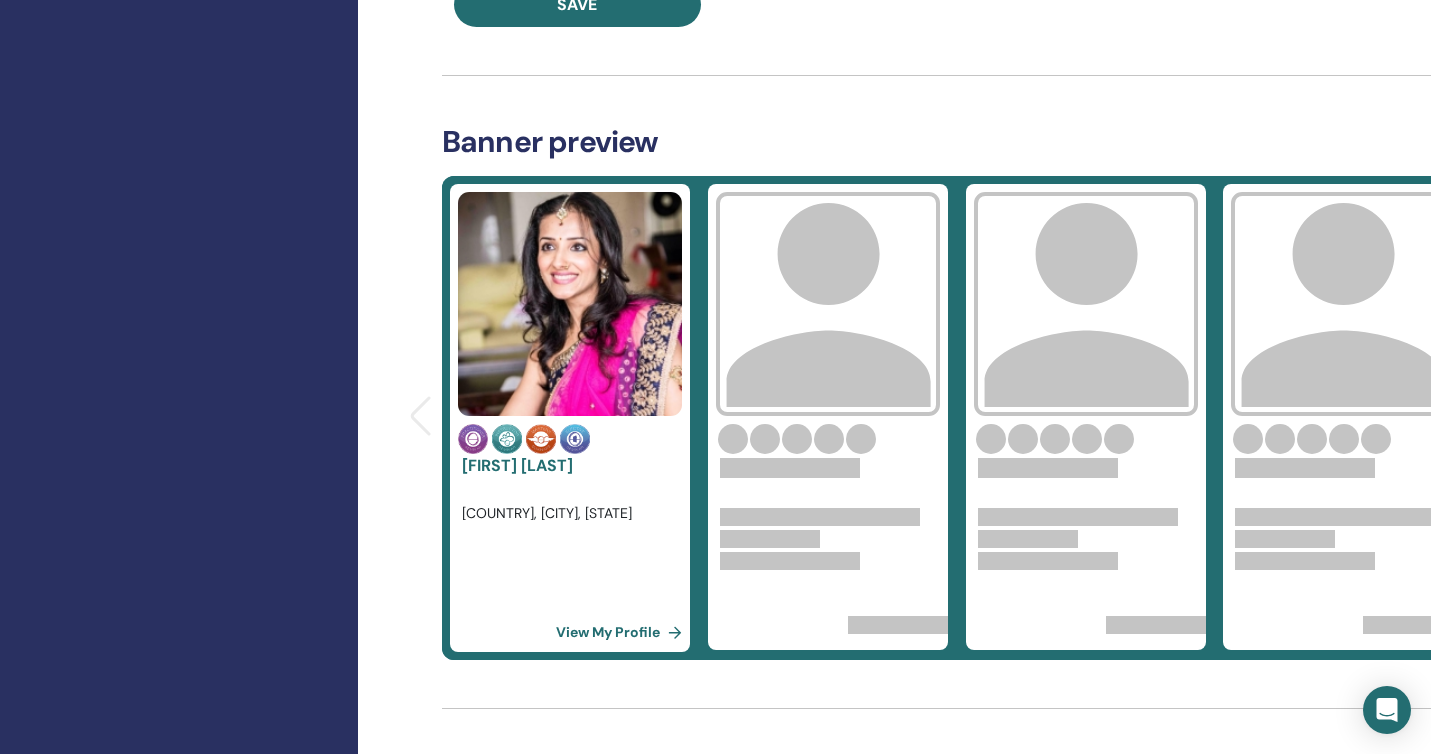click on "View My Profile" at bounding box center (623, 632) 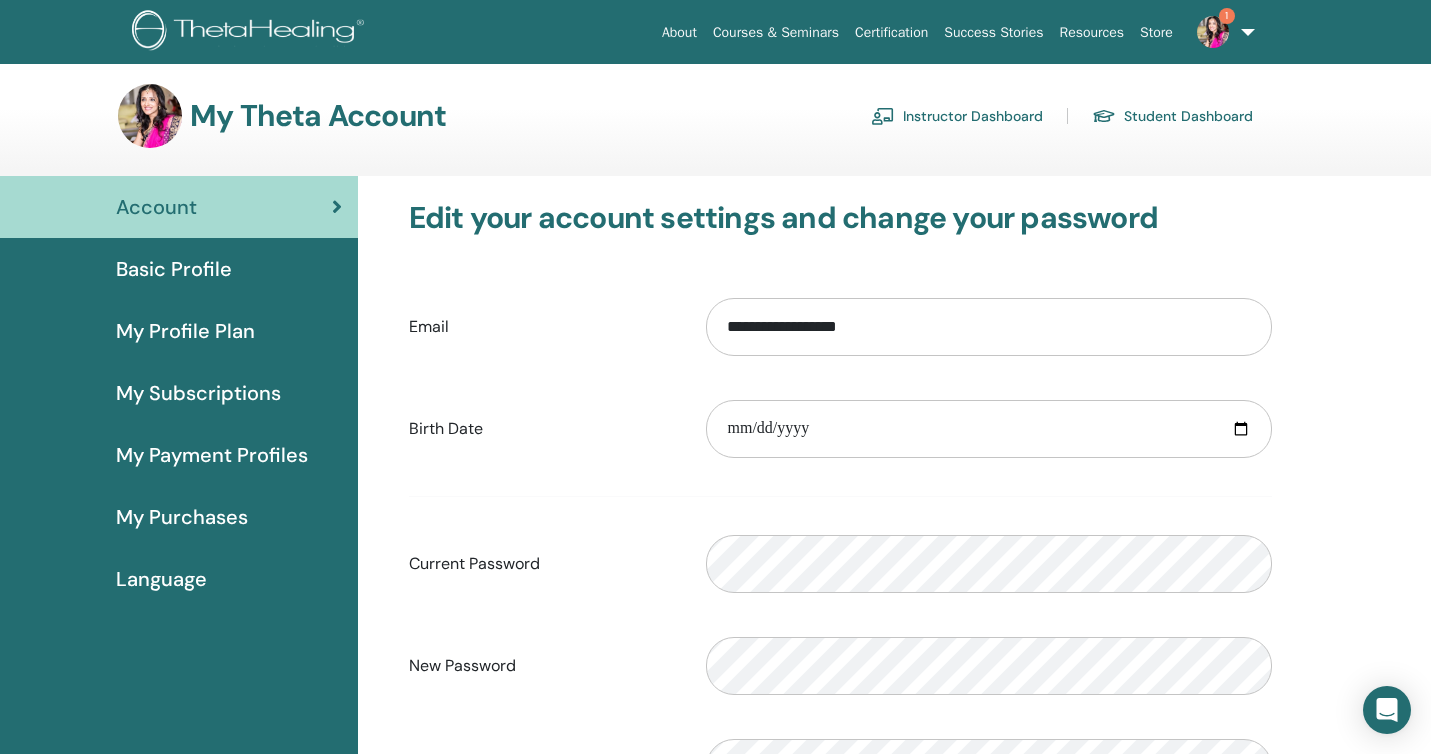 scroll, scrollTop: 0, scrollLeft: 0, axis: both 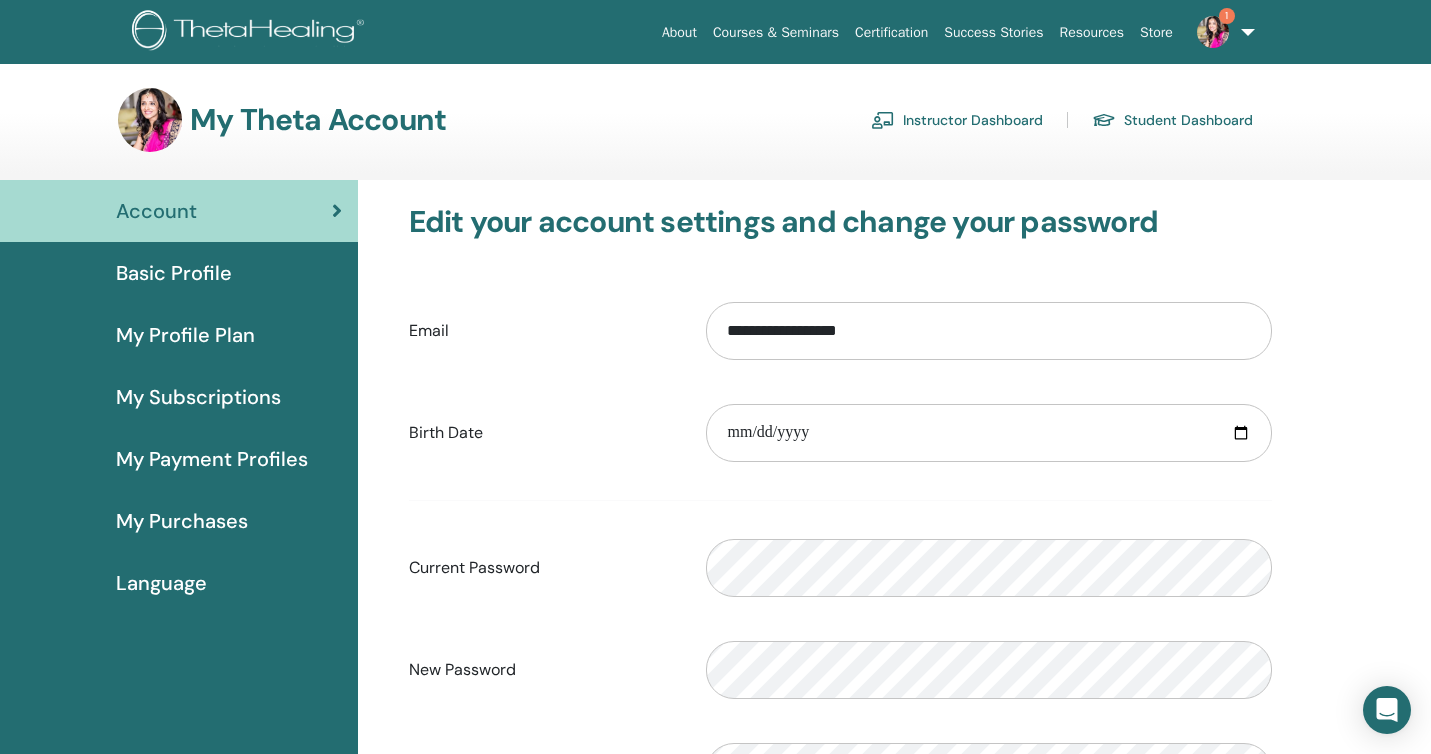 click on "About" at bounding box center [679, 32] 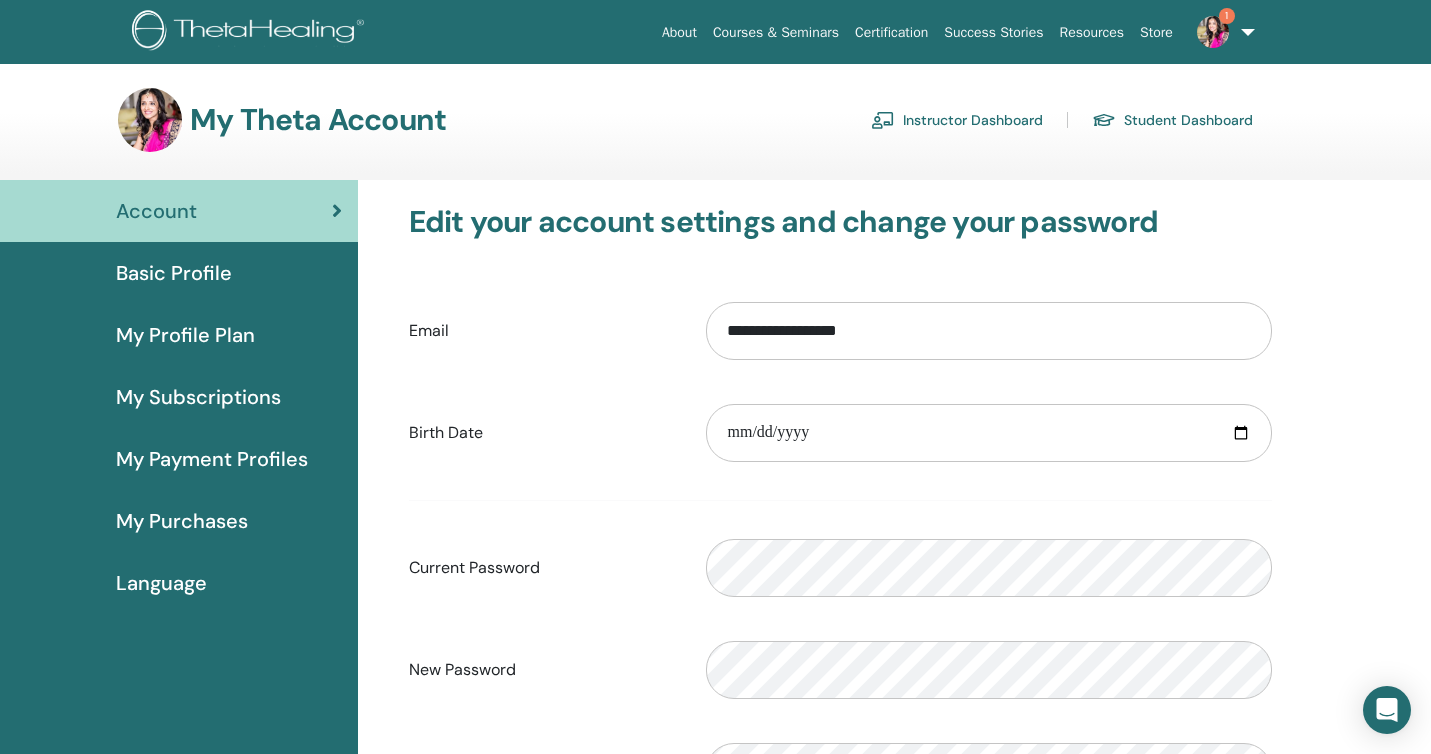 scroll, scrollTop: 0, scrollLeft: 0, axis: both 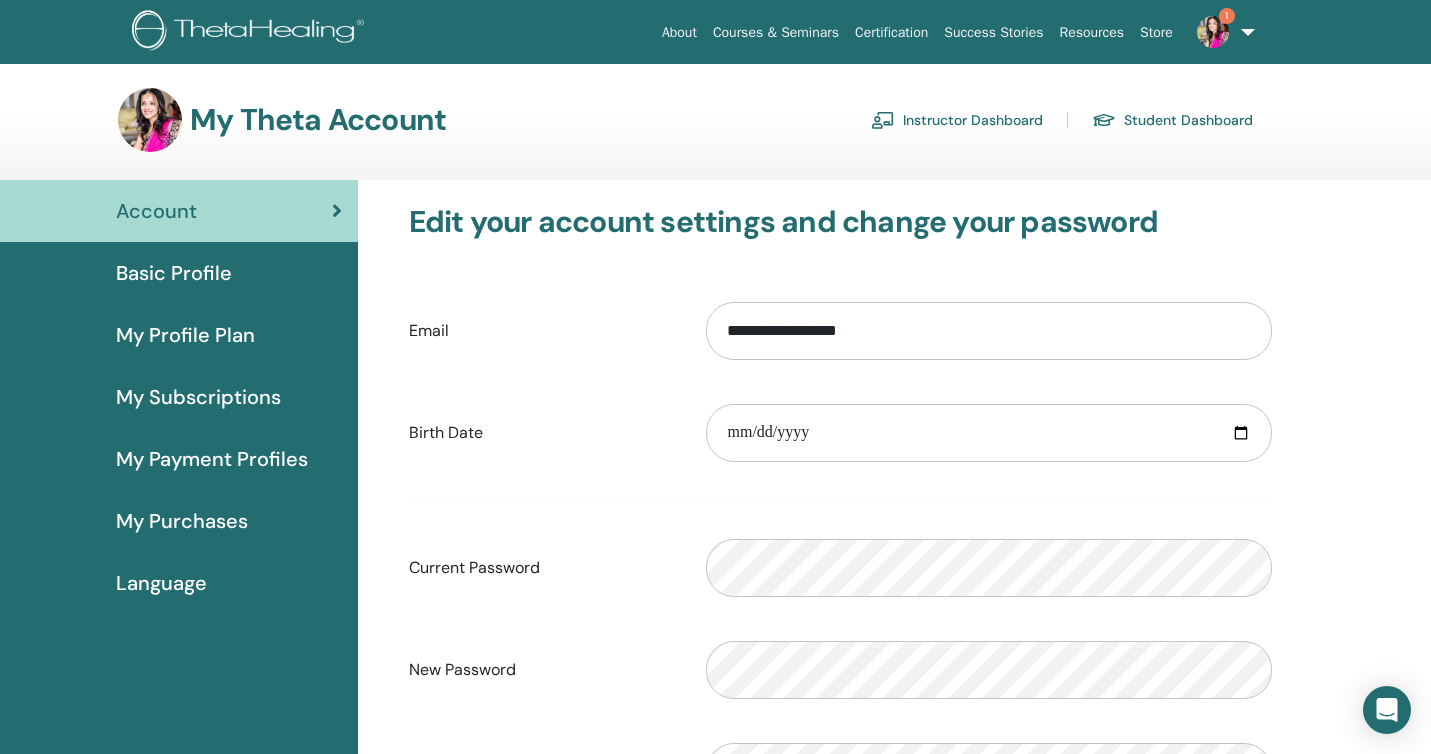click at bounding box center (337, 211) 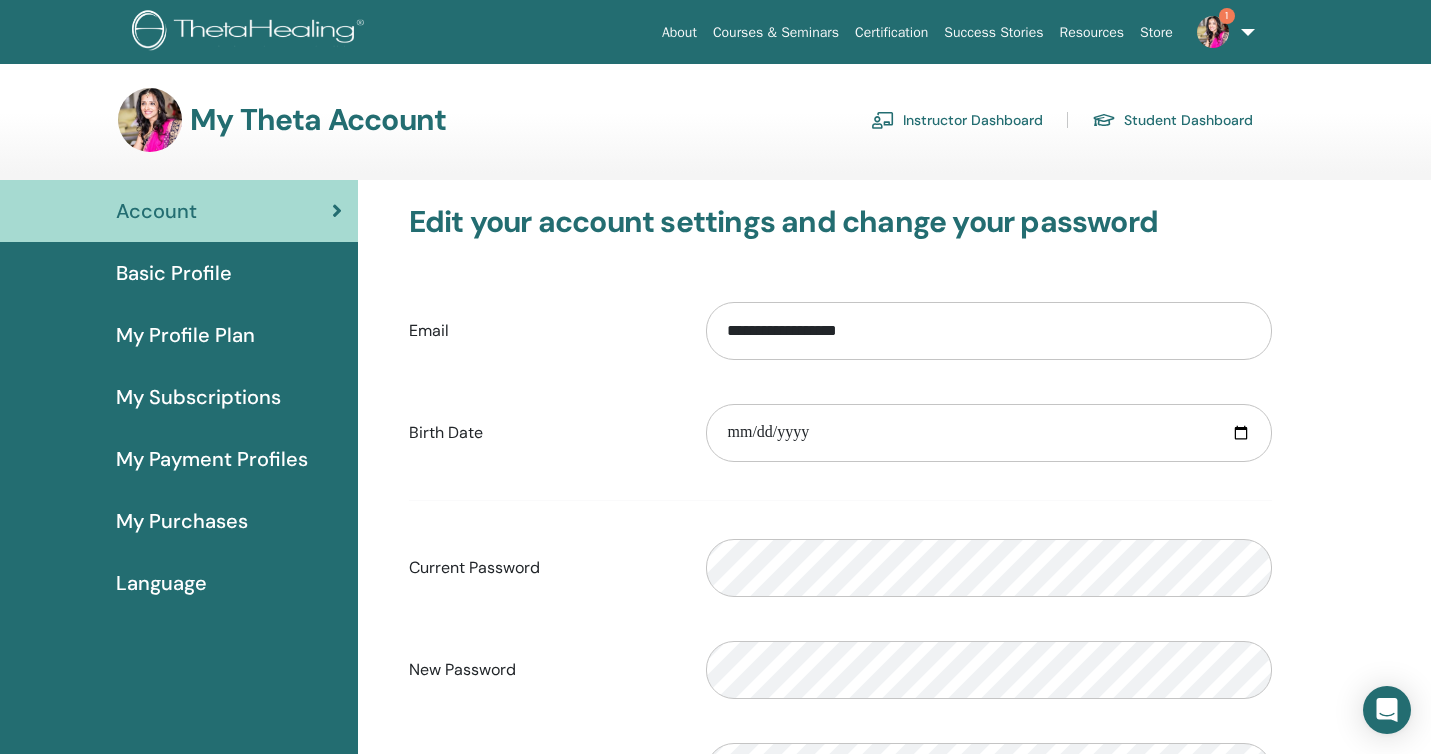 scroll, scrollTop: 0, scrollLeft: 0, axis: both 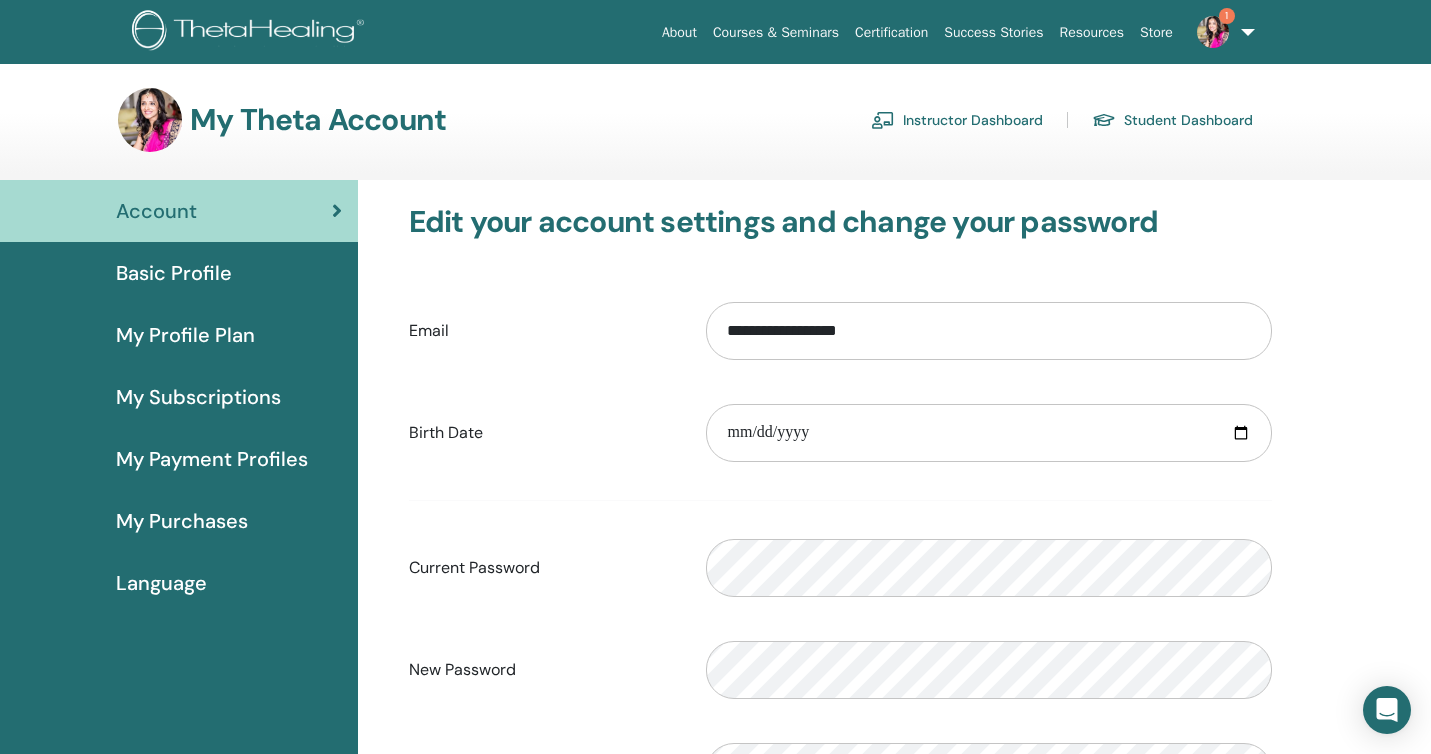click on "Basic Profile" at bounding box center [174, 273] 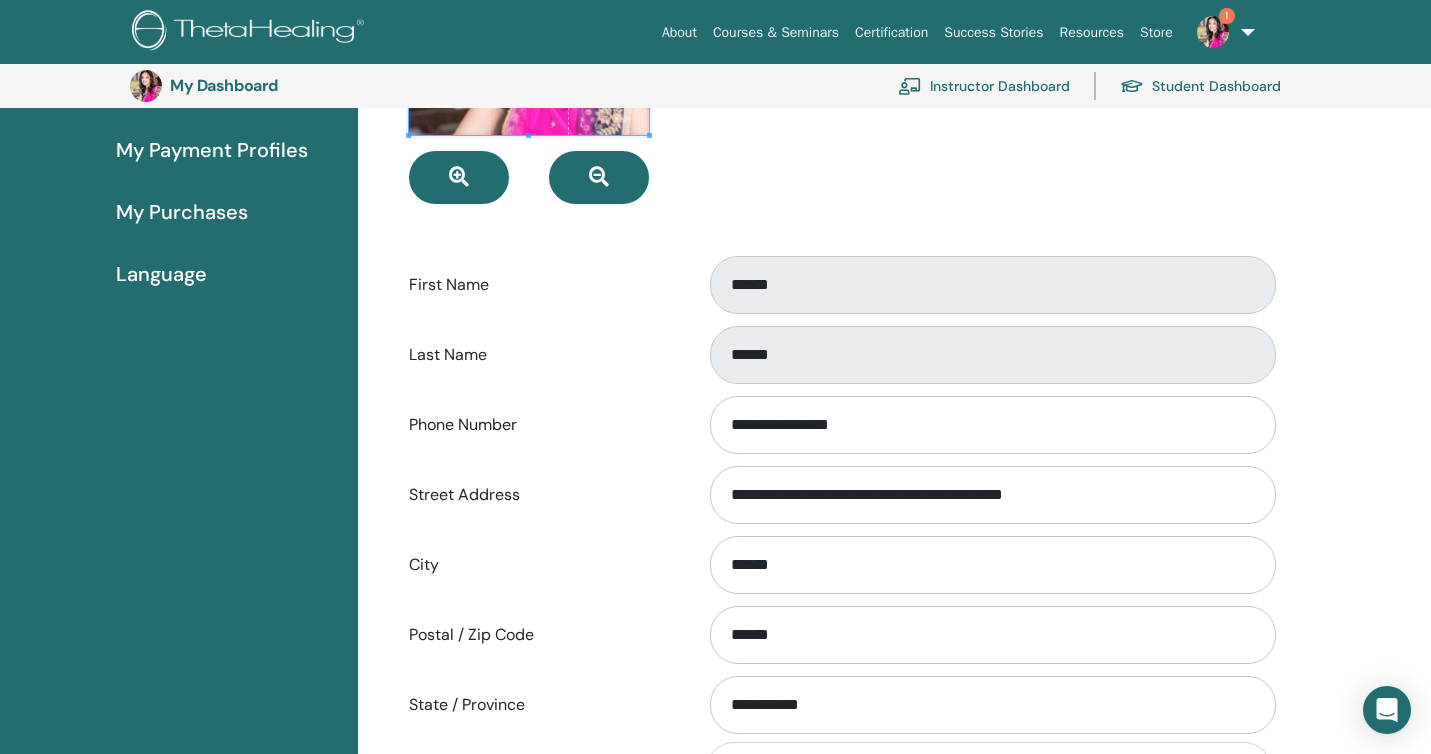 scroll, scrollTop: 263, scrollLeft: 0, axis: vertical 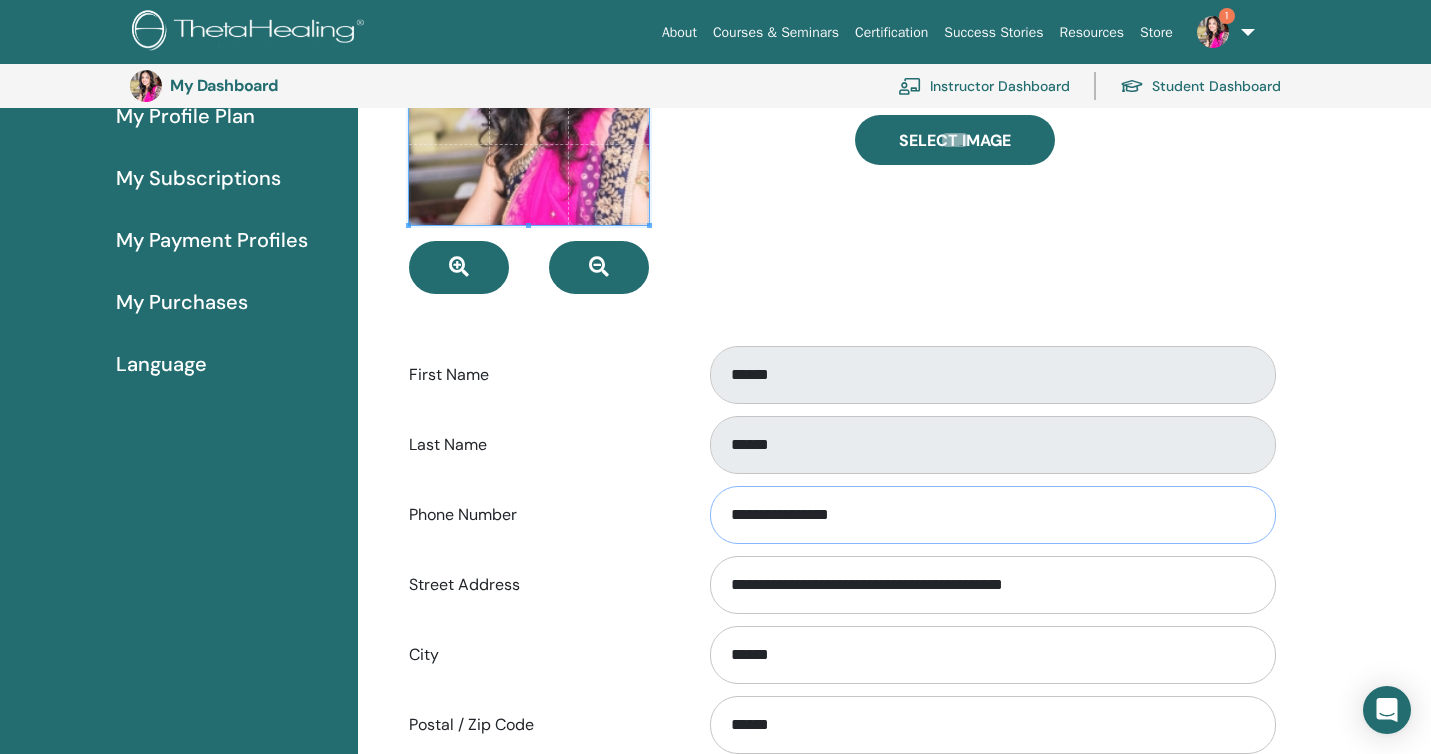 click on "**********" at bounding box center (993, 515) 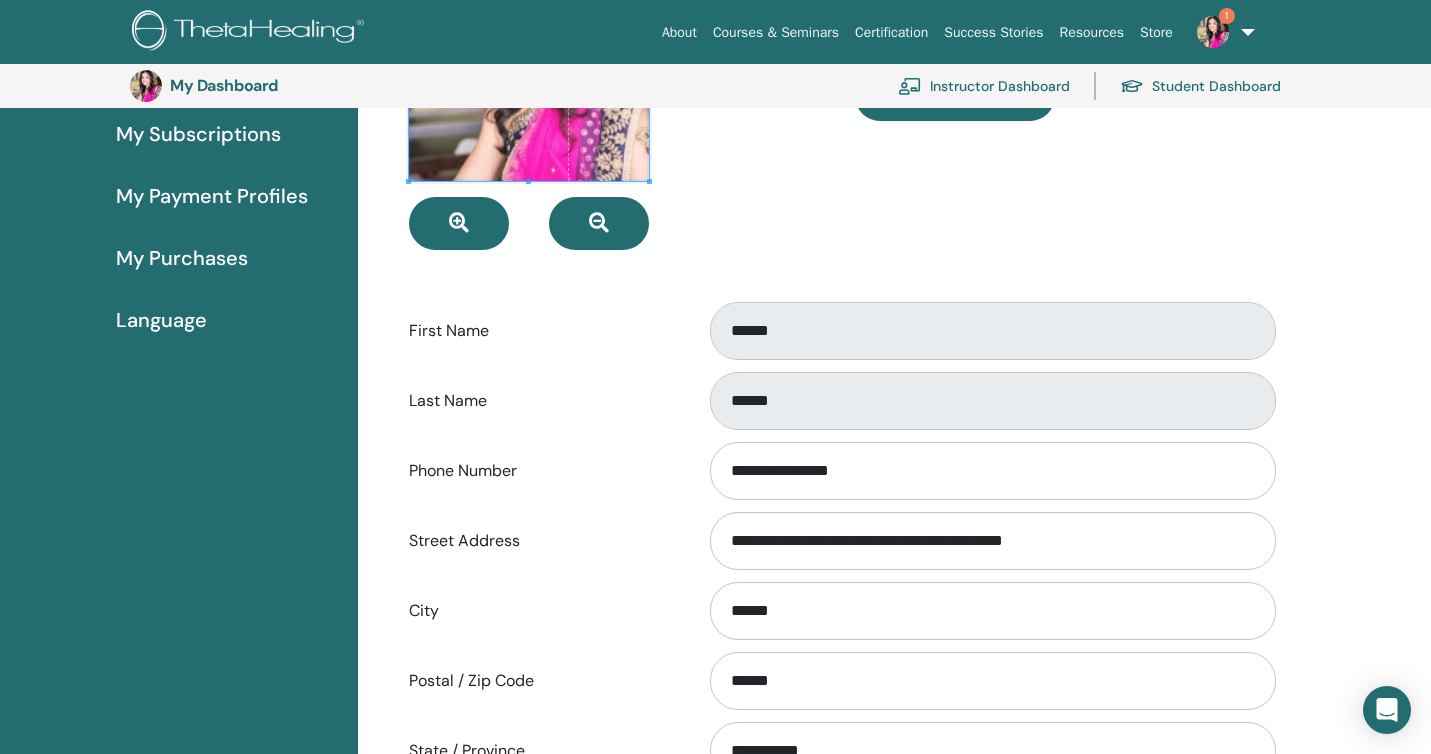 scroll, scrollTop: 401, scrollLeft: 0, axis: vertical 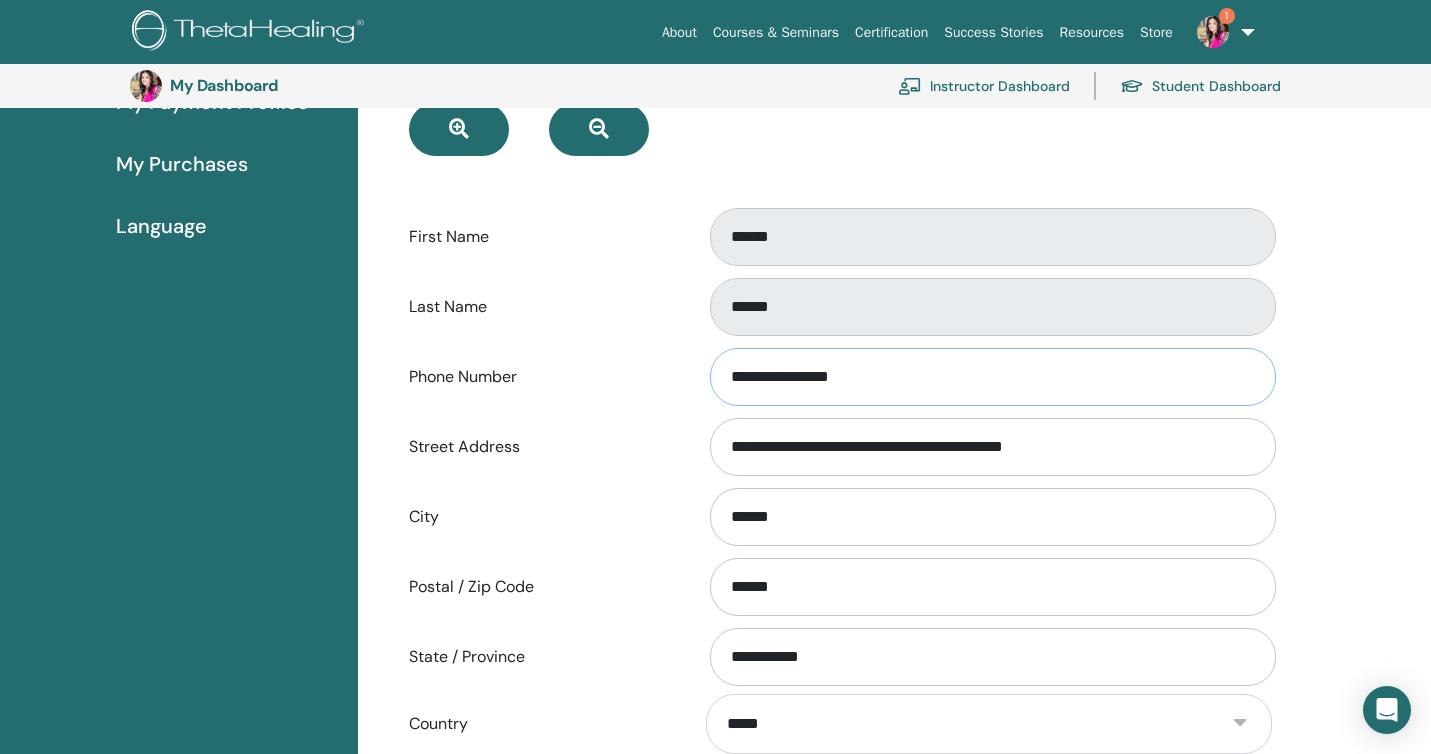 click on "**********" at bounding box center [993, 377] 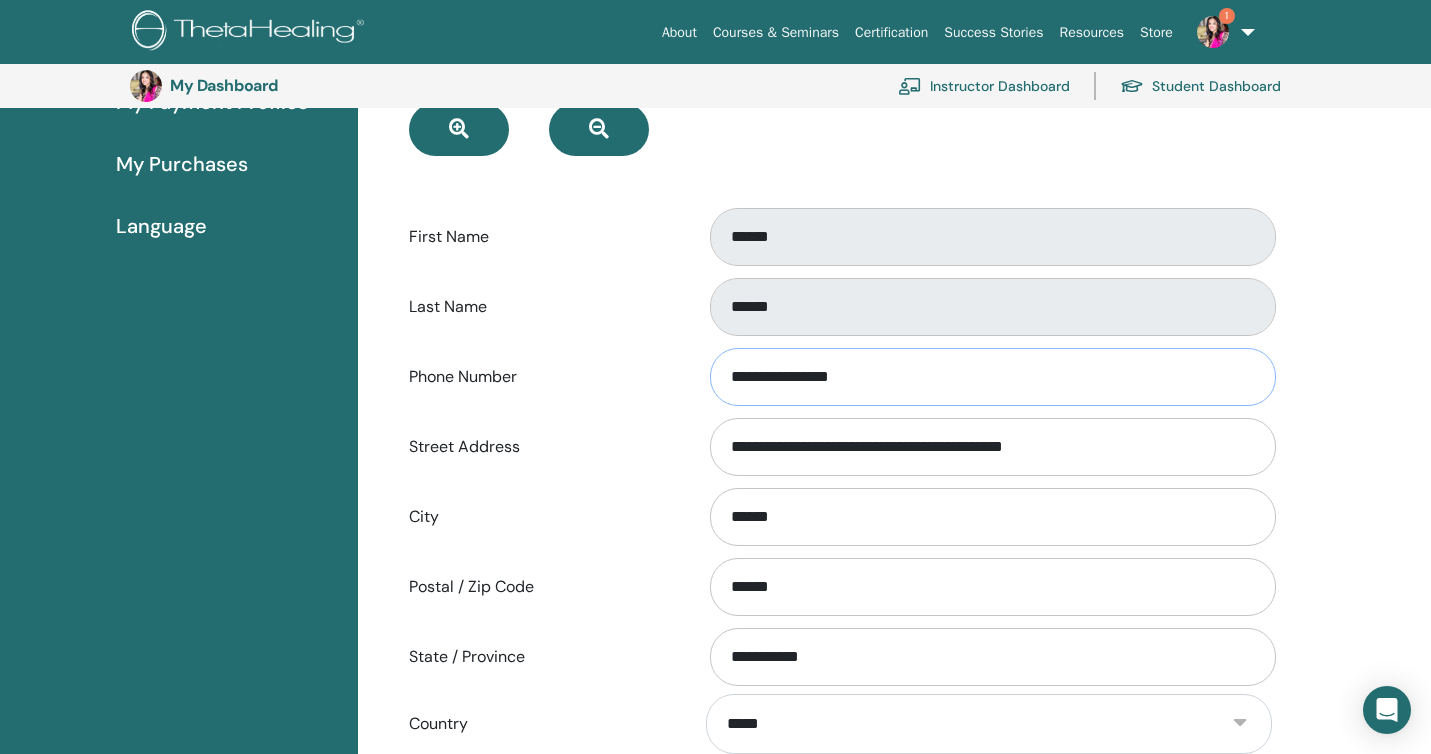click on "**********" at bounding box center [993, 377] 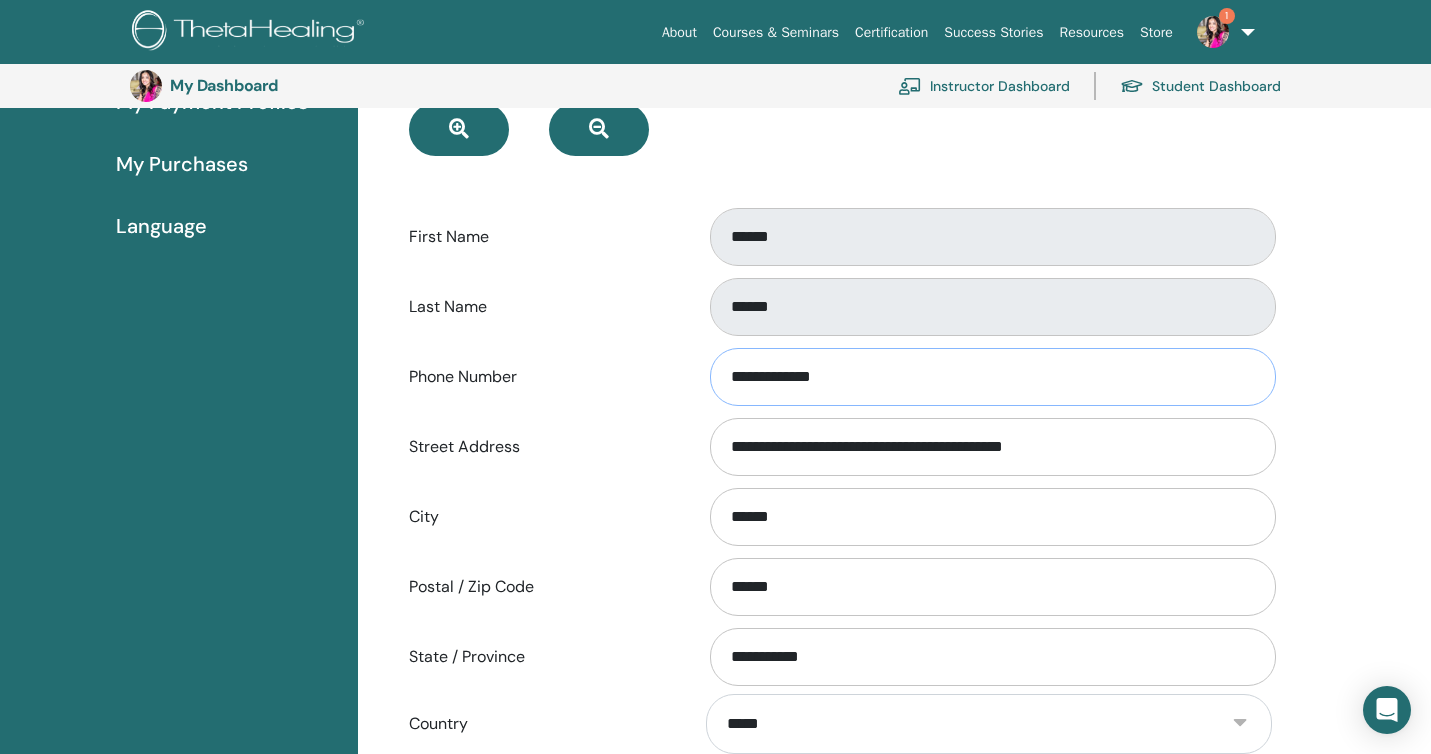 click on "**********" at bounding box center [993, 377] 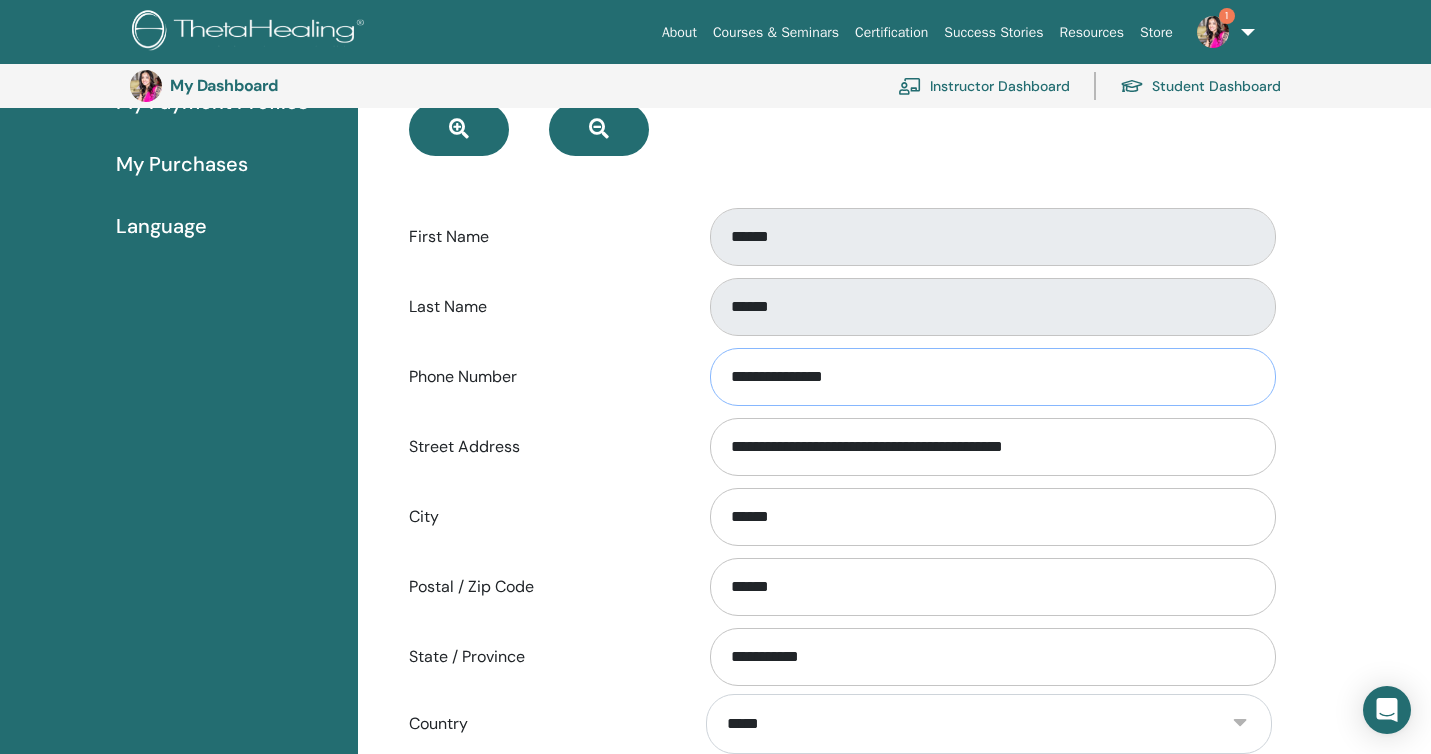 type on "**********" 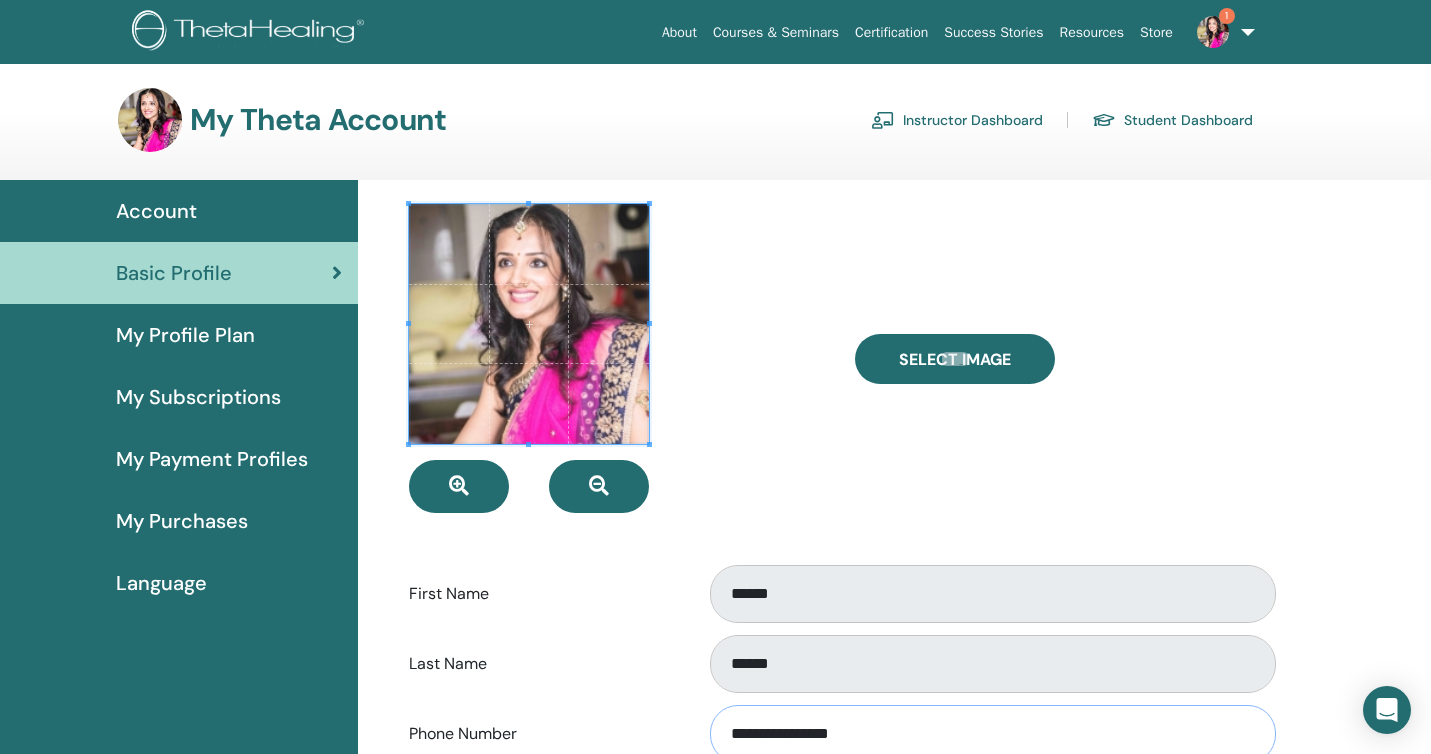scroll, scrollTop: 15, scrollLeft: 0, axis: vertical 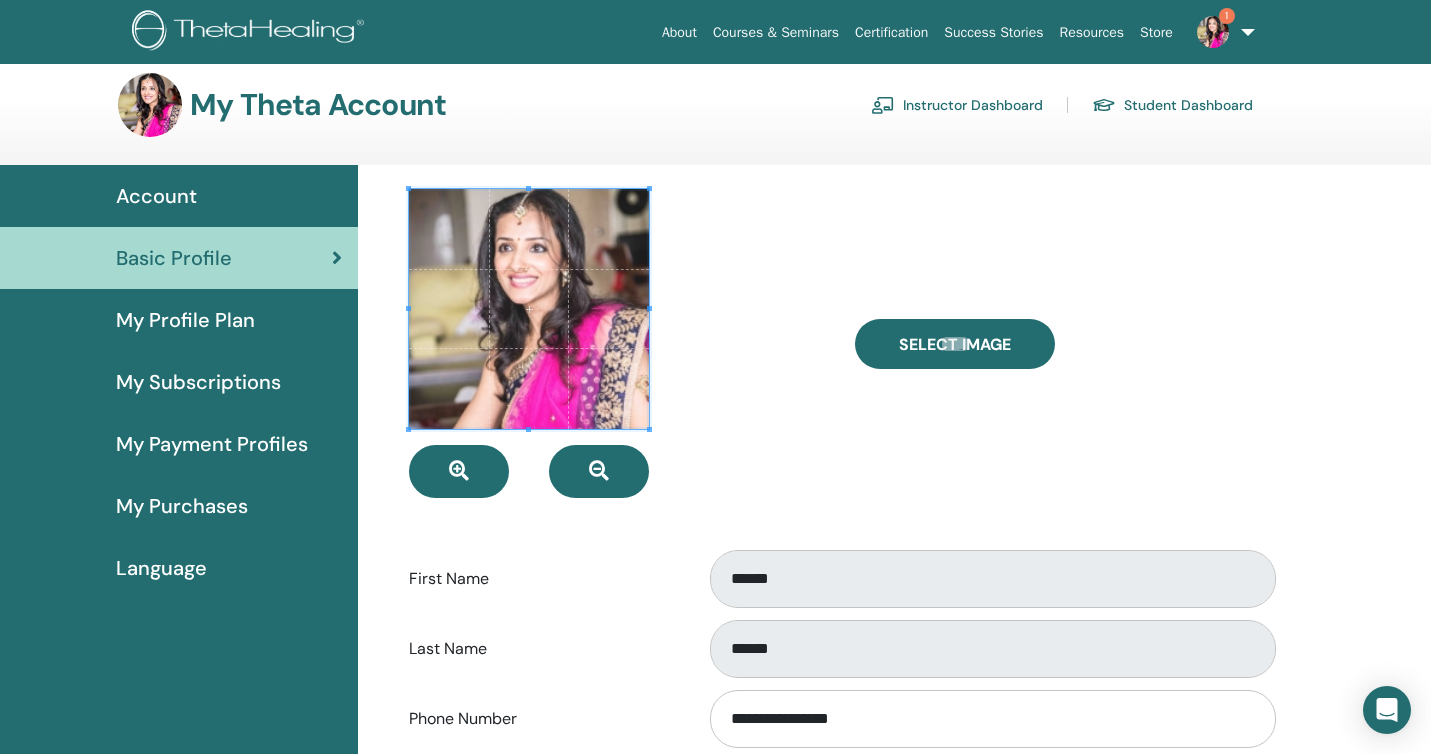 click on "Account" at bounding box center (156, 196) 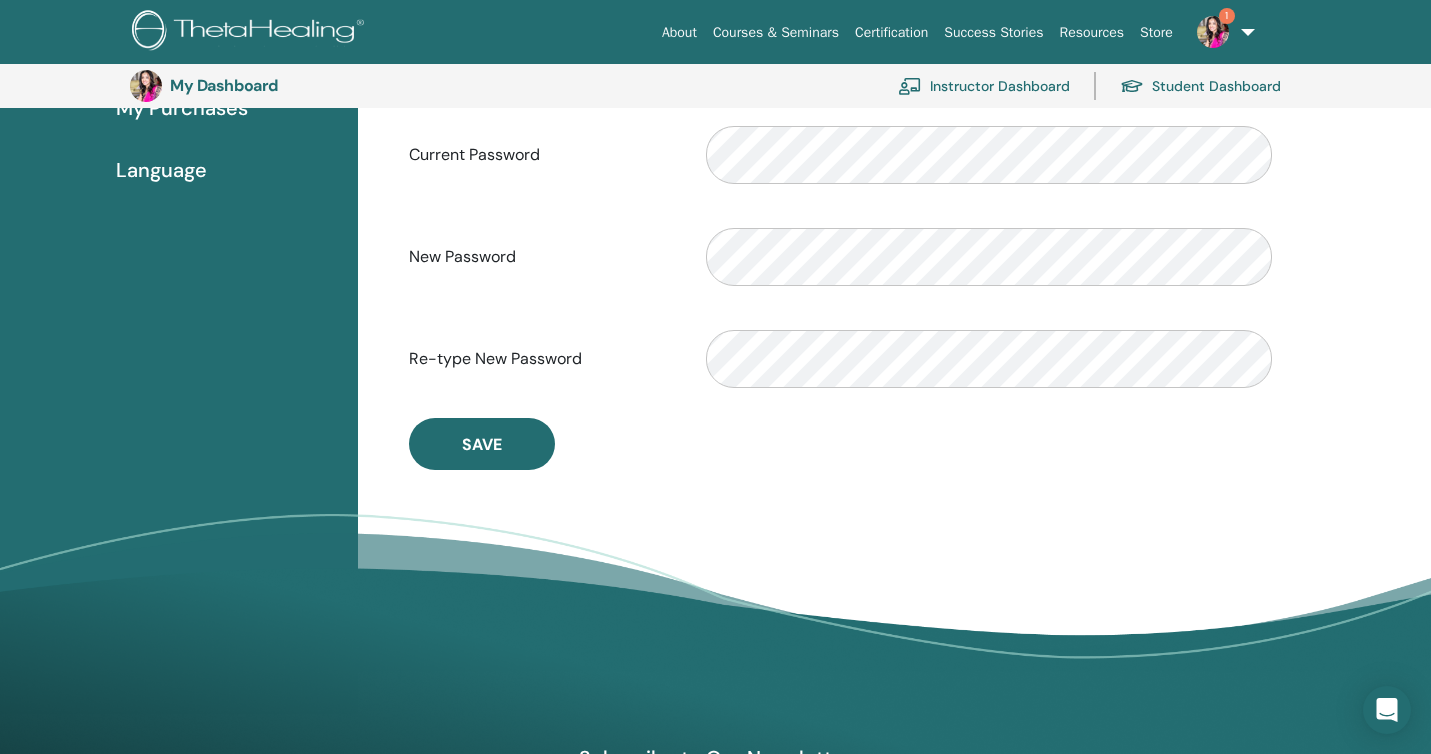 scroll, scrollTop: 0, scrollLeft: 0, axis: both 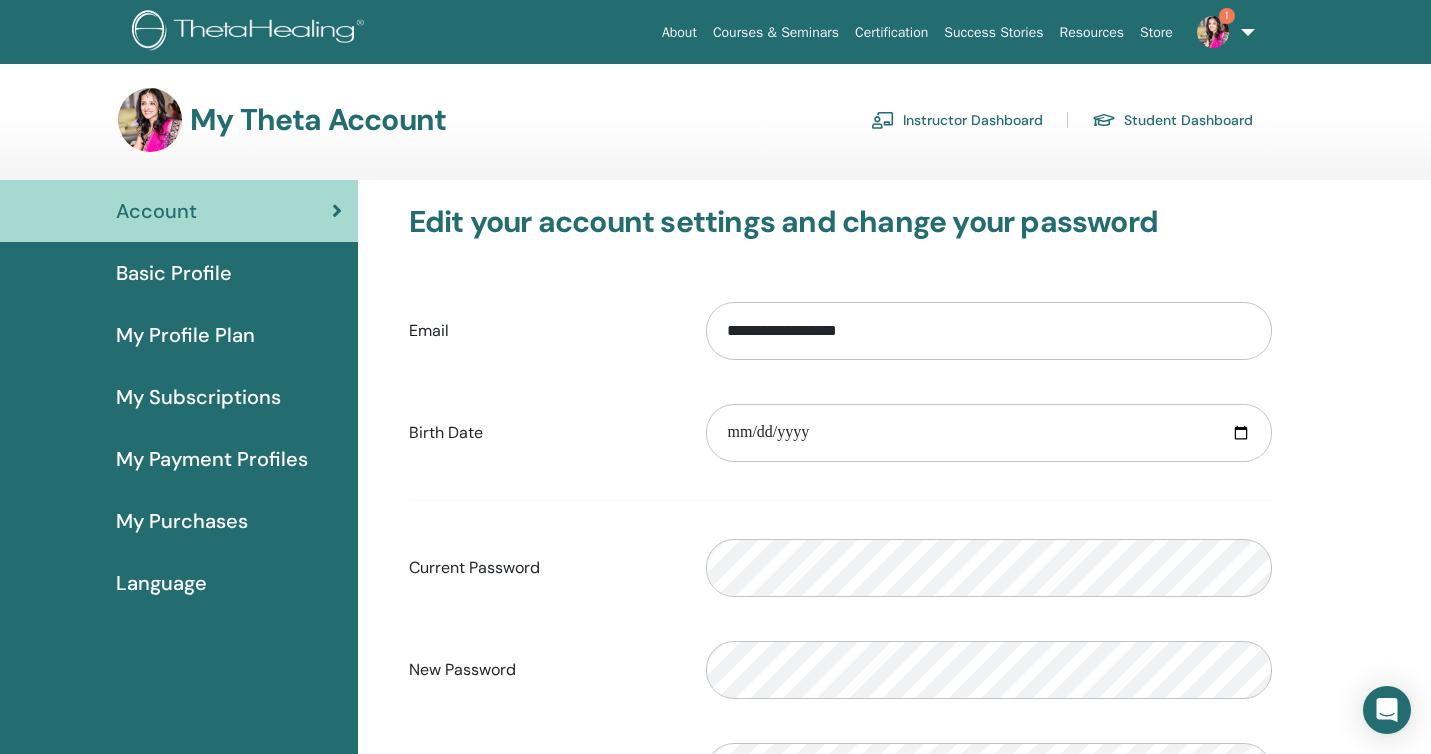 click on "Basic Profile" at bounding box center (174, 273) 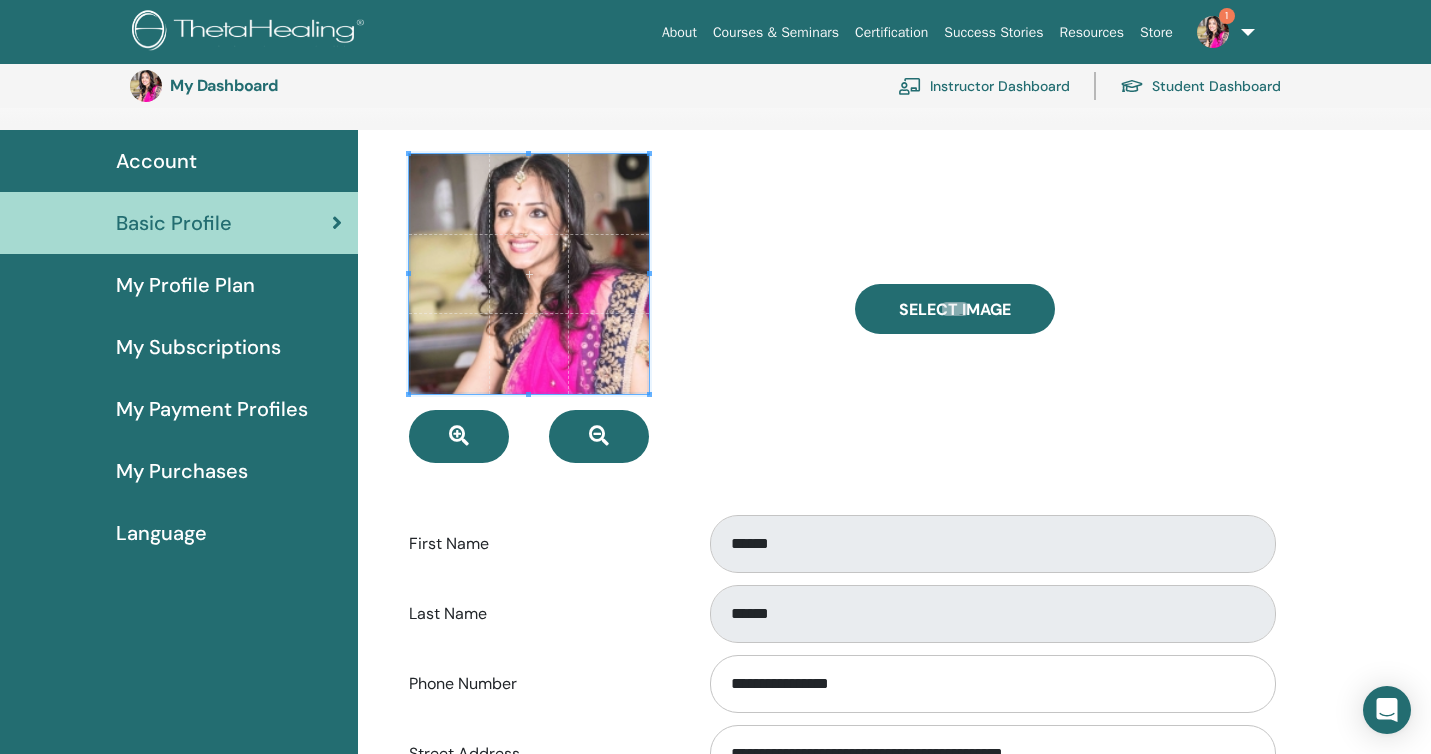 scroll, scrollTop: 92, scrollLeft: 0, axis: vertical 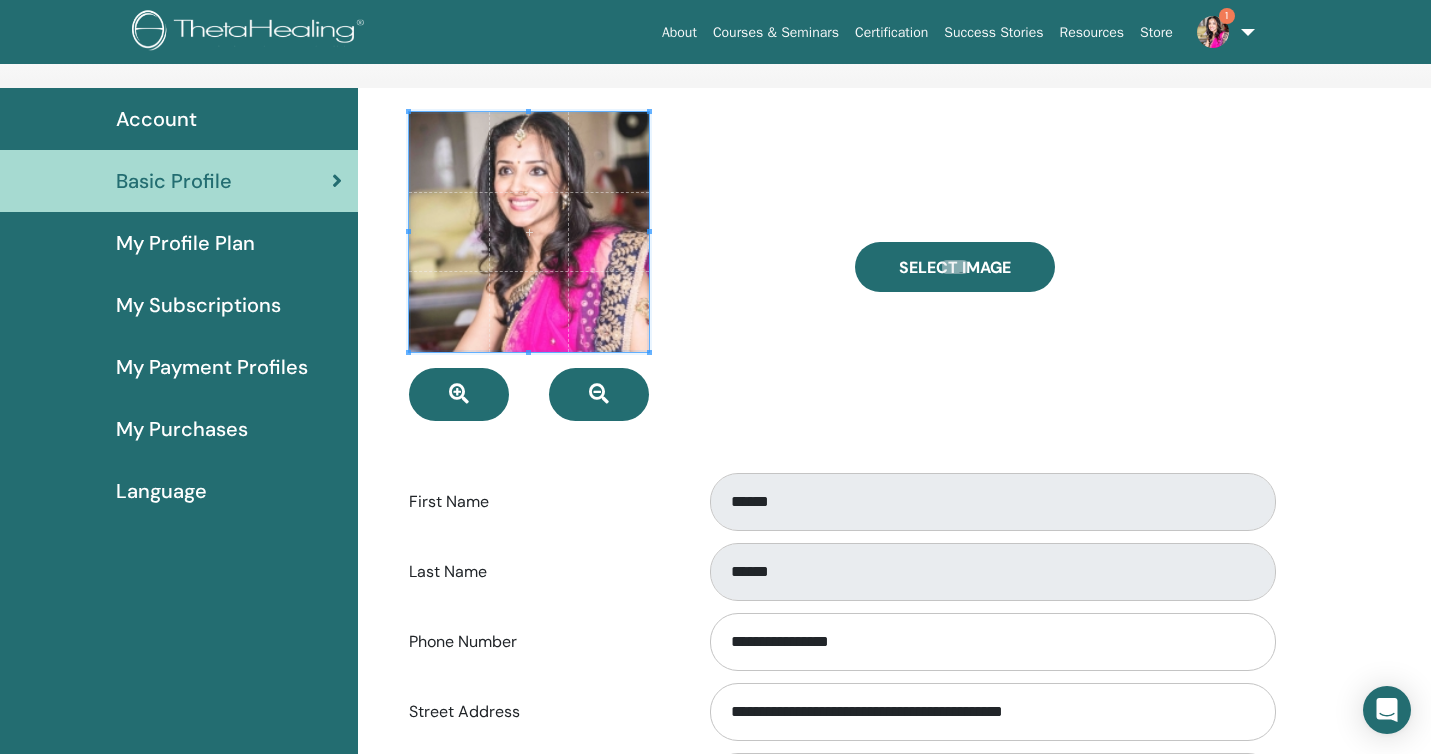 click on "My Subscriptions" at bounding box center (198, 305) 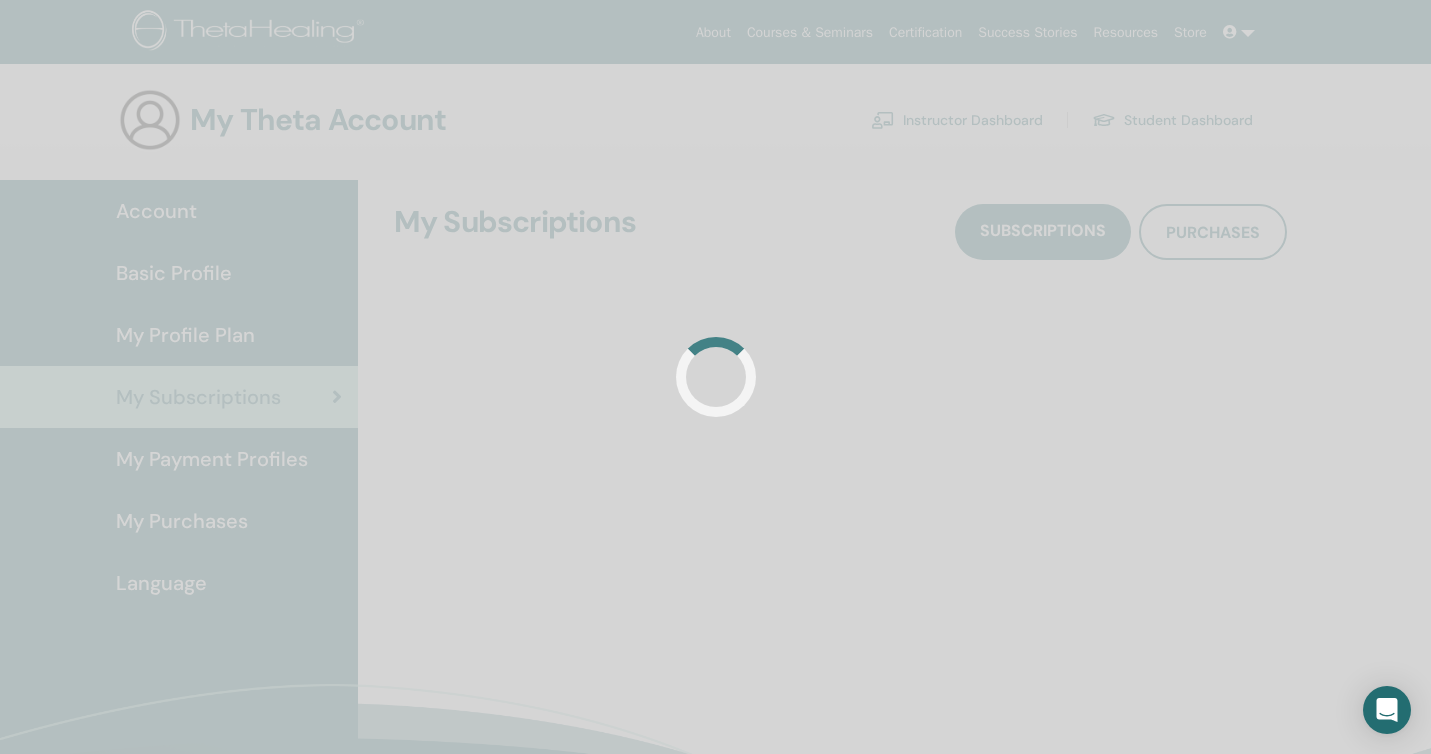 scroll, scrollTop: 0, scrollLeft: 0, axis: both 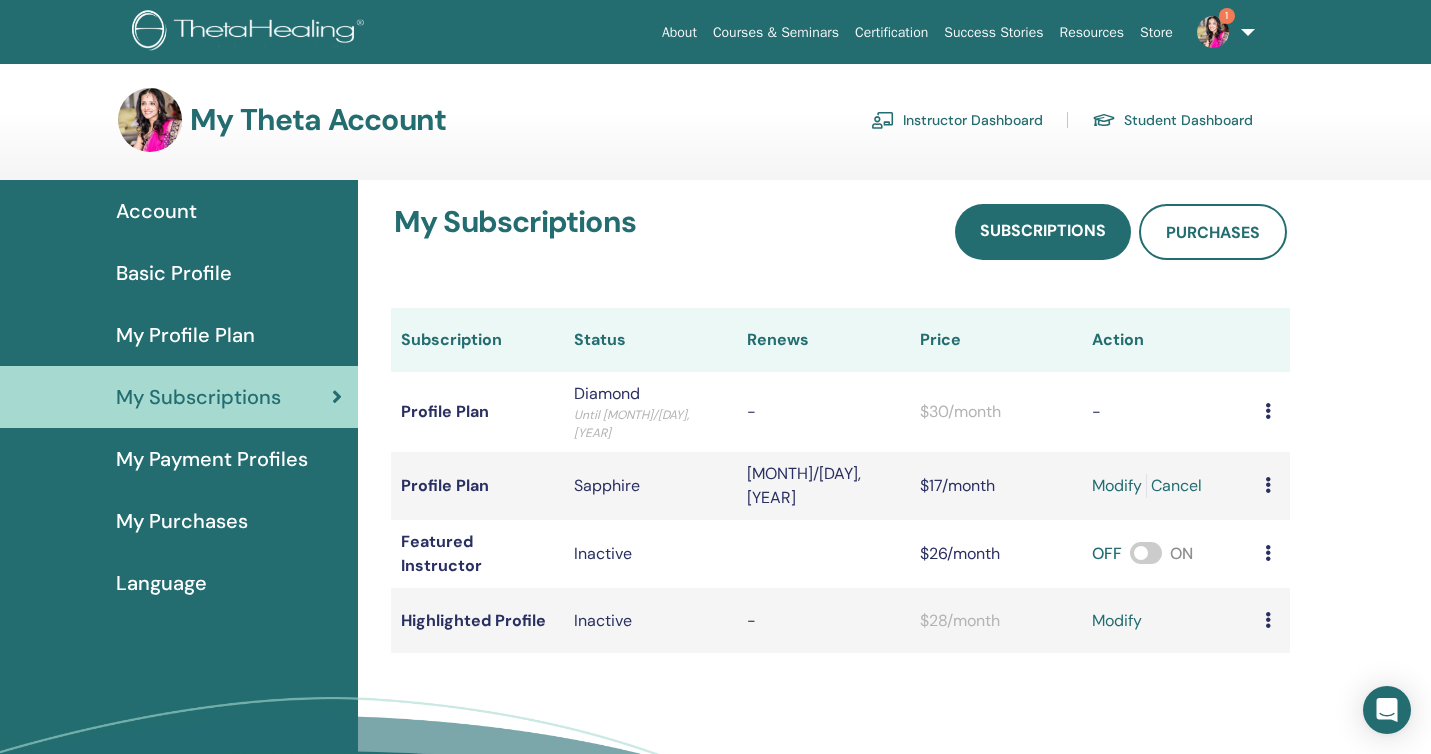 click on "My Payment Profiles" at bounding box center [212, 459] 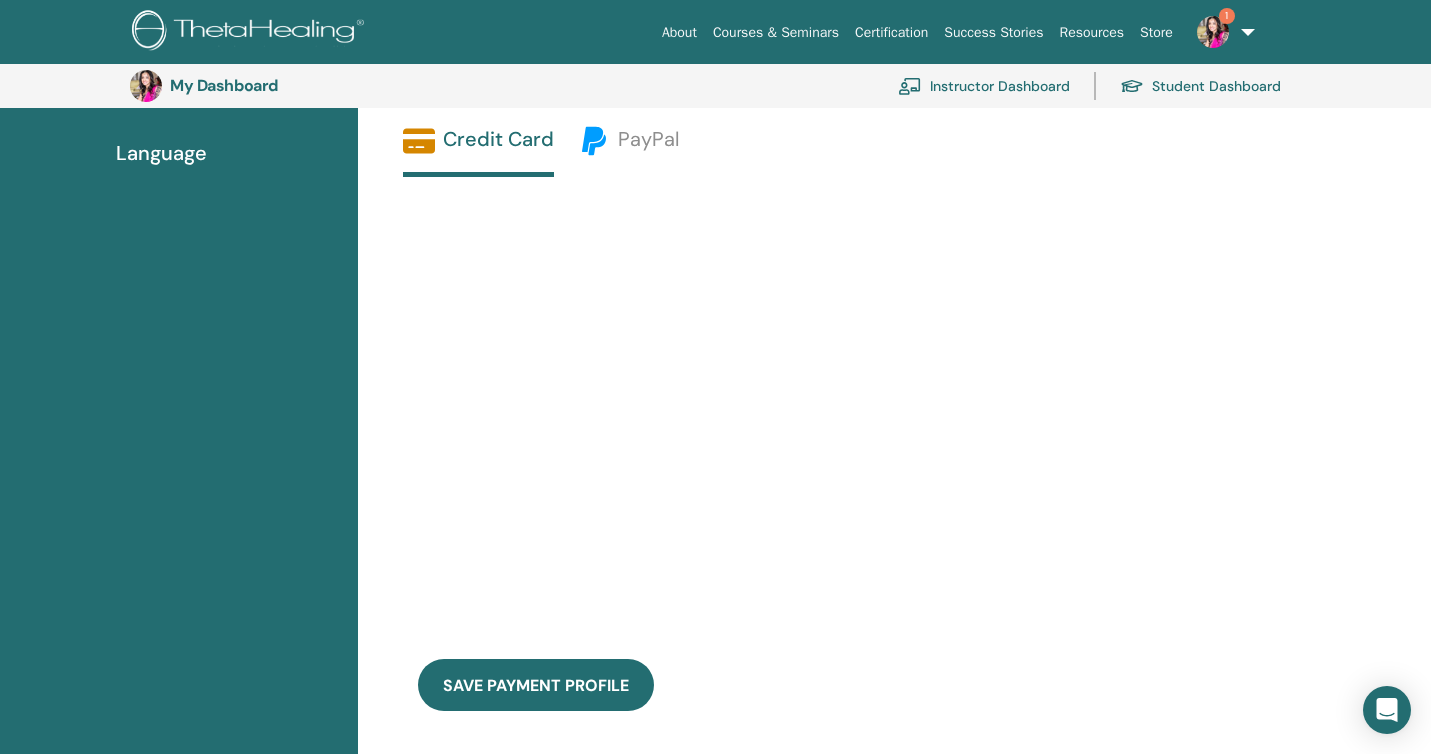scroll, scrollTop: 479, scrollLeft: 0, axis: vertical 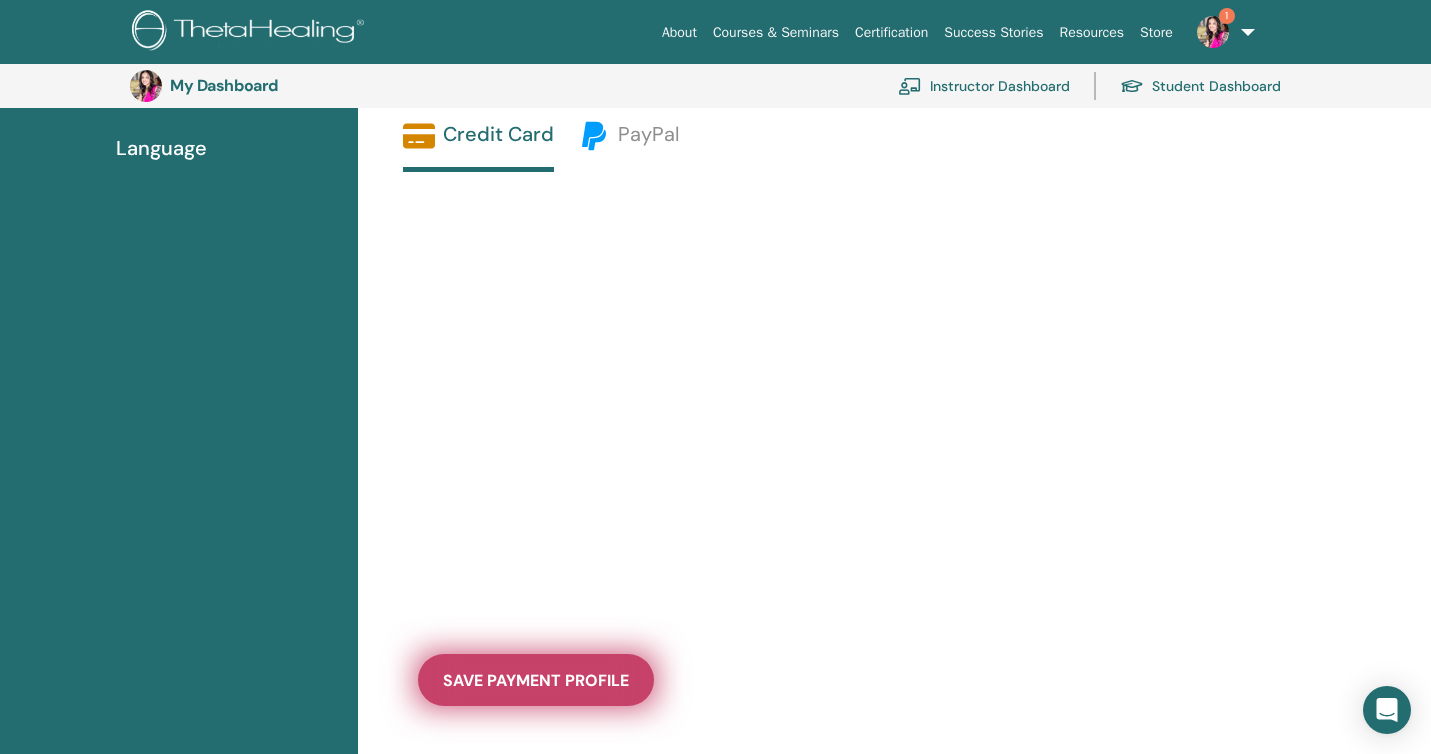 click on "save payment profile" at bounding box center [536, 680] 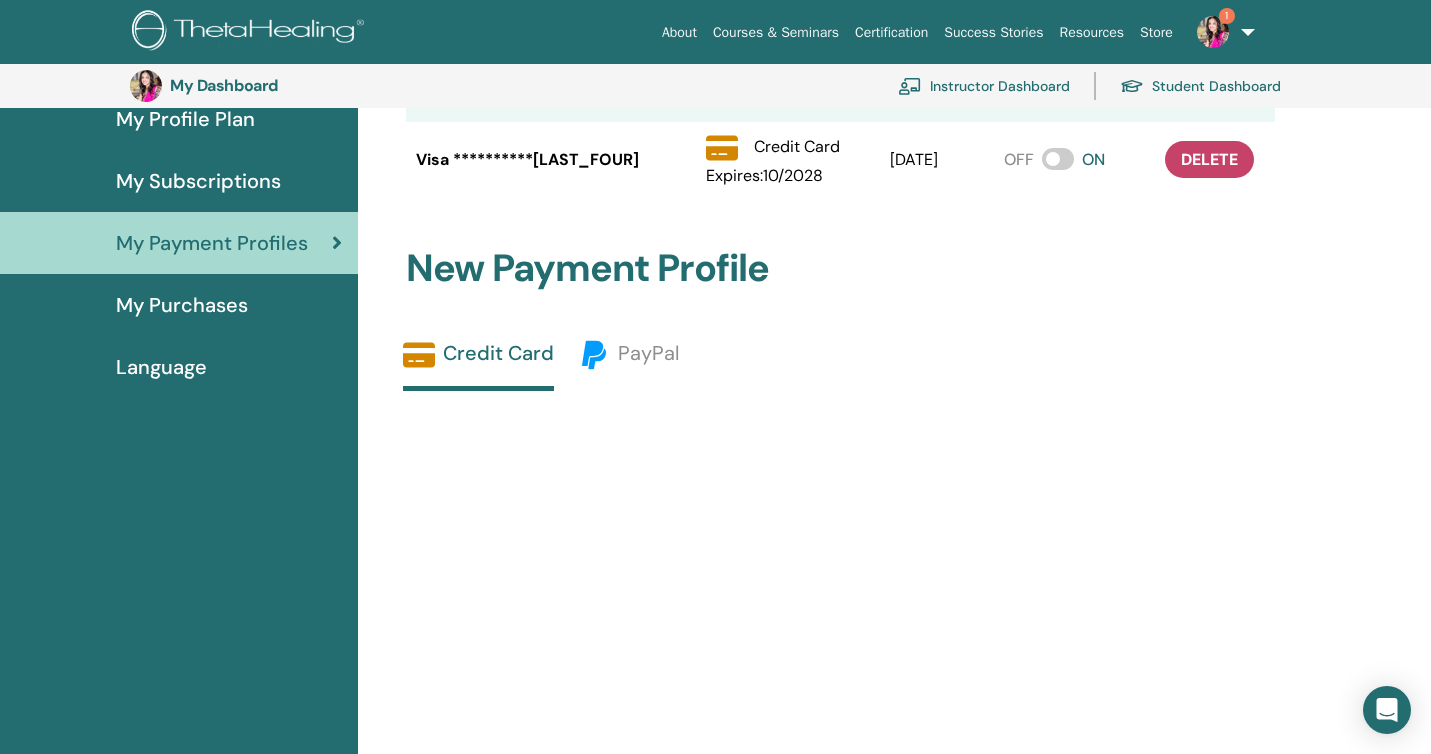scroll, scrollTop: 252, scrollLeft: 0, axis: vertical 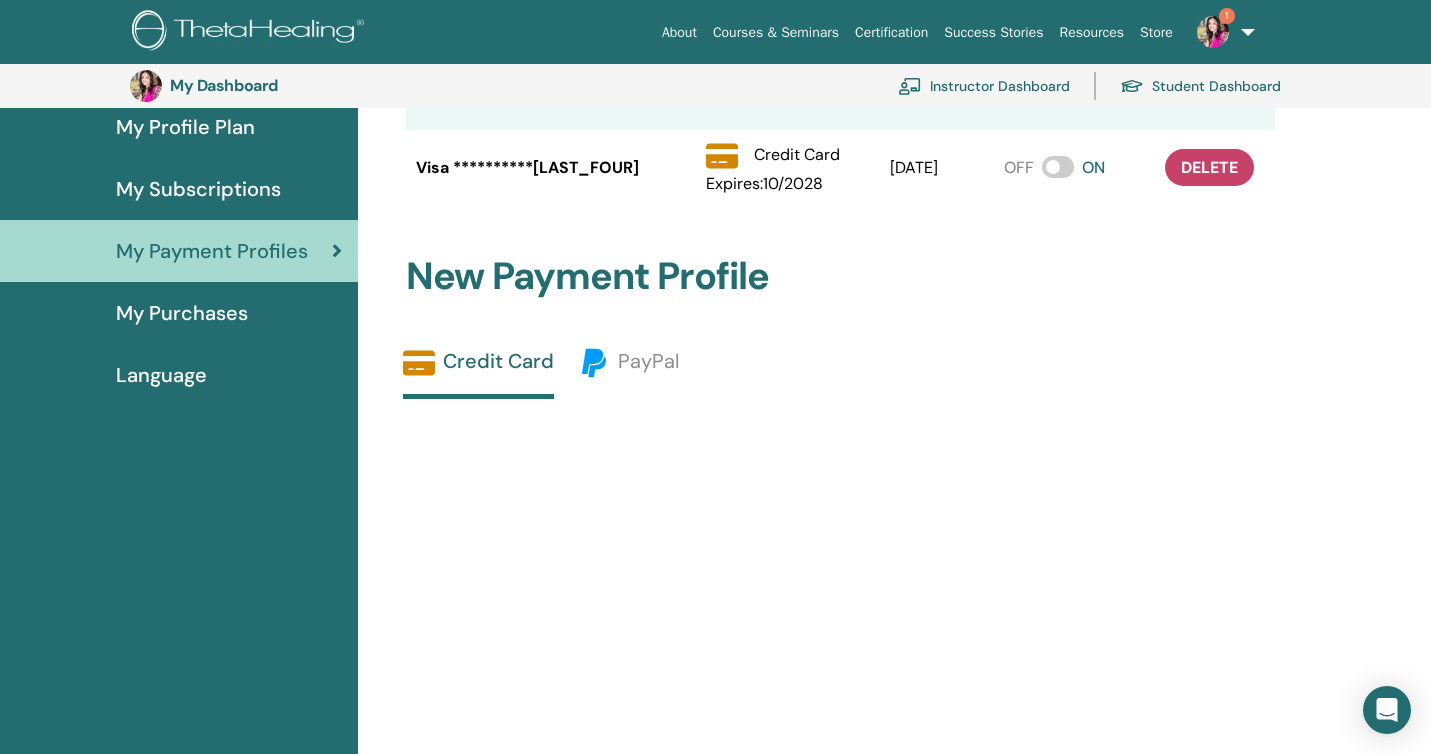 click on "My Purchases" at bounding box center [182, 313] 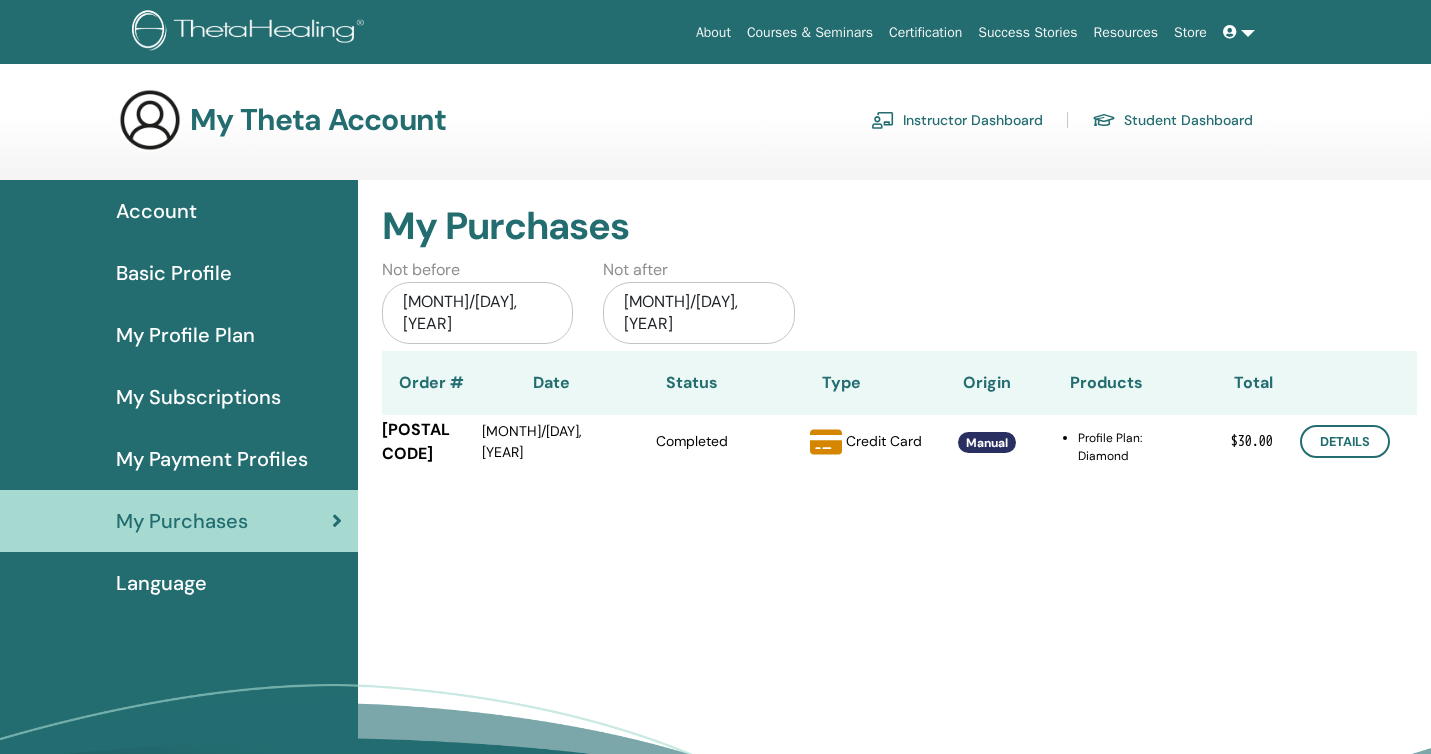 scroll, scrollTop: 0, scrollLeft: 0, axis: both 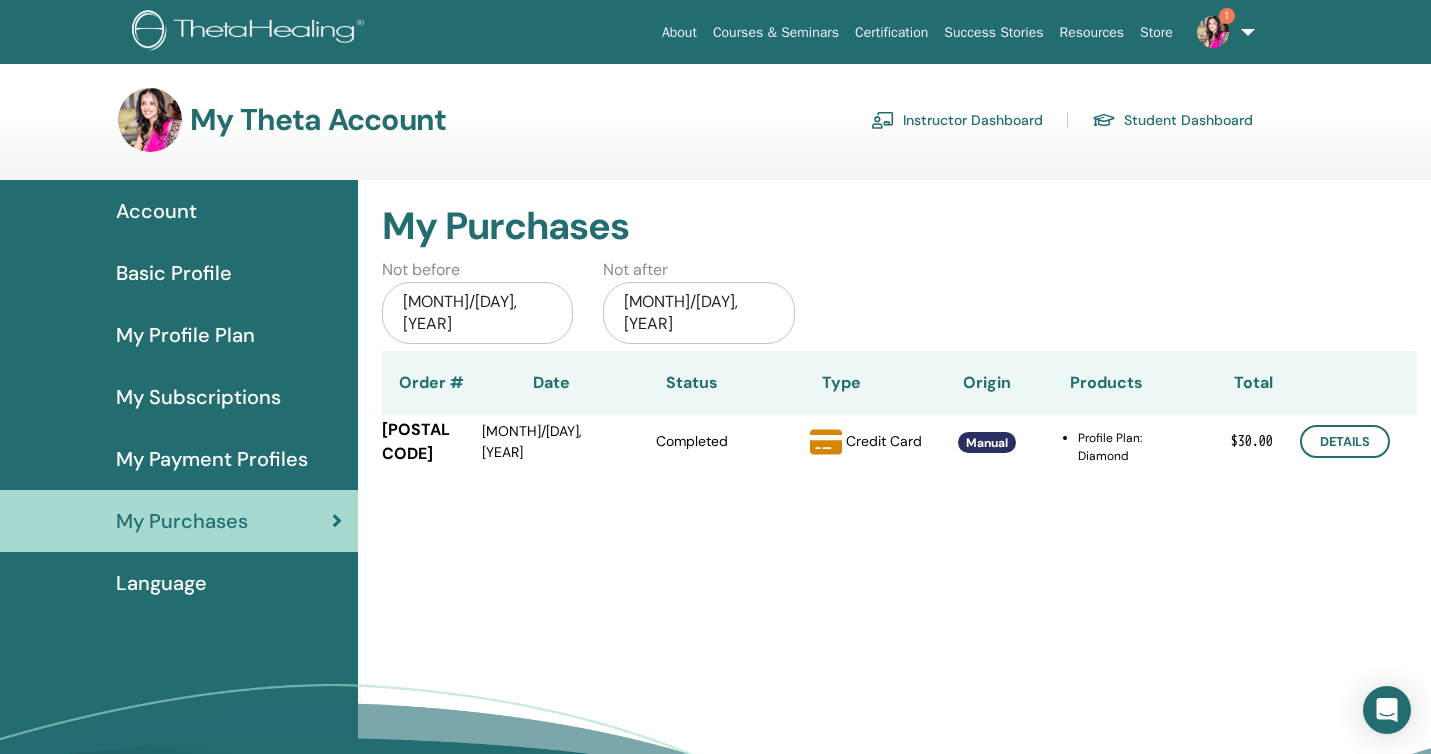 click on "Language" at bounding box center (161, 583) 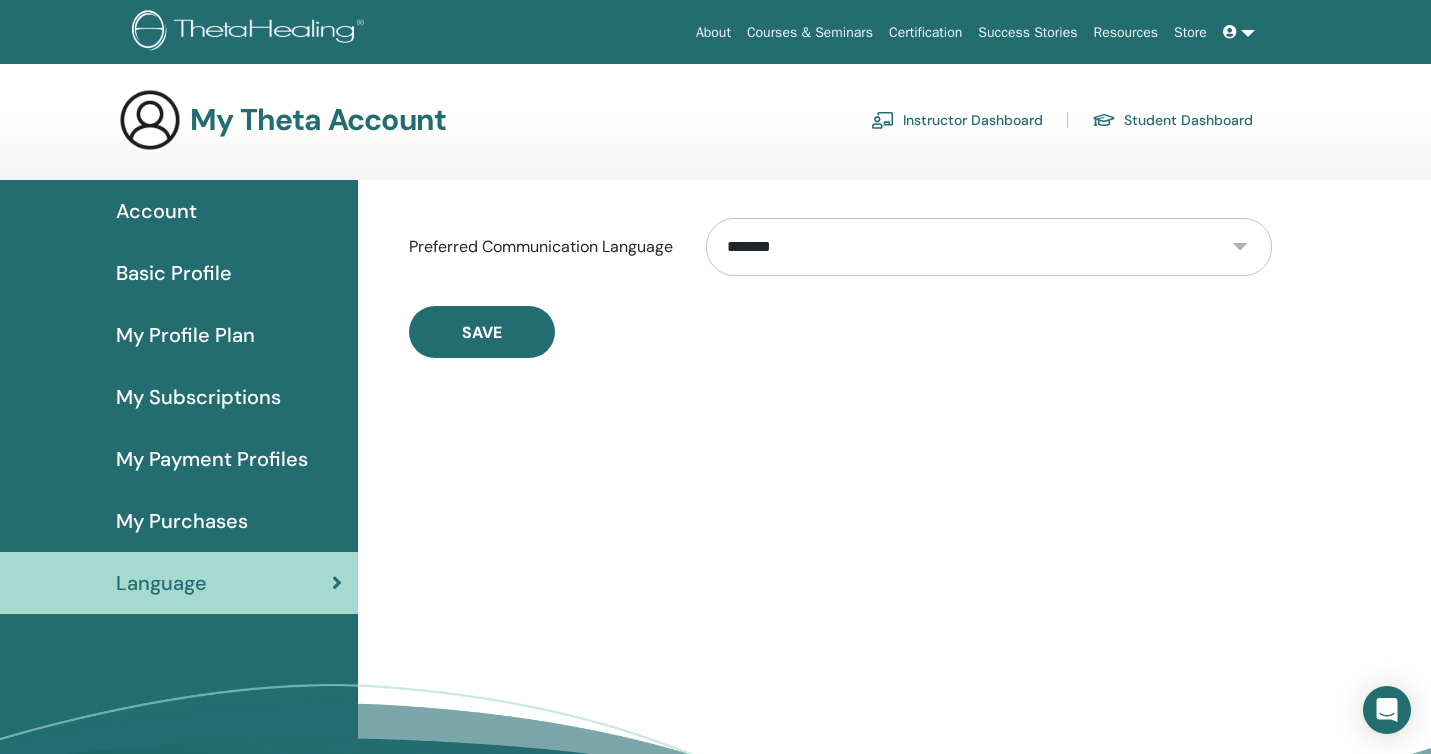 scroll, scrollTop: 0, scrollLeft: 0, axis: both 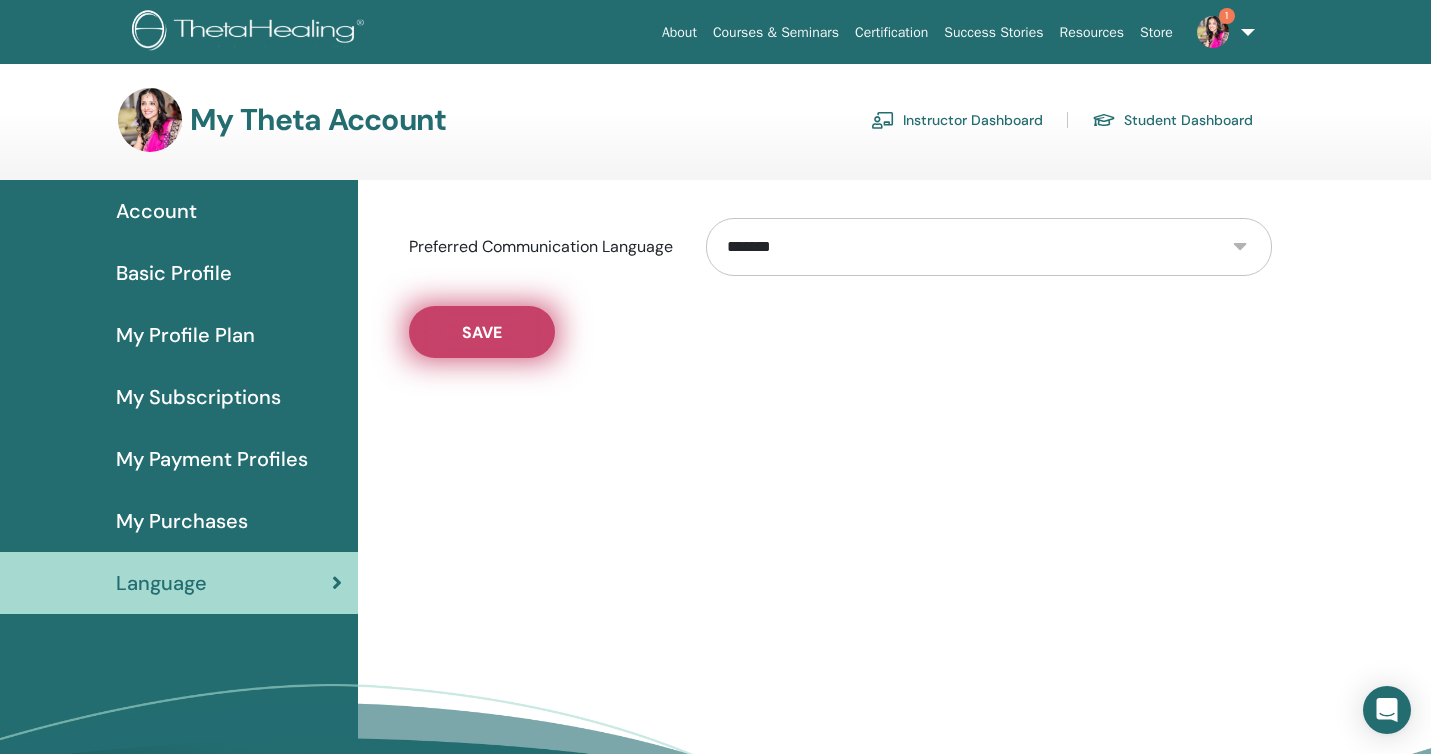 click on "Save" at bounding box center (482, 332) 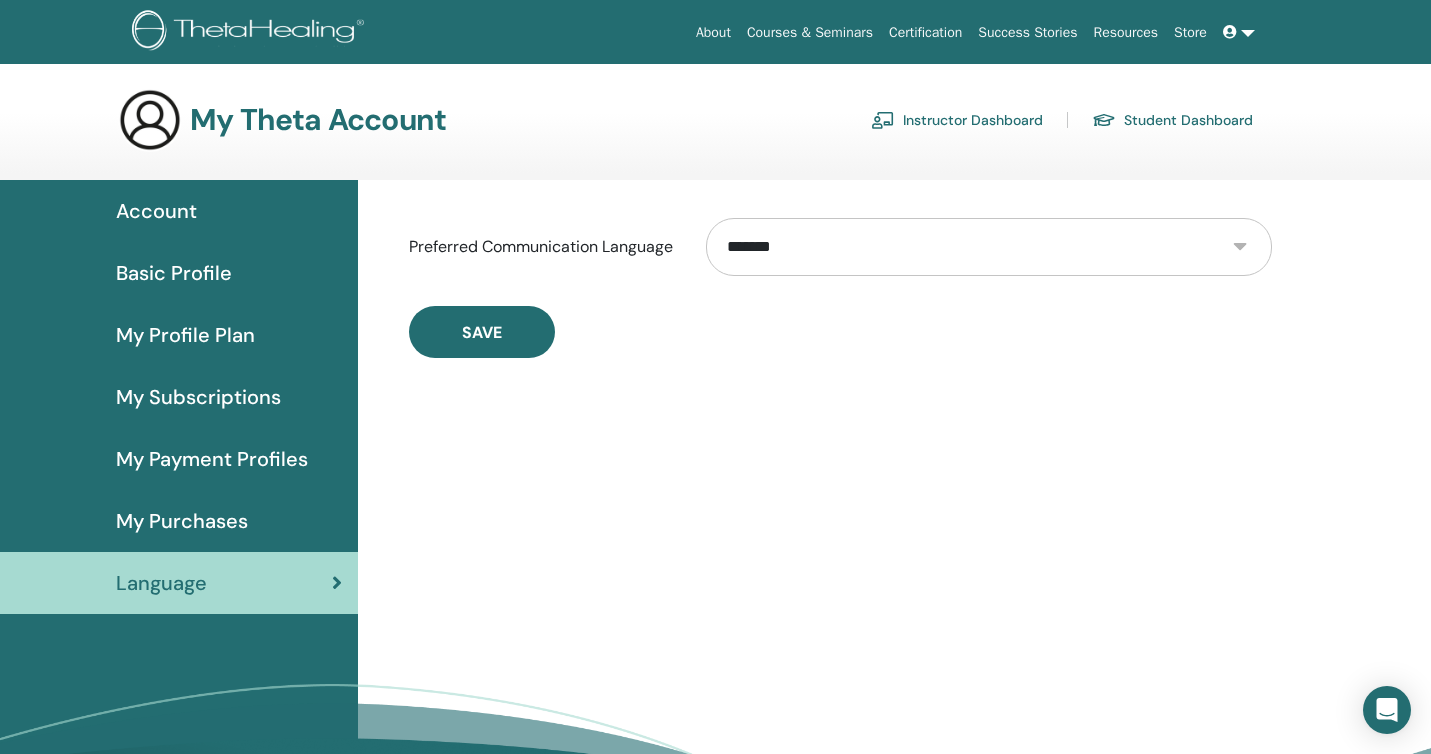 scroll, scrollTop: 0, scrollLeft: 0, axis: both 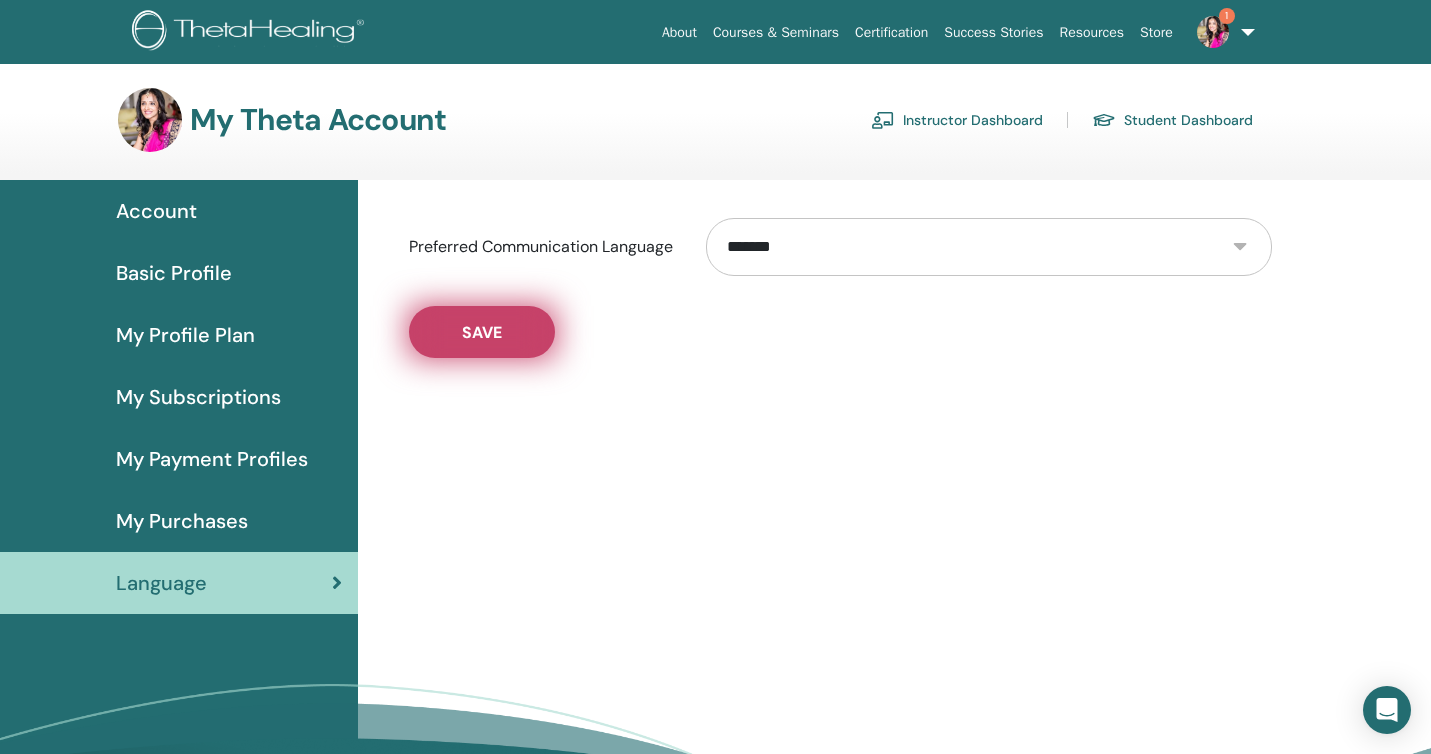click on "Save" at bounding box center [482, 332] 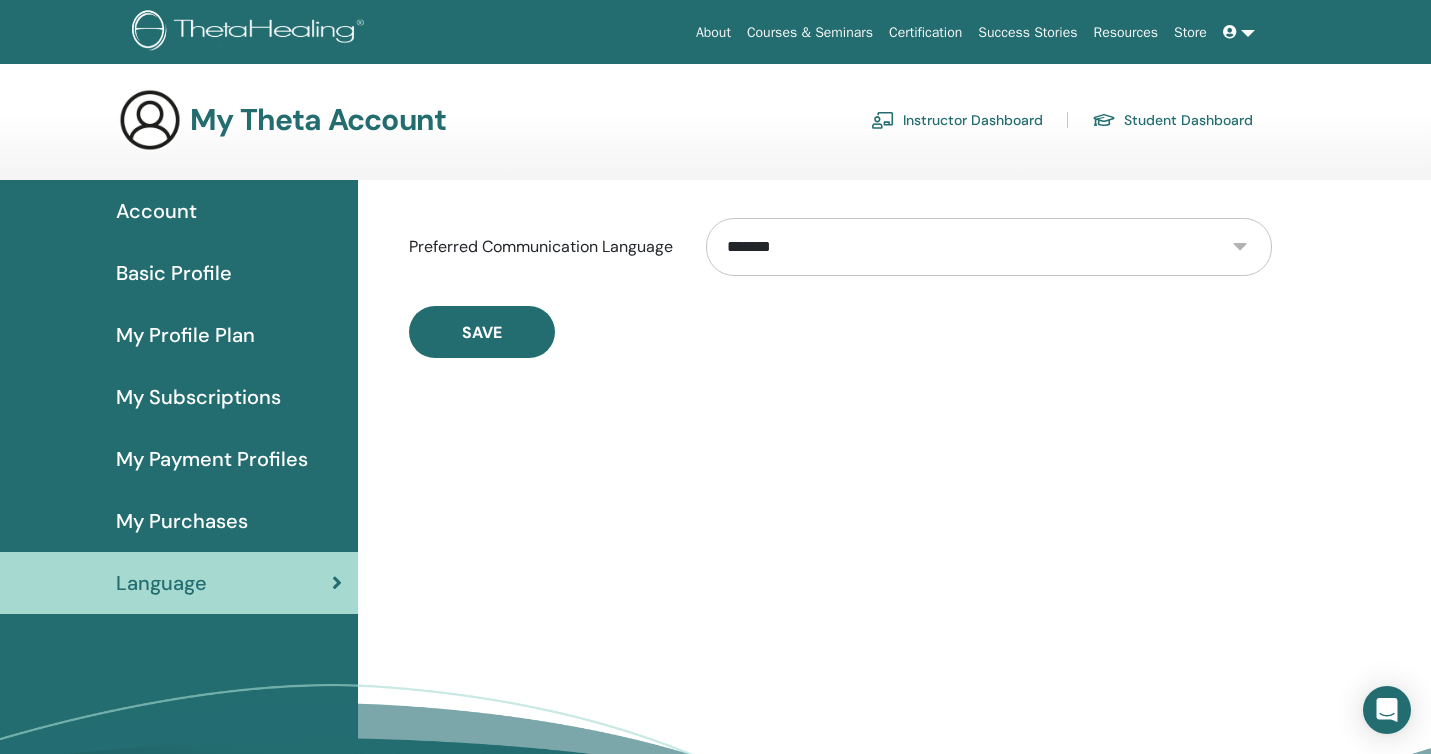 scroll, scrollTop: 0, scrollLeft: 0, axis: both 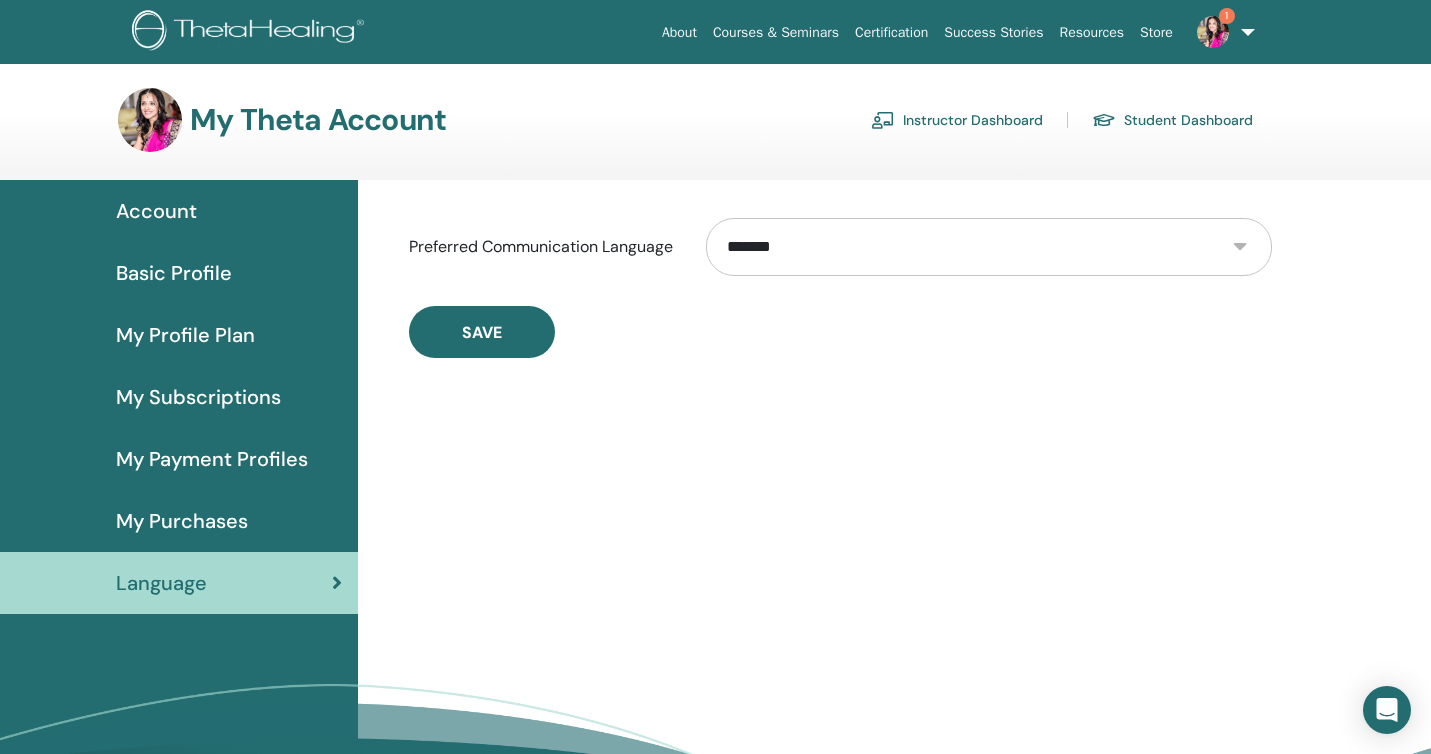 click on "Account" at bounding box center [156, 211] 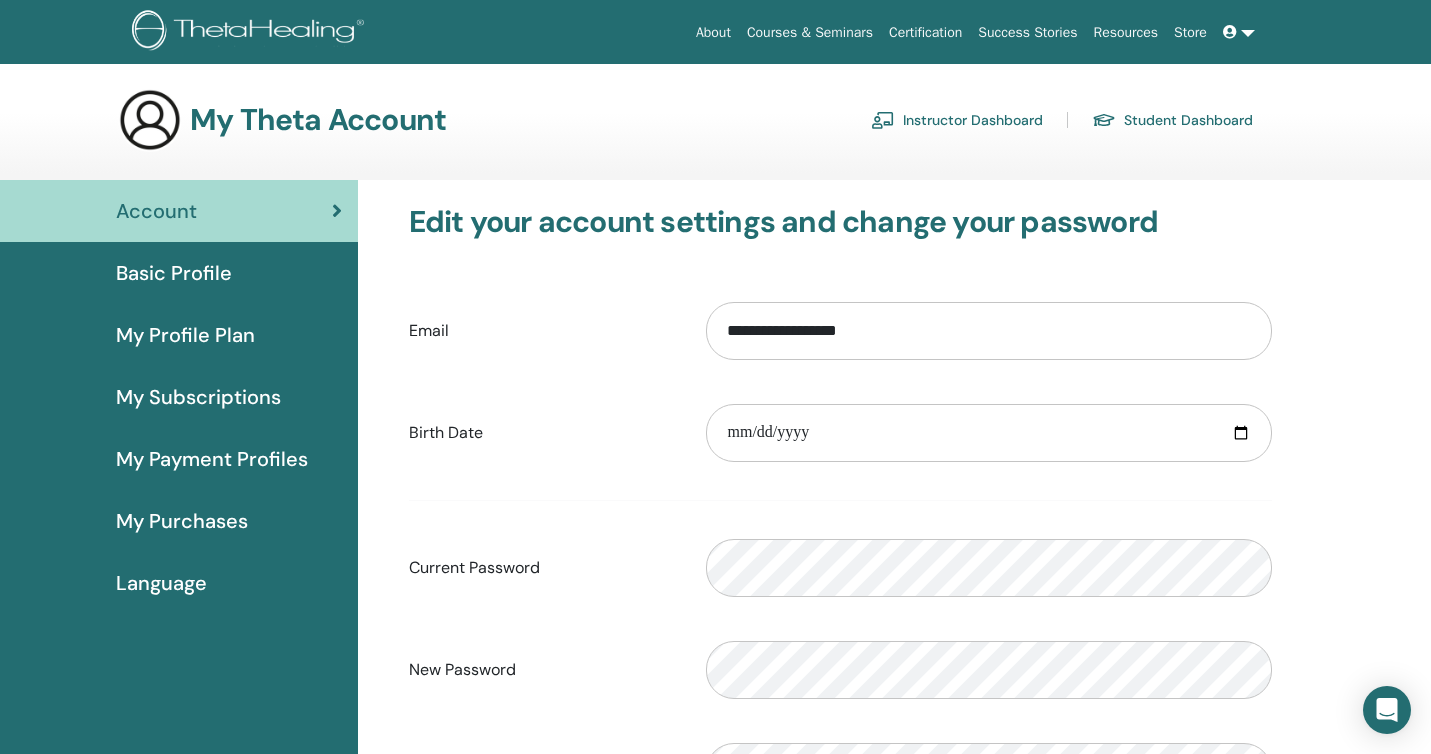 scroll, scrollTop: 0, scrollLeft: 0, axis: both 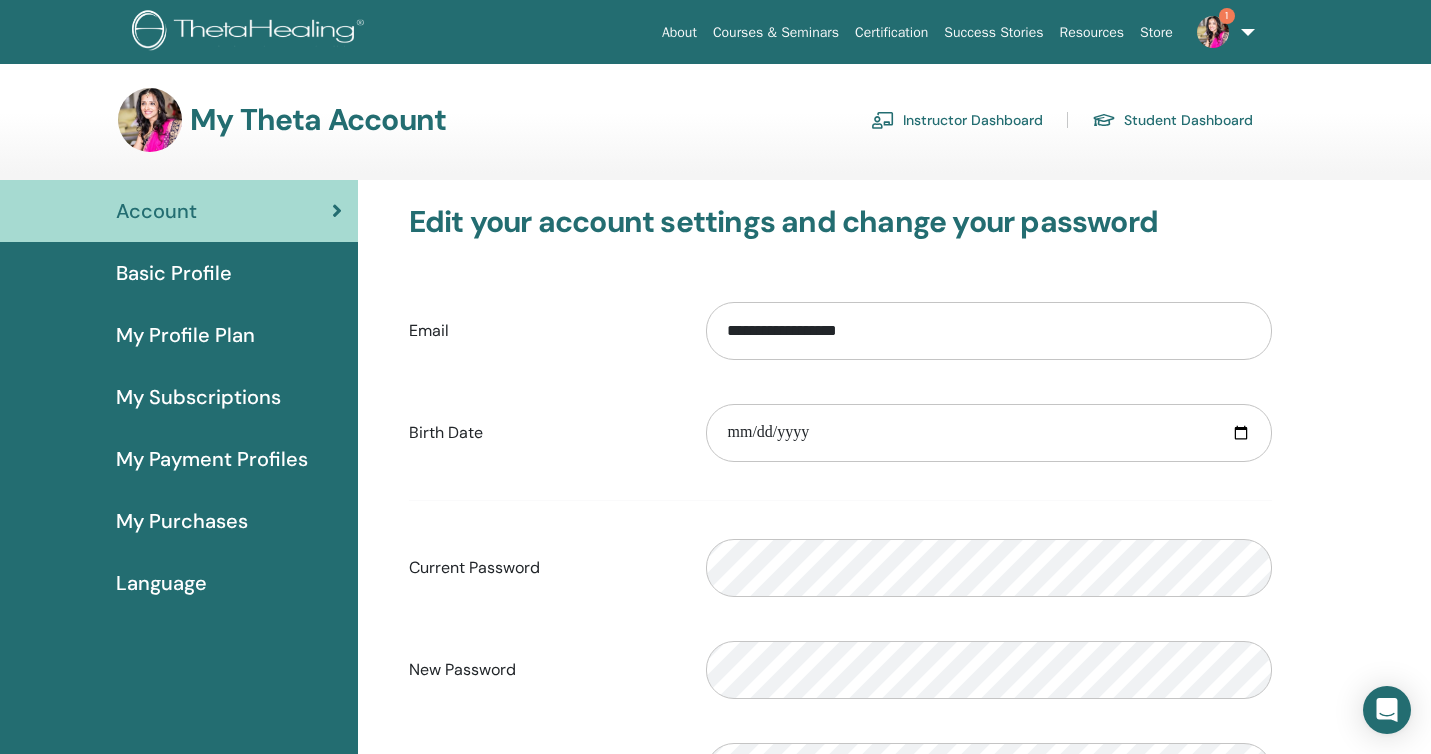 click on "My Subscriptions" at bounding box center [198, 397] 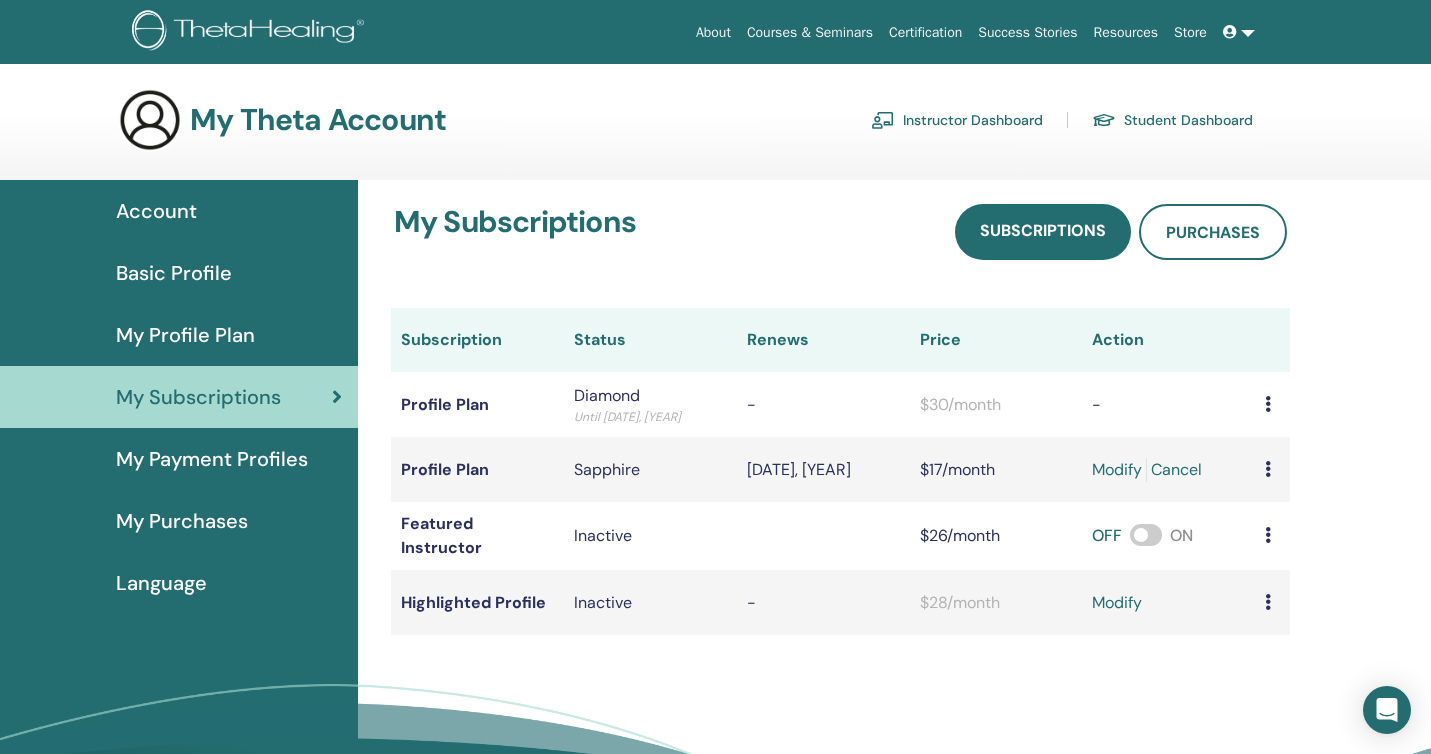 scroll, scrollTop: 0, scrollLeft: 0, axis: both 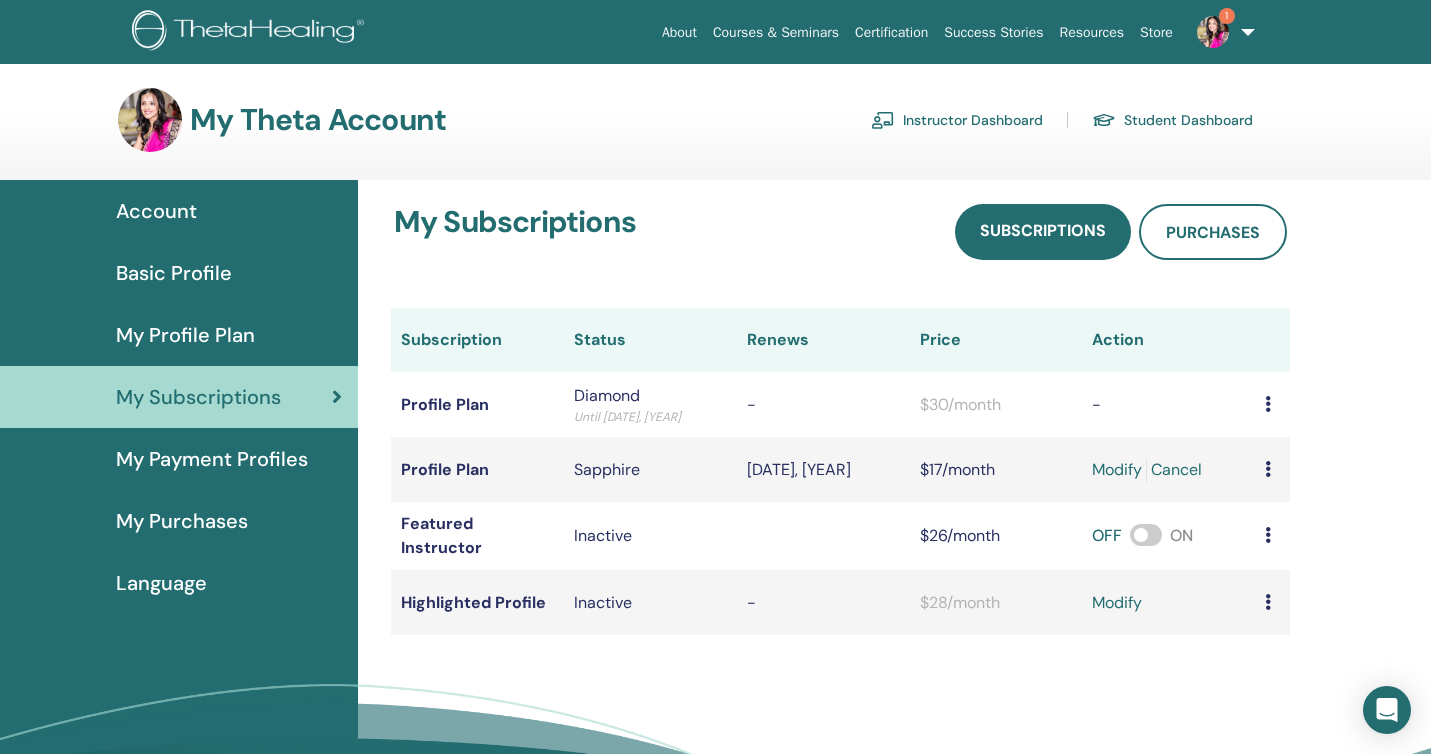 click on "Student Dashboard" at bounding box center [1172, 120] 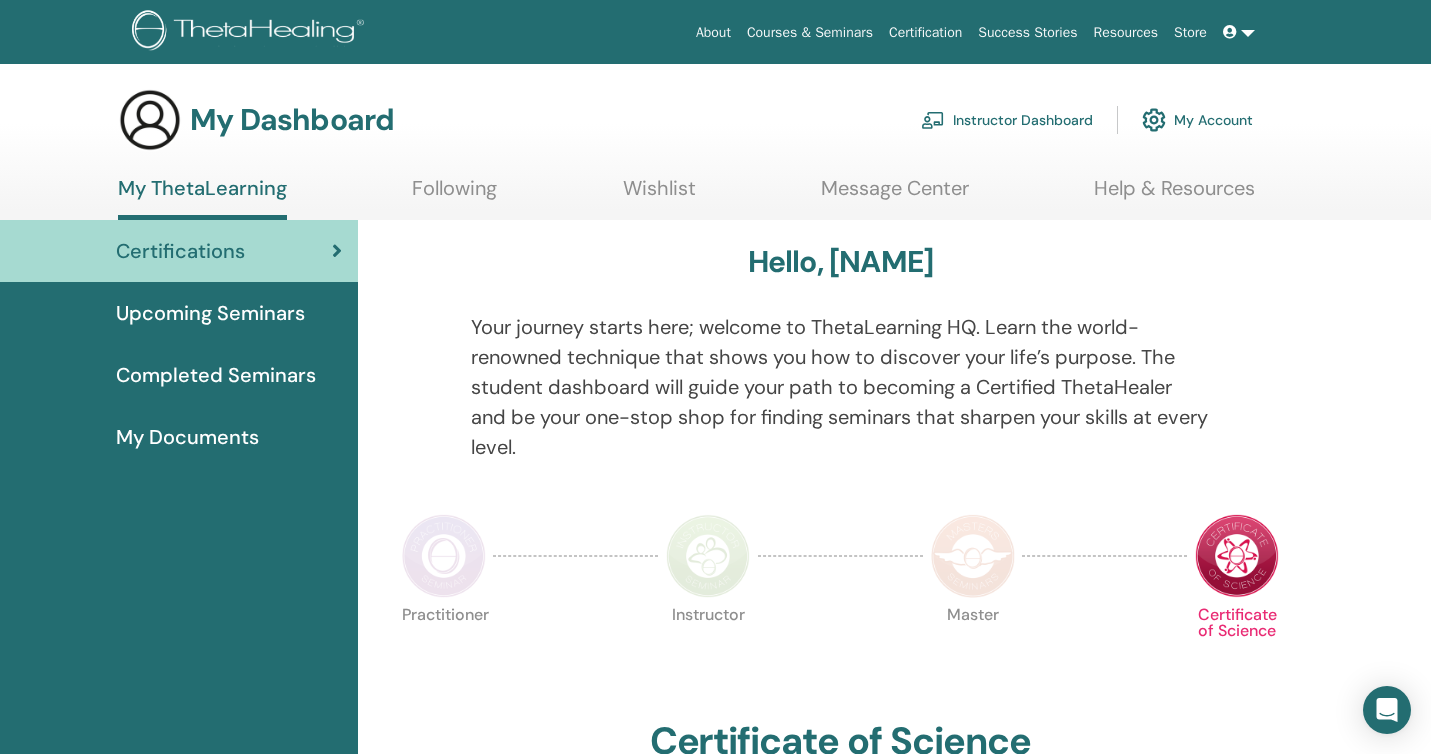 scroll, scrollTop: 0, scrollLeft: 0, axis: both 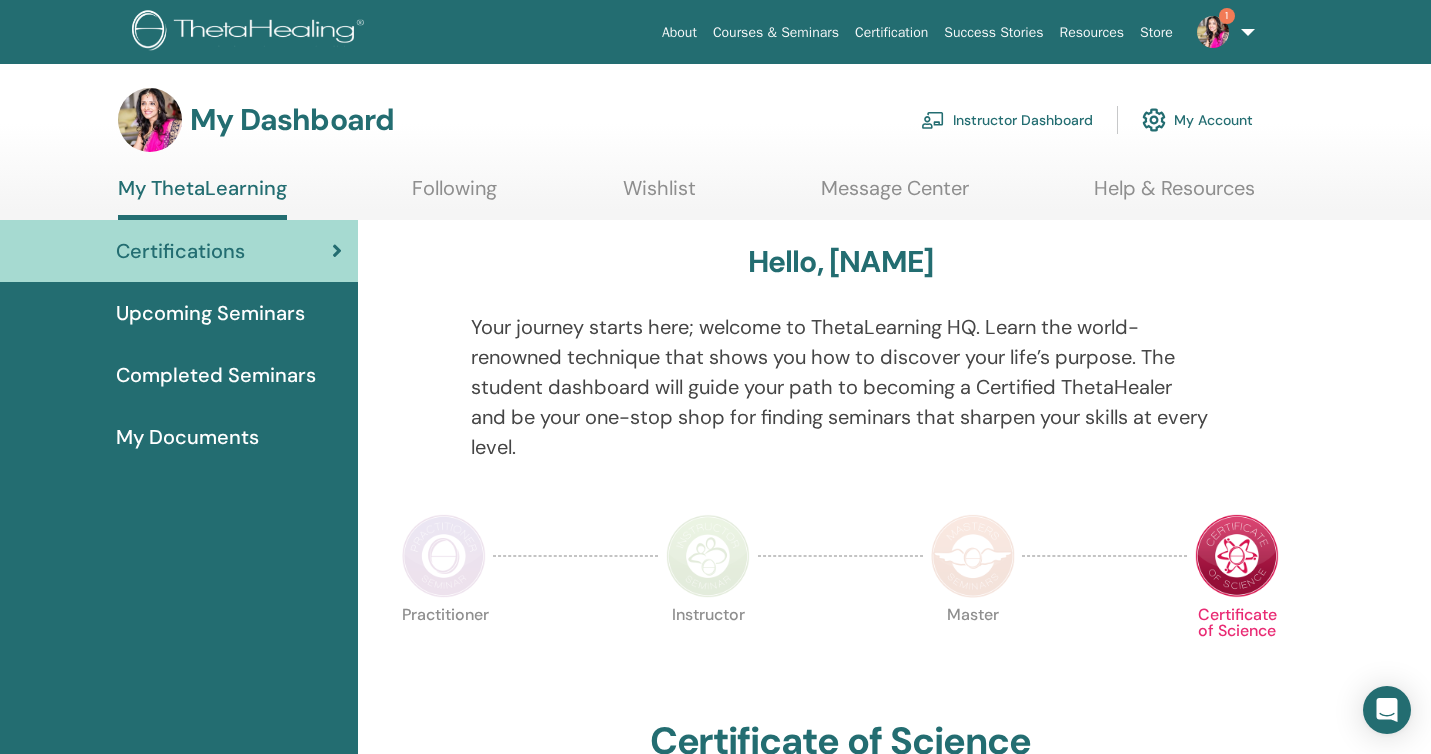 click on "Instructor Dashboard" at bounding box center (1007, 120) 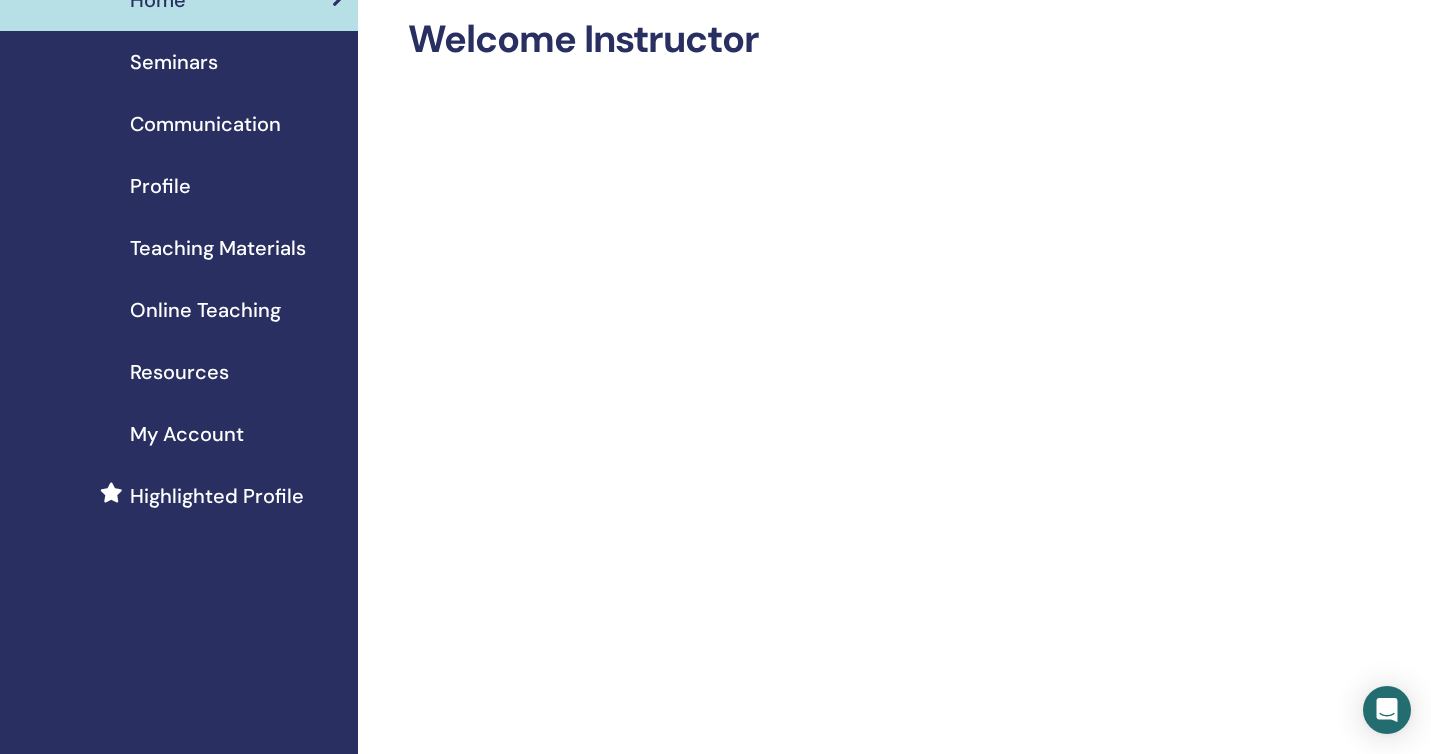 scroll, scrollTop: 86, scrollLeft: 0, axis: vertical 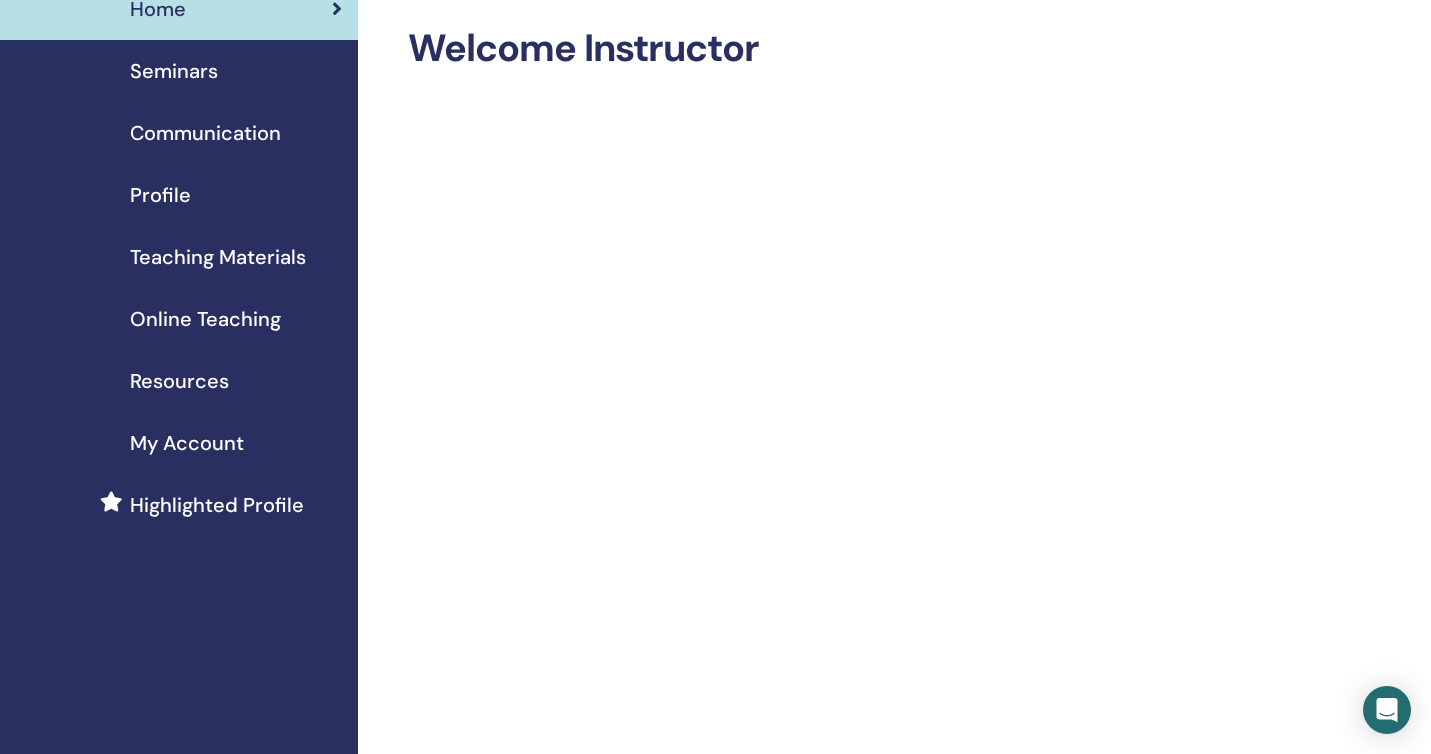 click on "Profile" at bounding box center [160, 195] 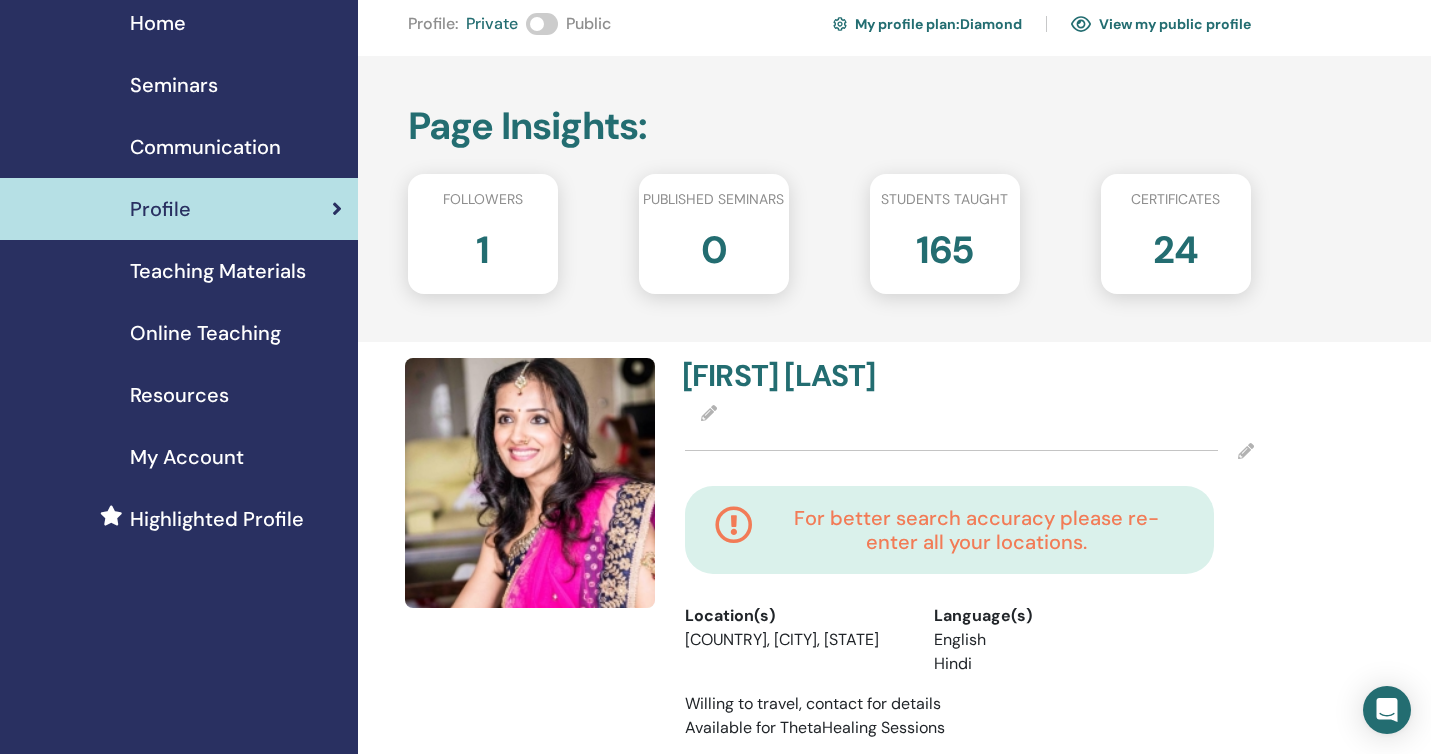 scroll, scrollTop: 0, scrollLeft: 0, axis: both 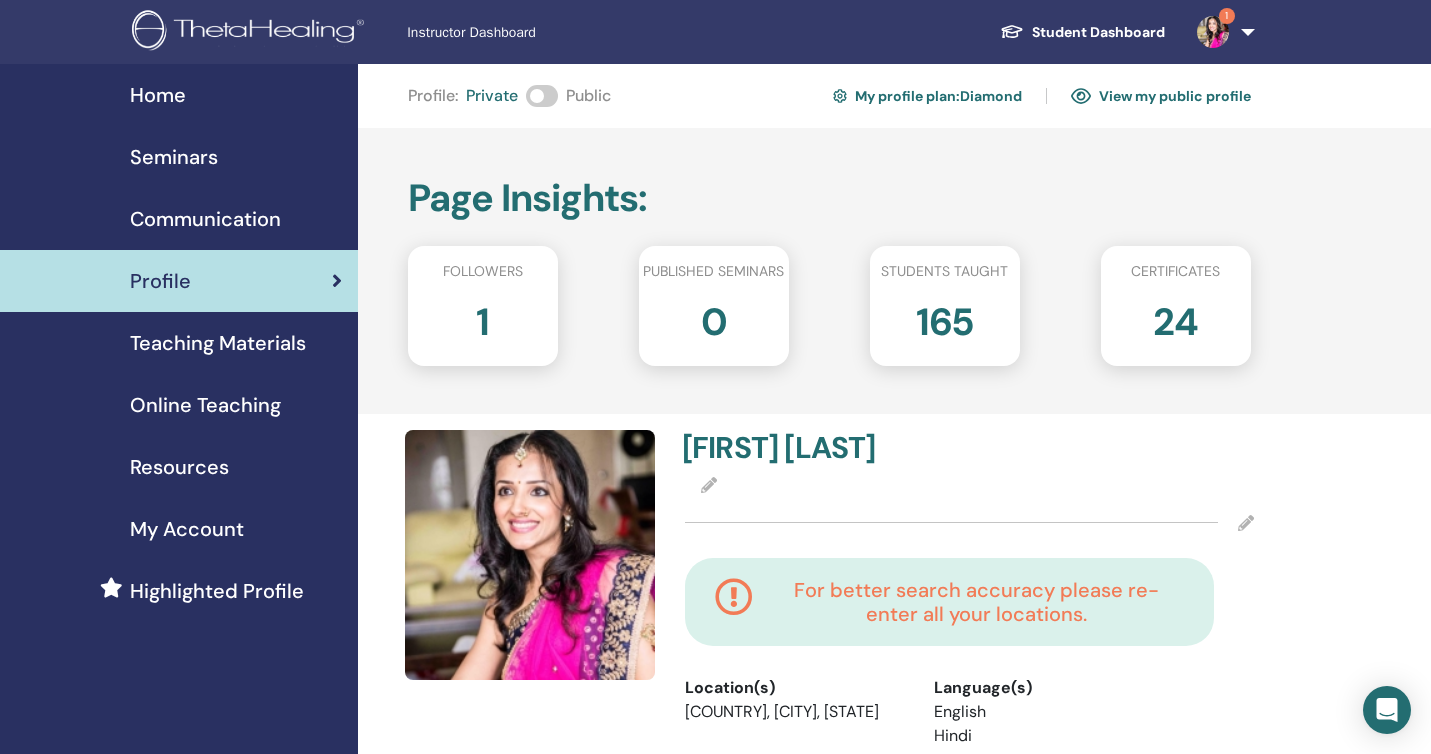 click on "View my public profile" at bounding box center (1161, 96) 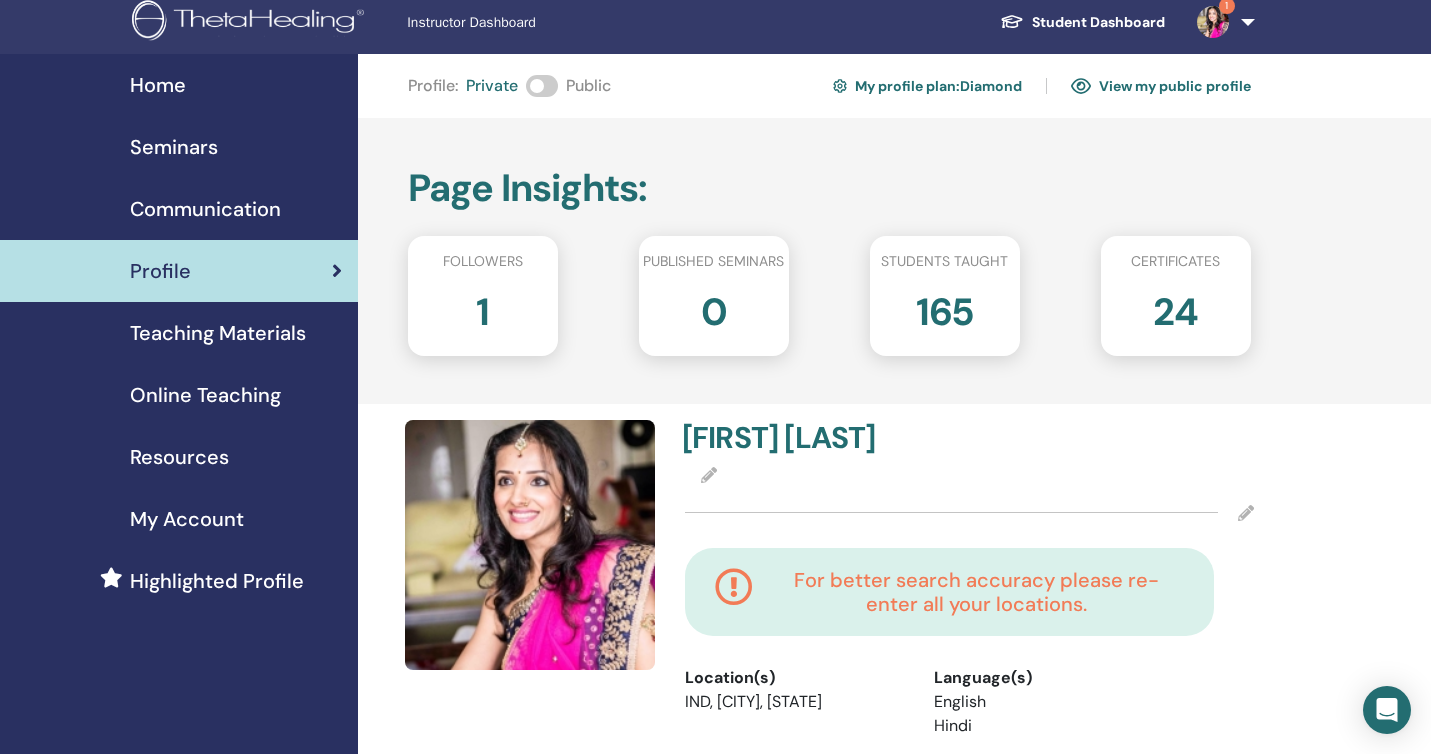 scroll, scrollTop: 13, scrollLeft: 0, axis: vertical 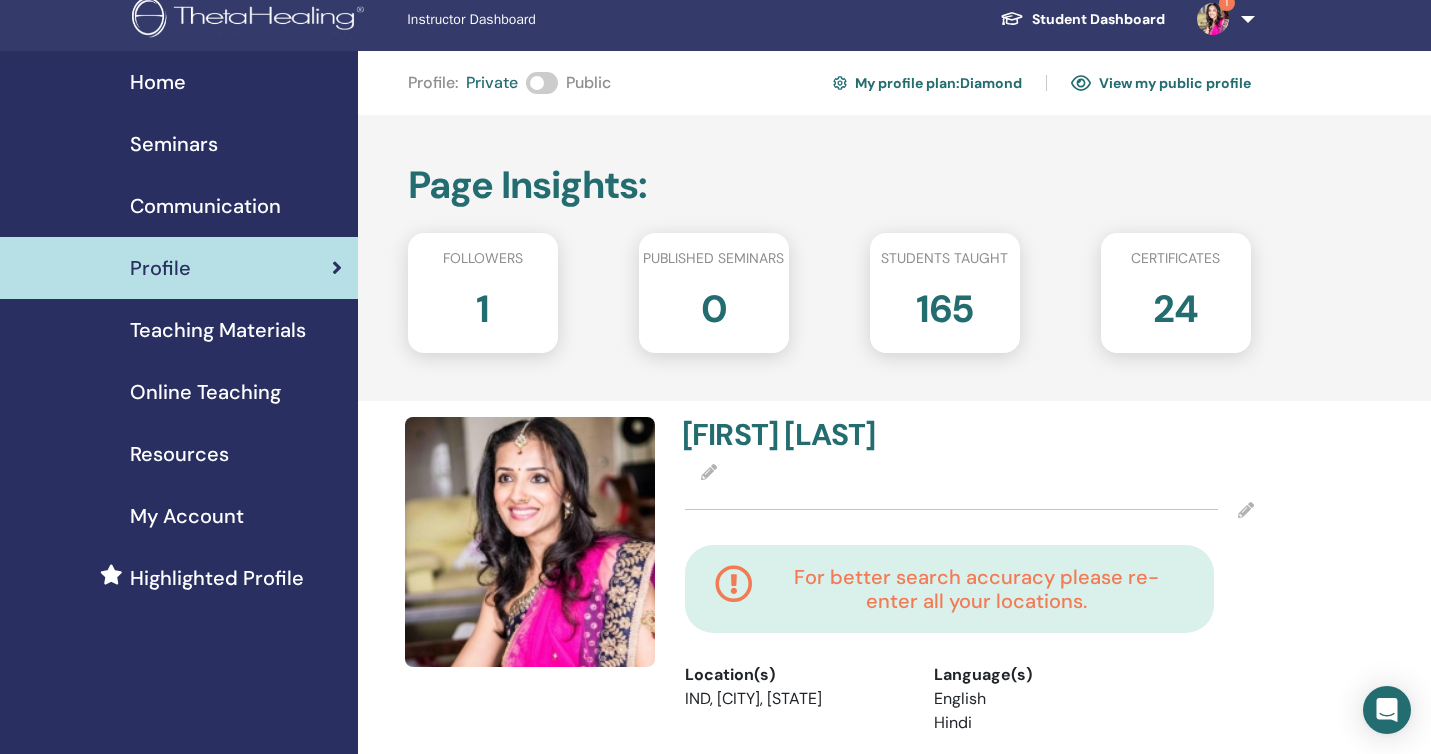 click at bounding box center (542, 83) 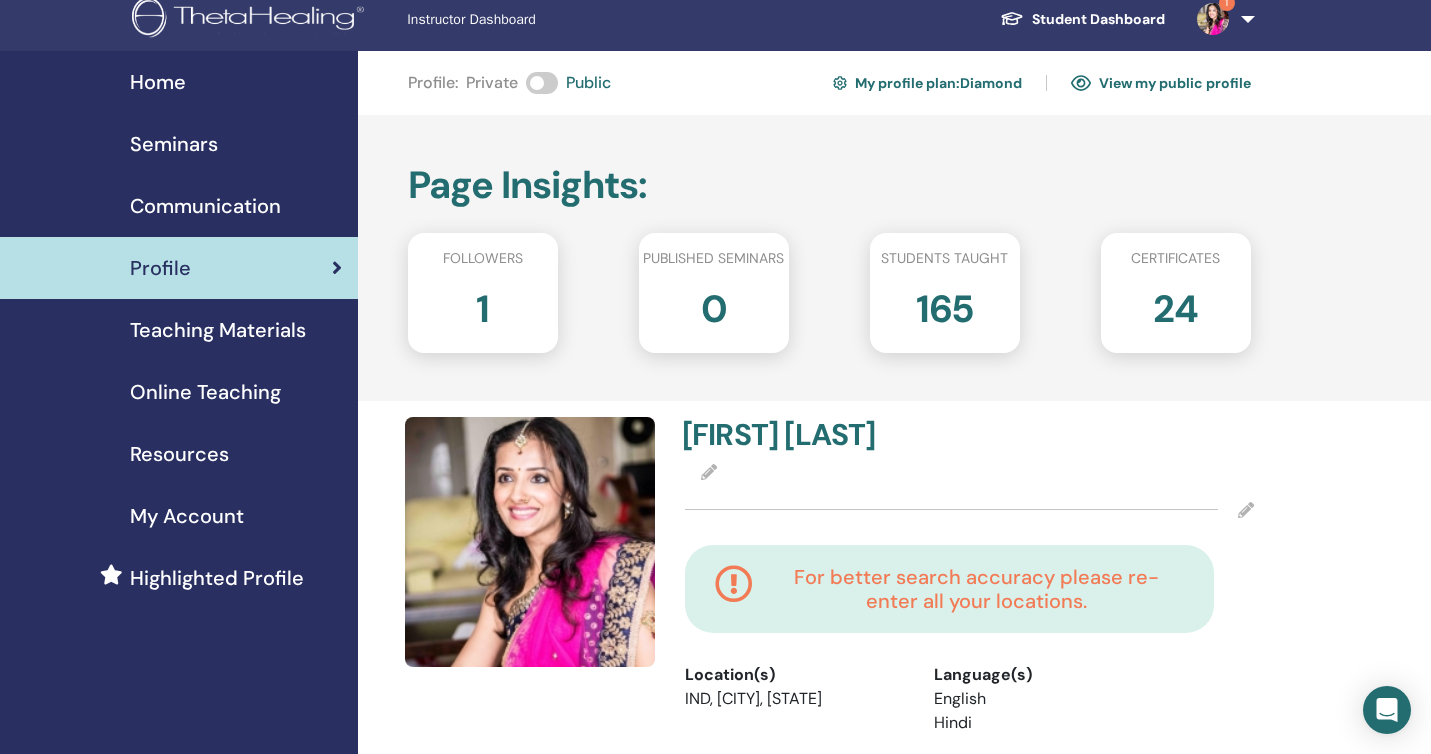 click at bounding box center [542, 83] 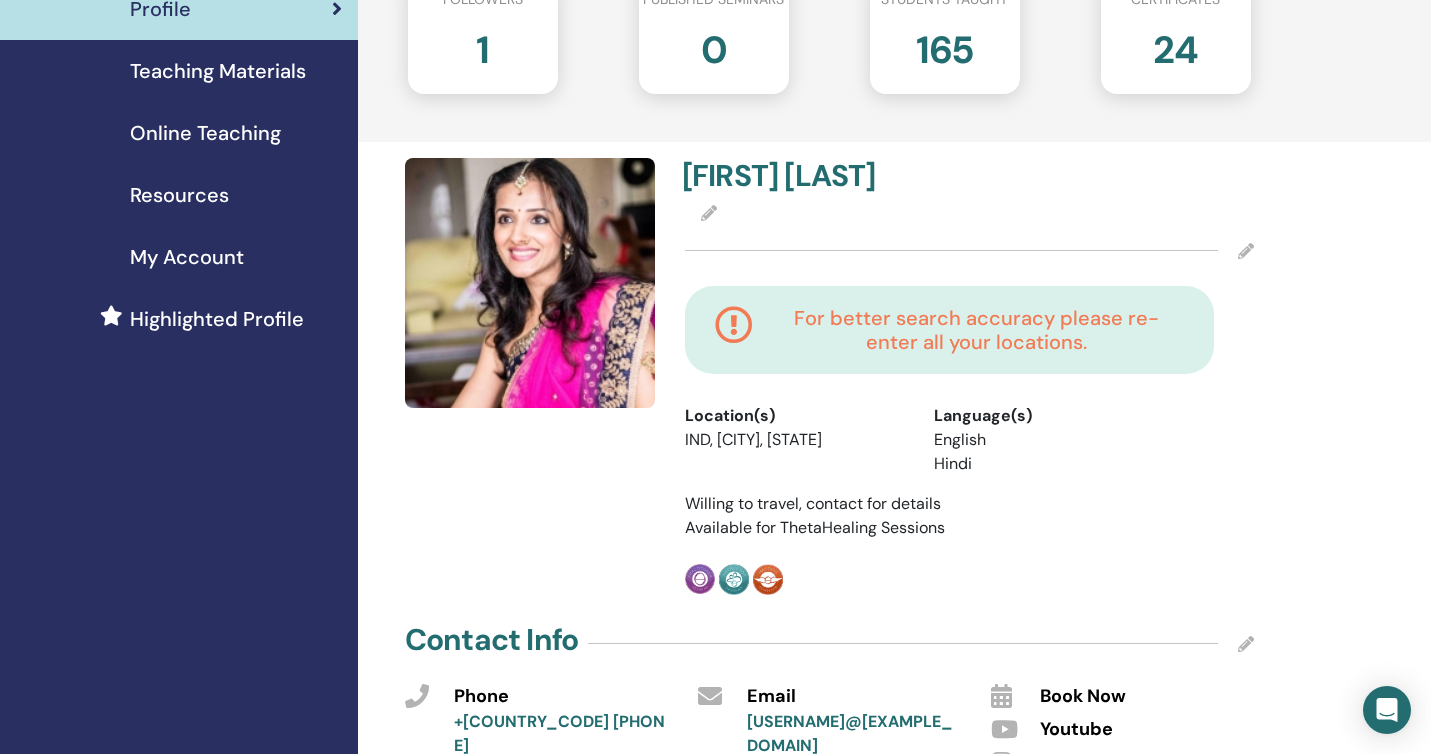scroll, scrollTop: 211, scrollLeft: 0, axis: vertical 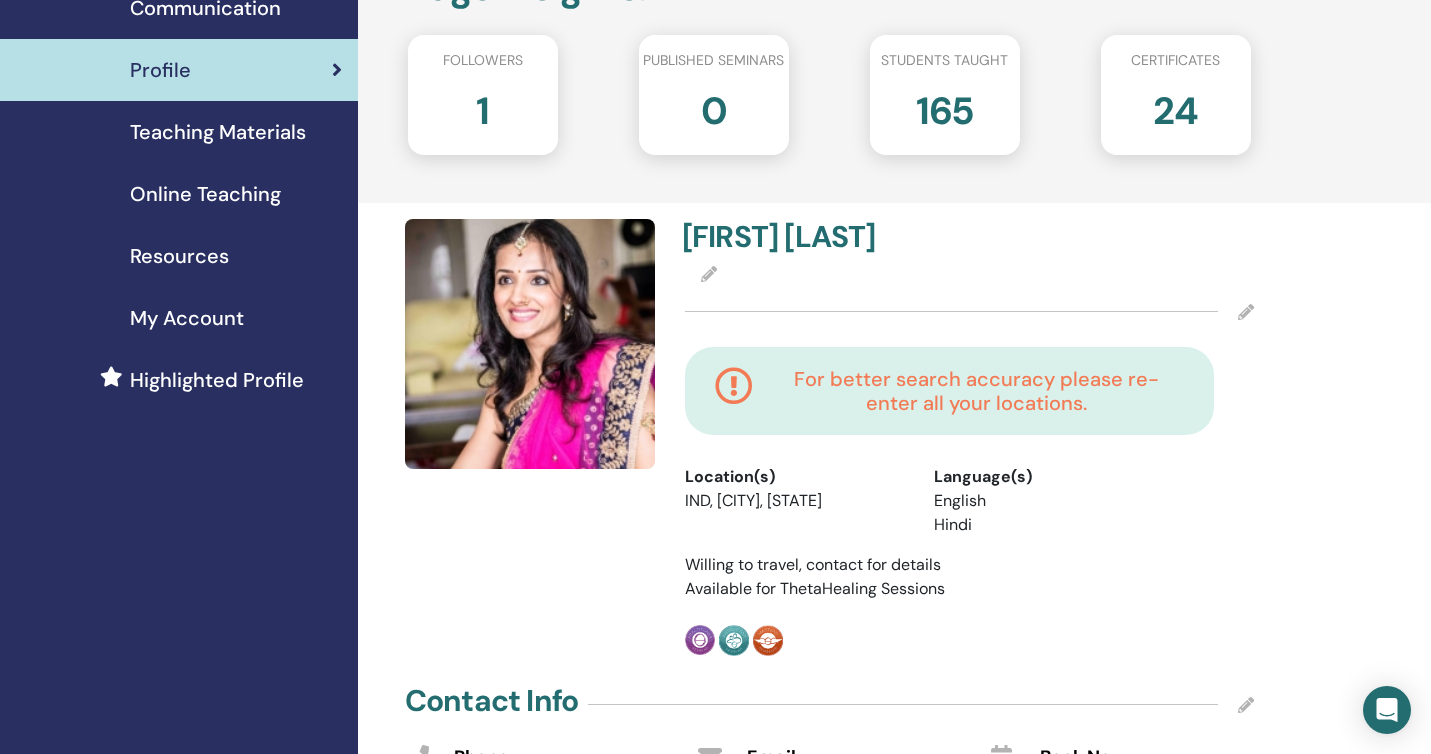 click at bounding box center [709, 274] 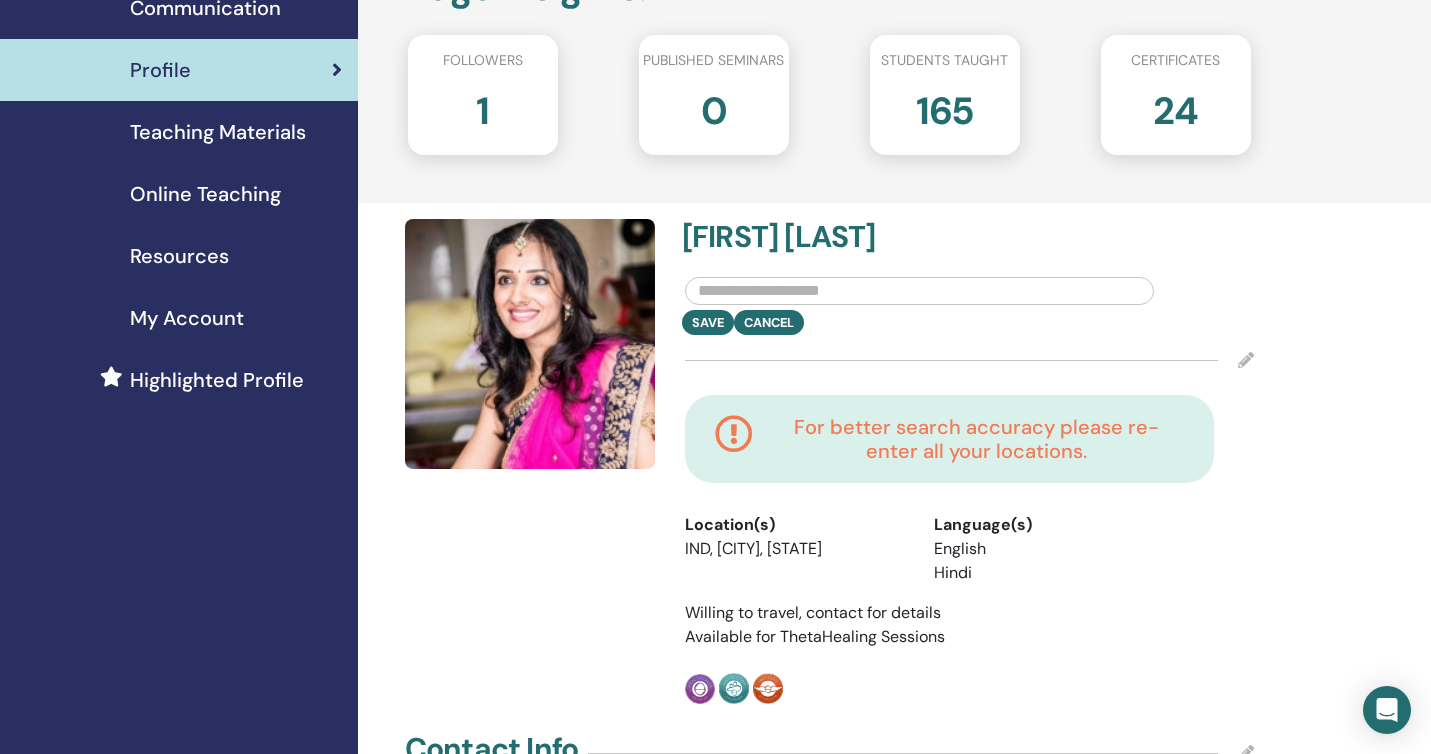 click at bounding box center (919, 291) 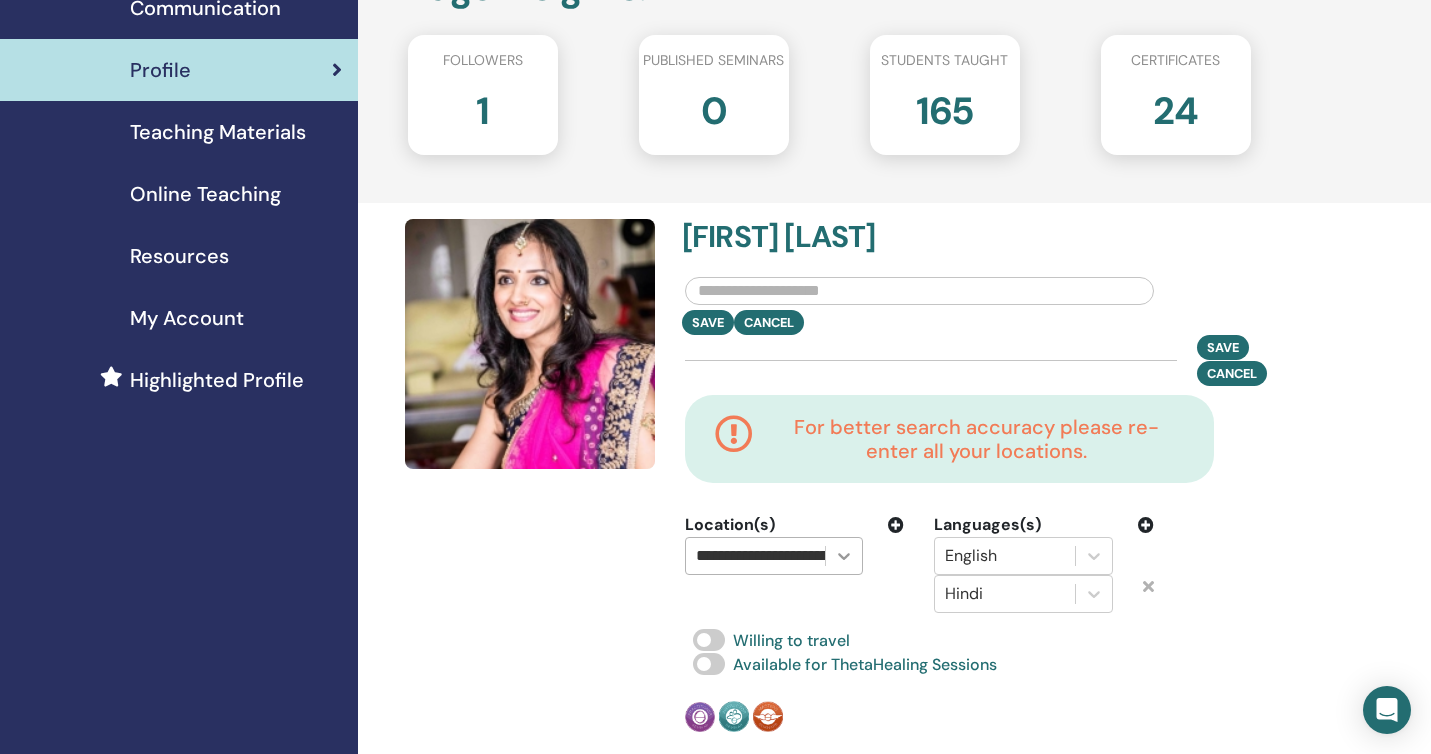 click 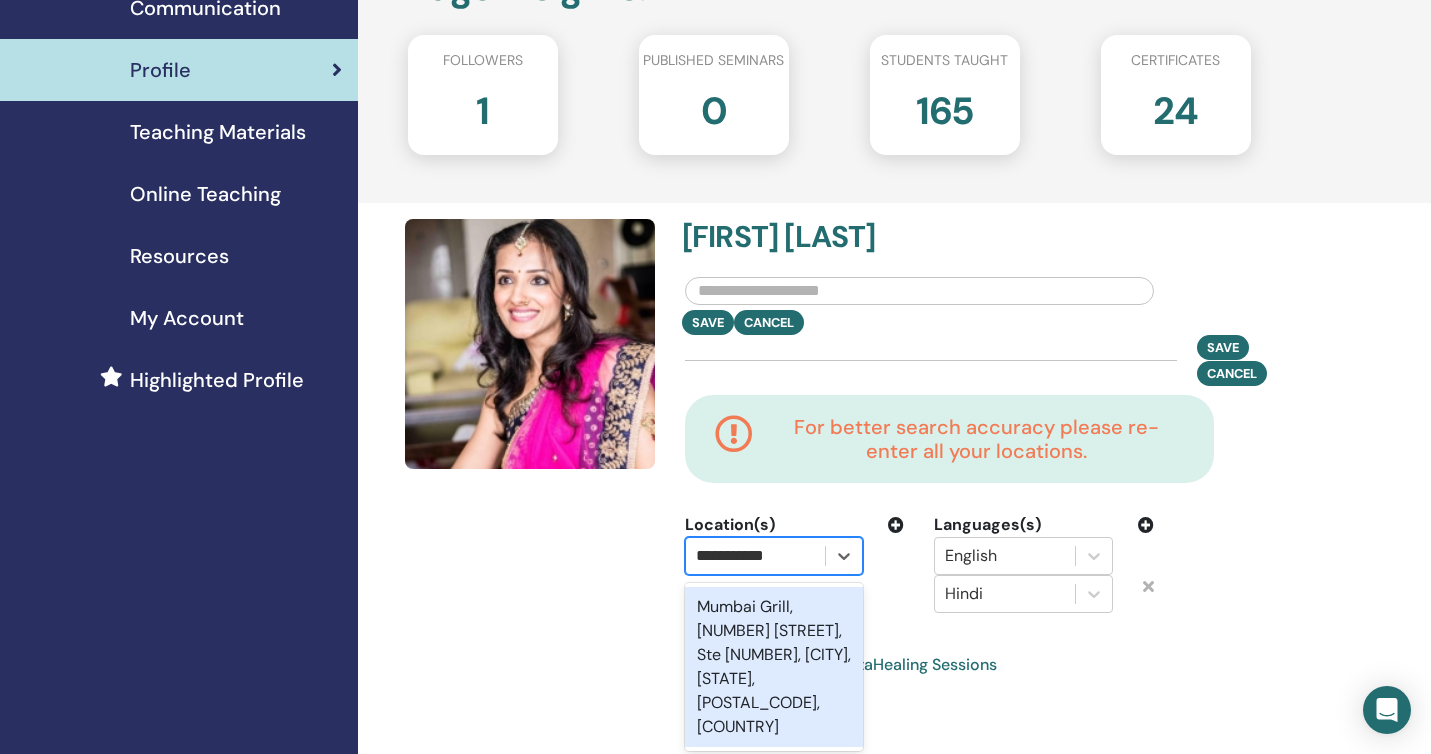 scroll, scrollTop: 0, scrollLeft: 0, axis: both 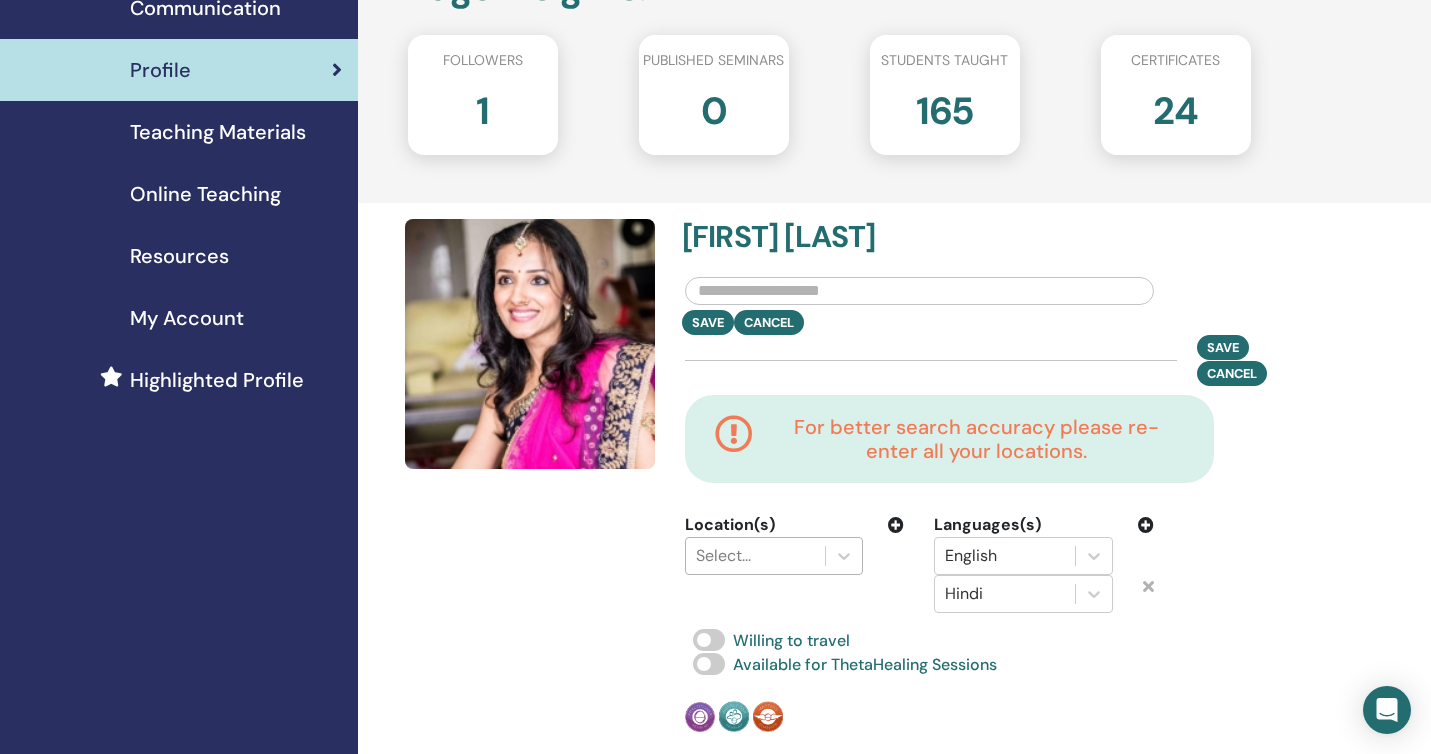 click at bounding box center [755, 556] 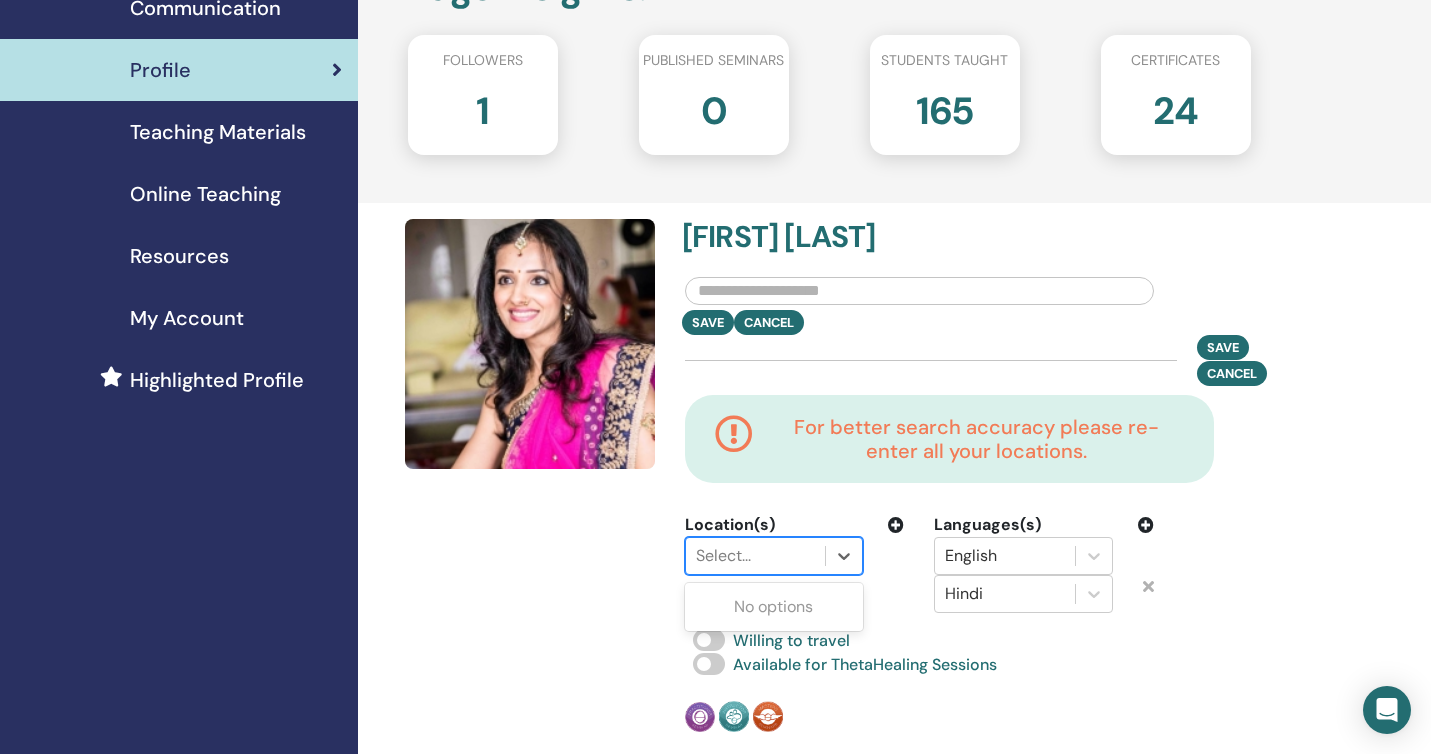 click on "No options" at bounding box center [774, 607] 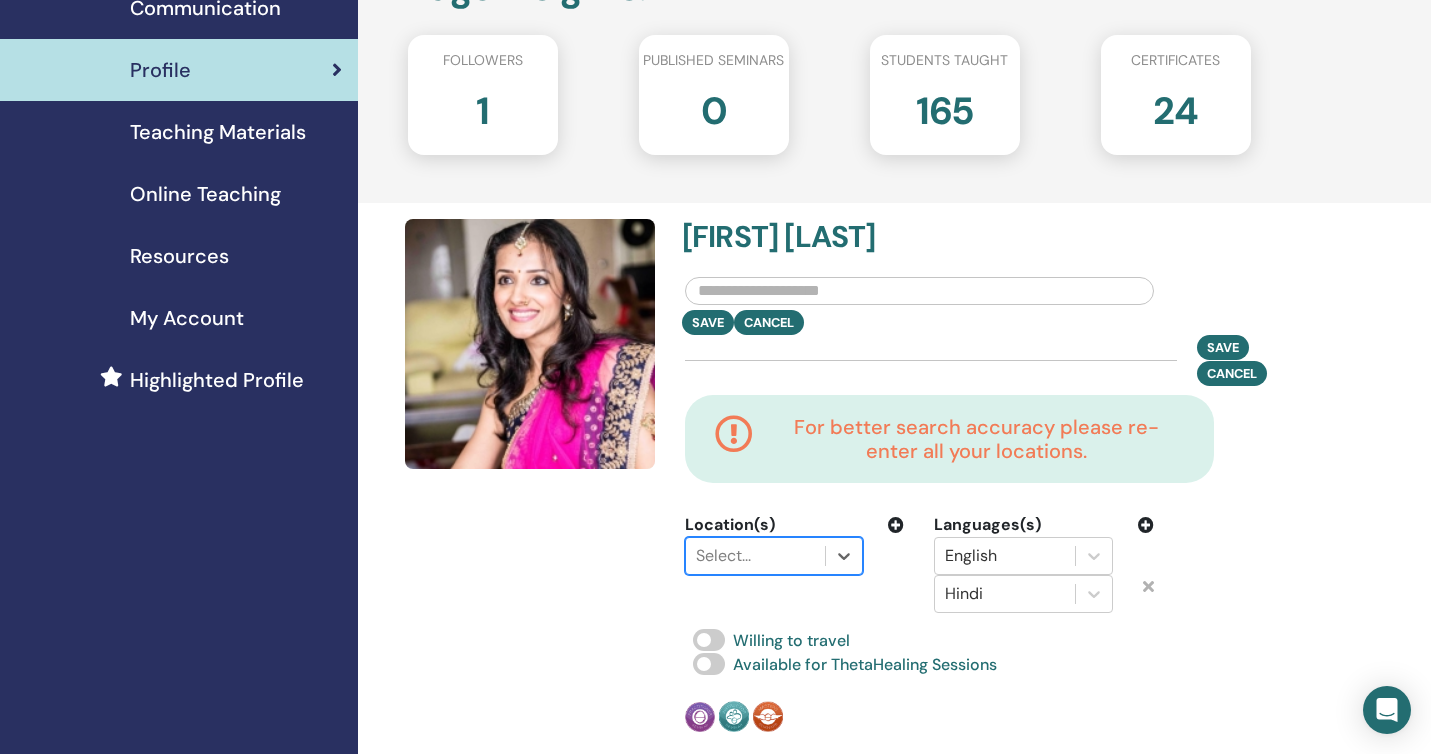 click at bounding box center [755, 556] 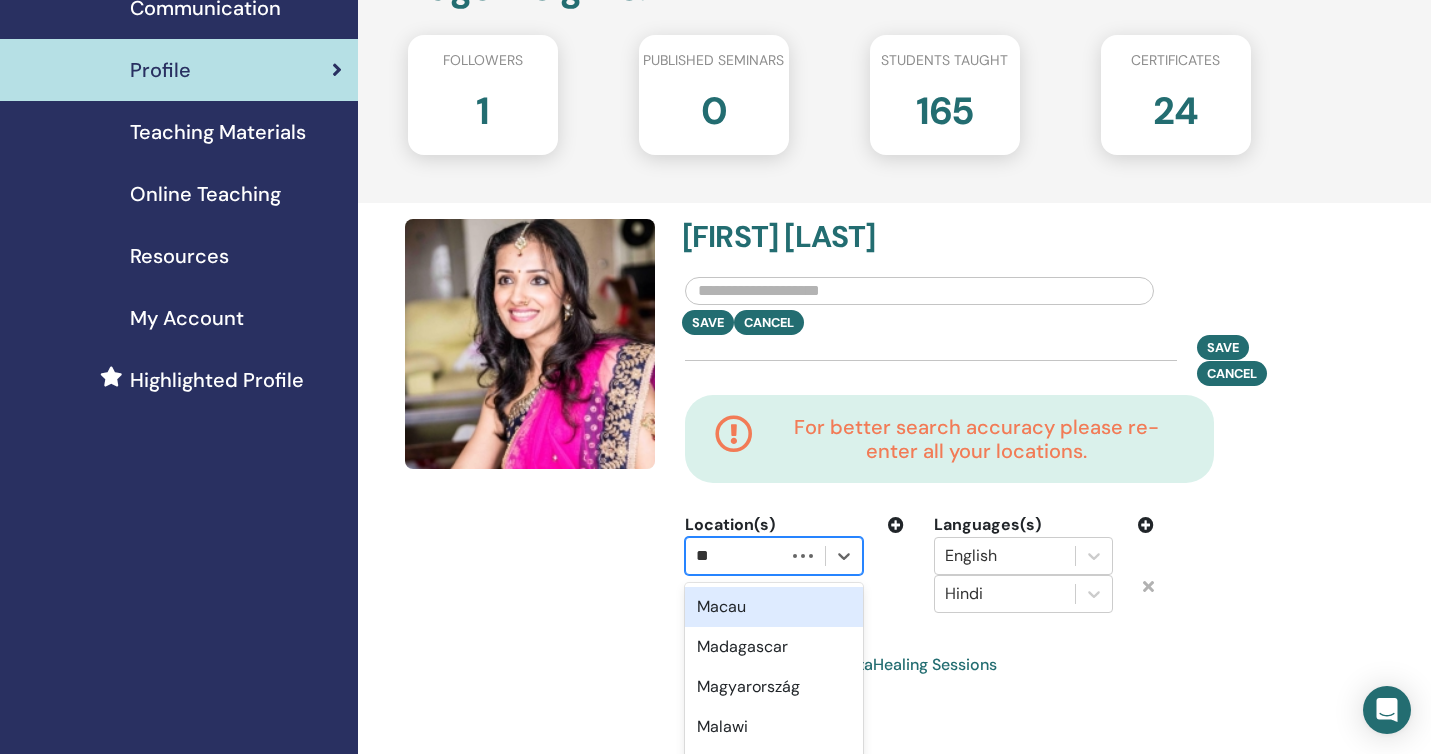 type on "***" 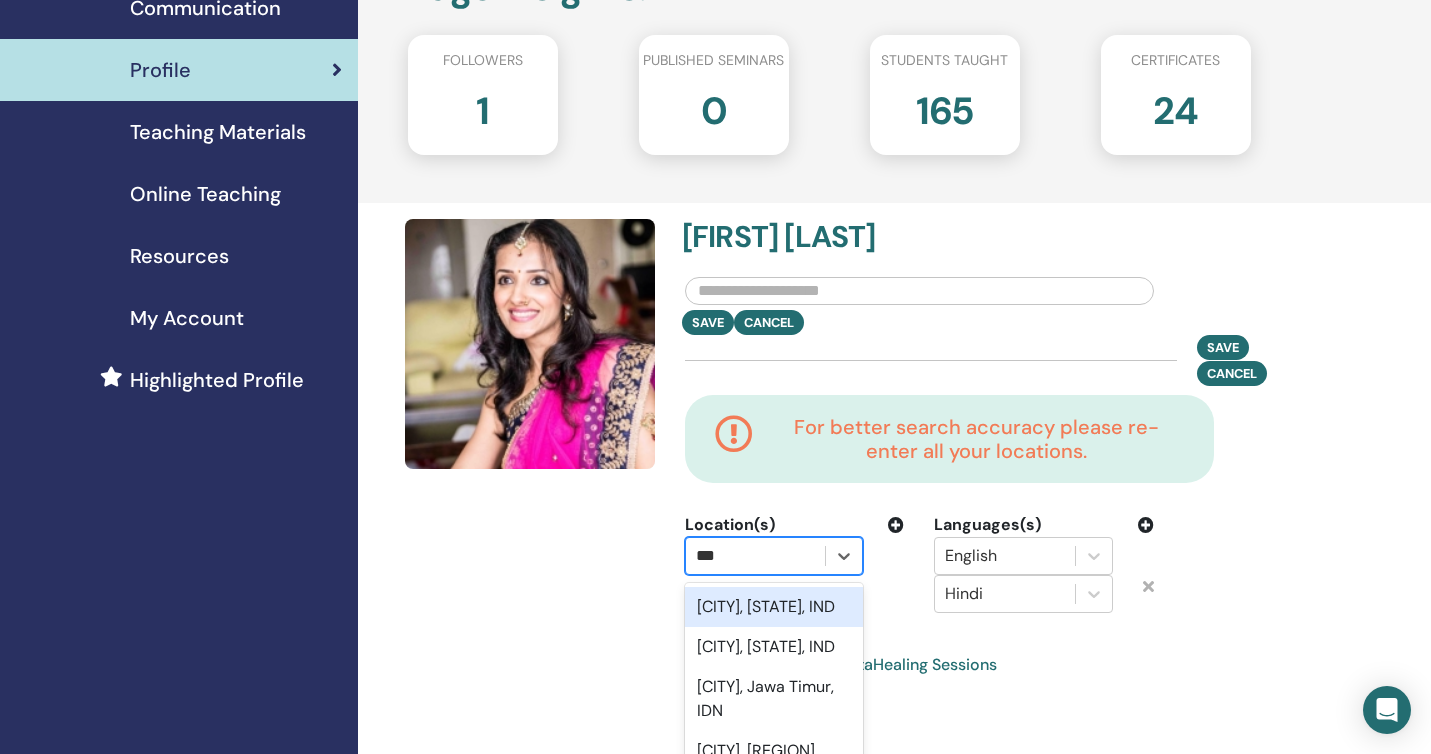 click on "[CITY], [STATE], IND" at bounding box center [774, 607] 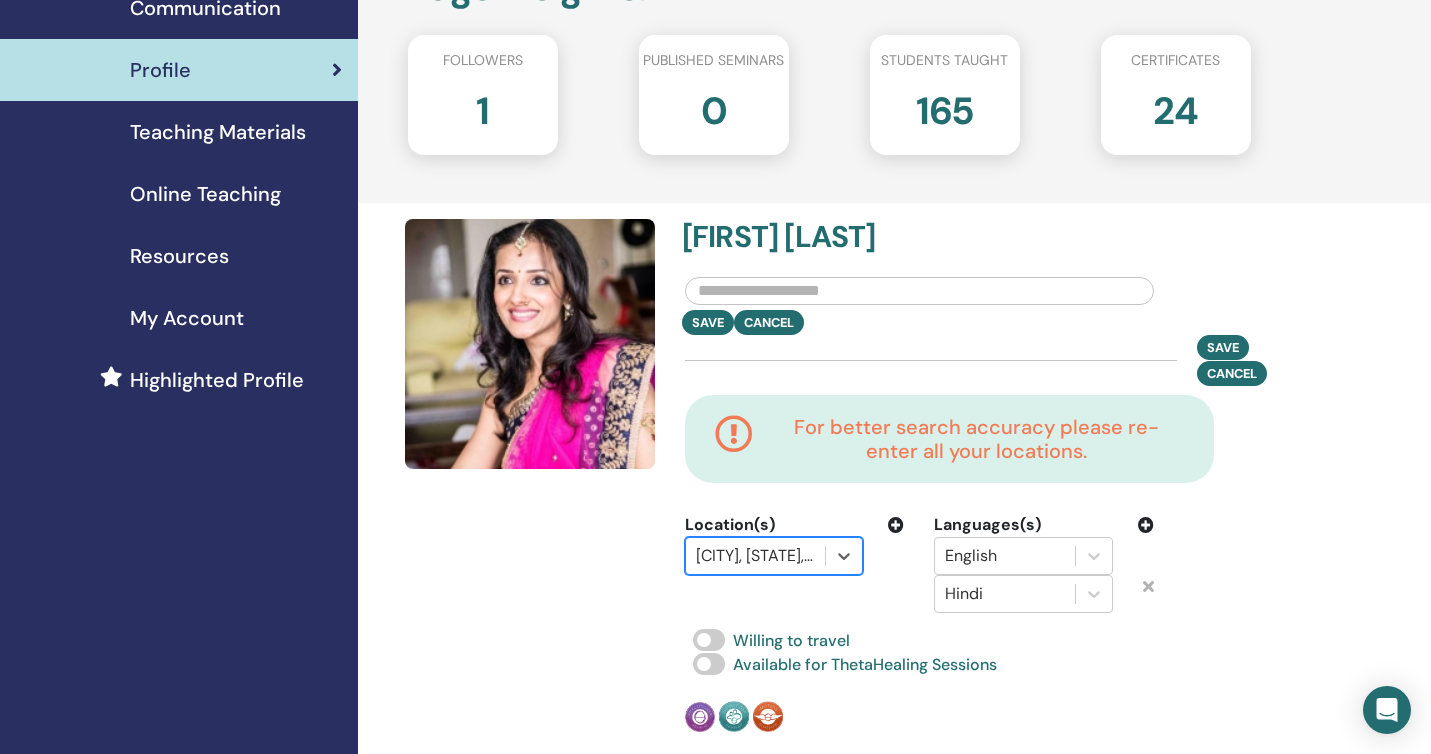click at bounding box center [896, 525] 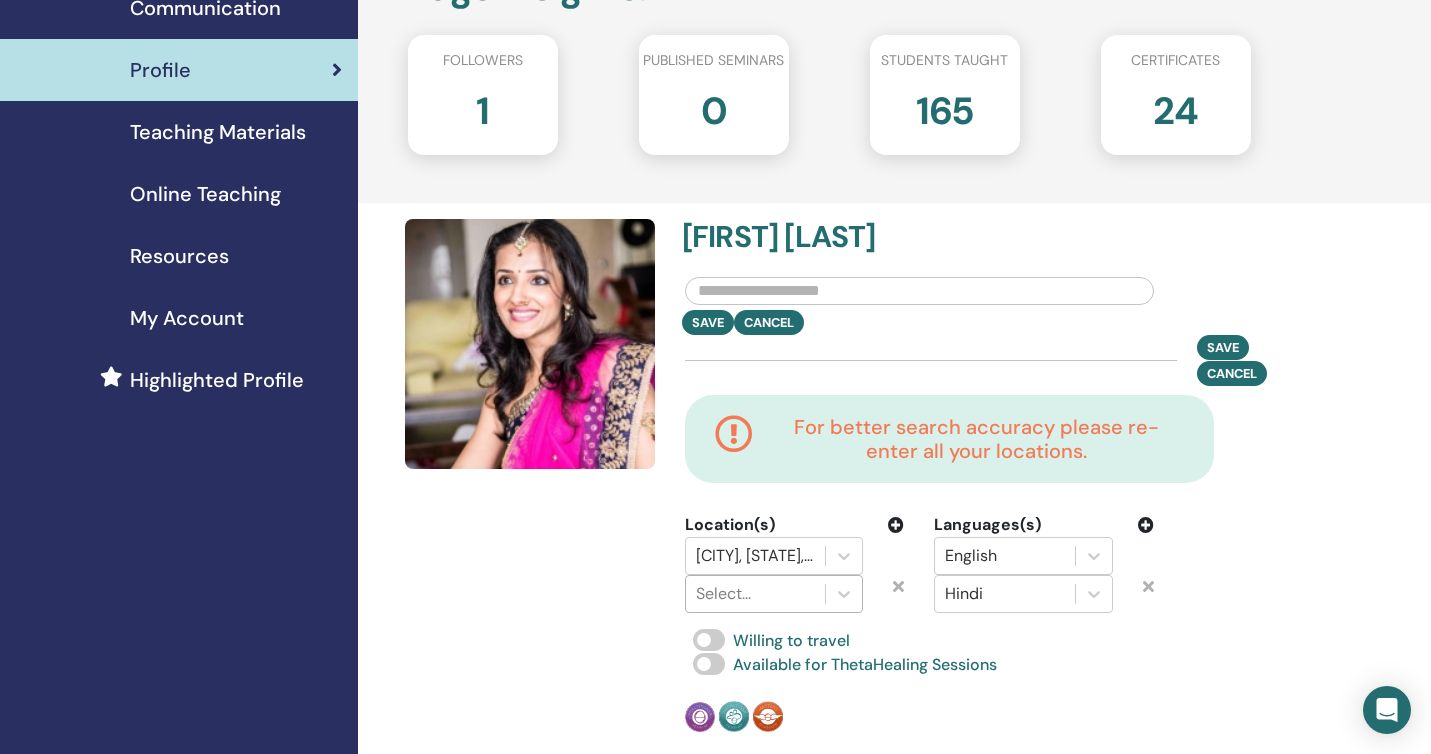 click at bounding box center (755, 594) 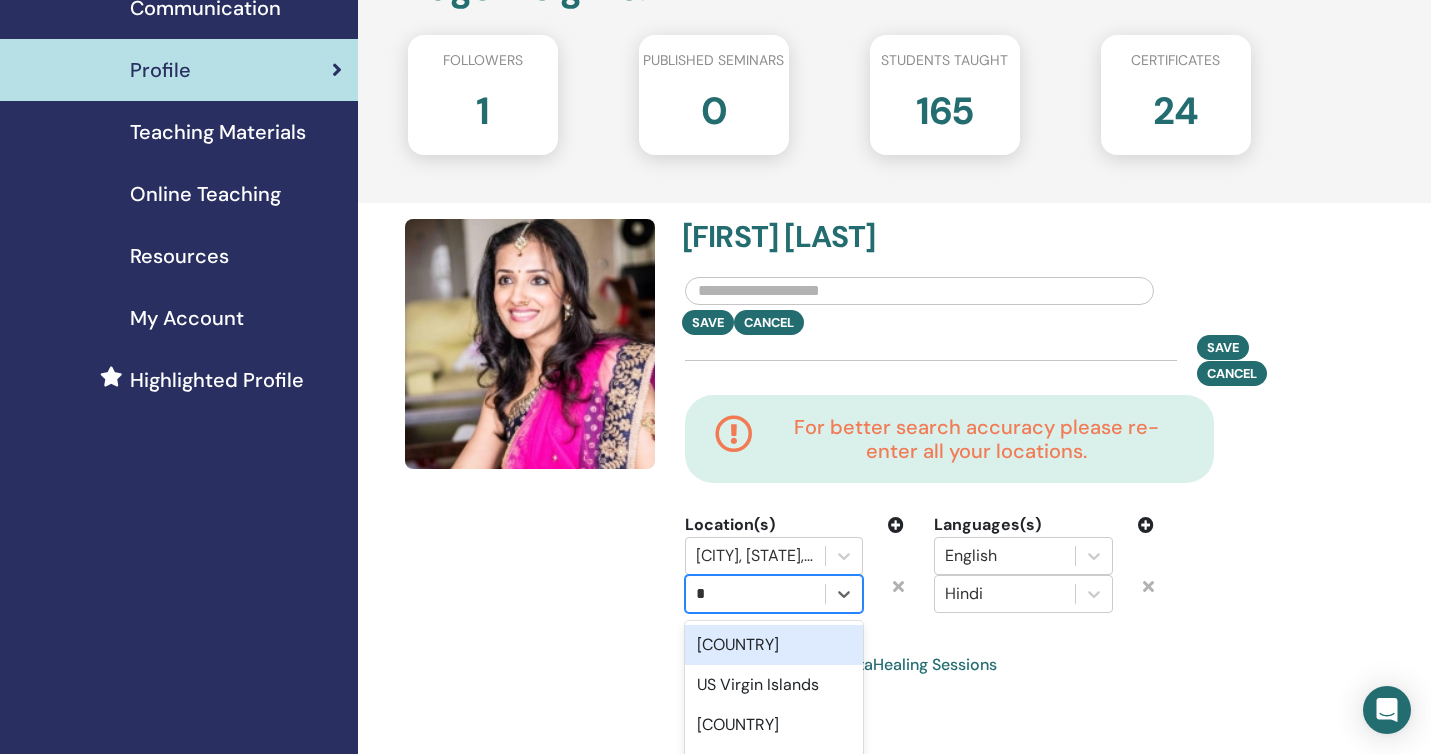 type on "**" 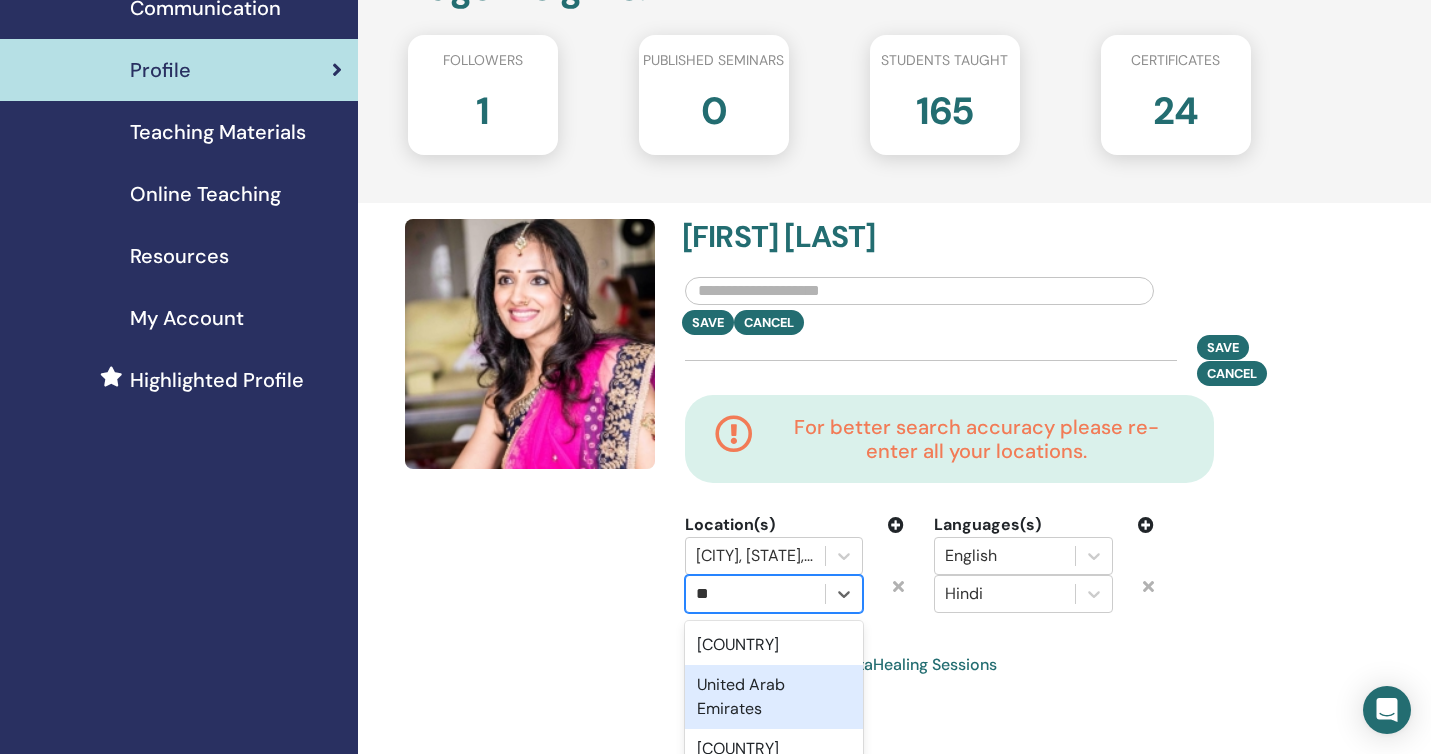 click on "United Arab Emirates" at bounding box center (774, 697) 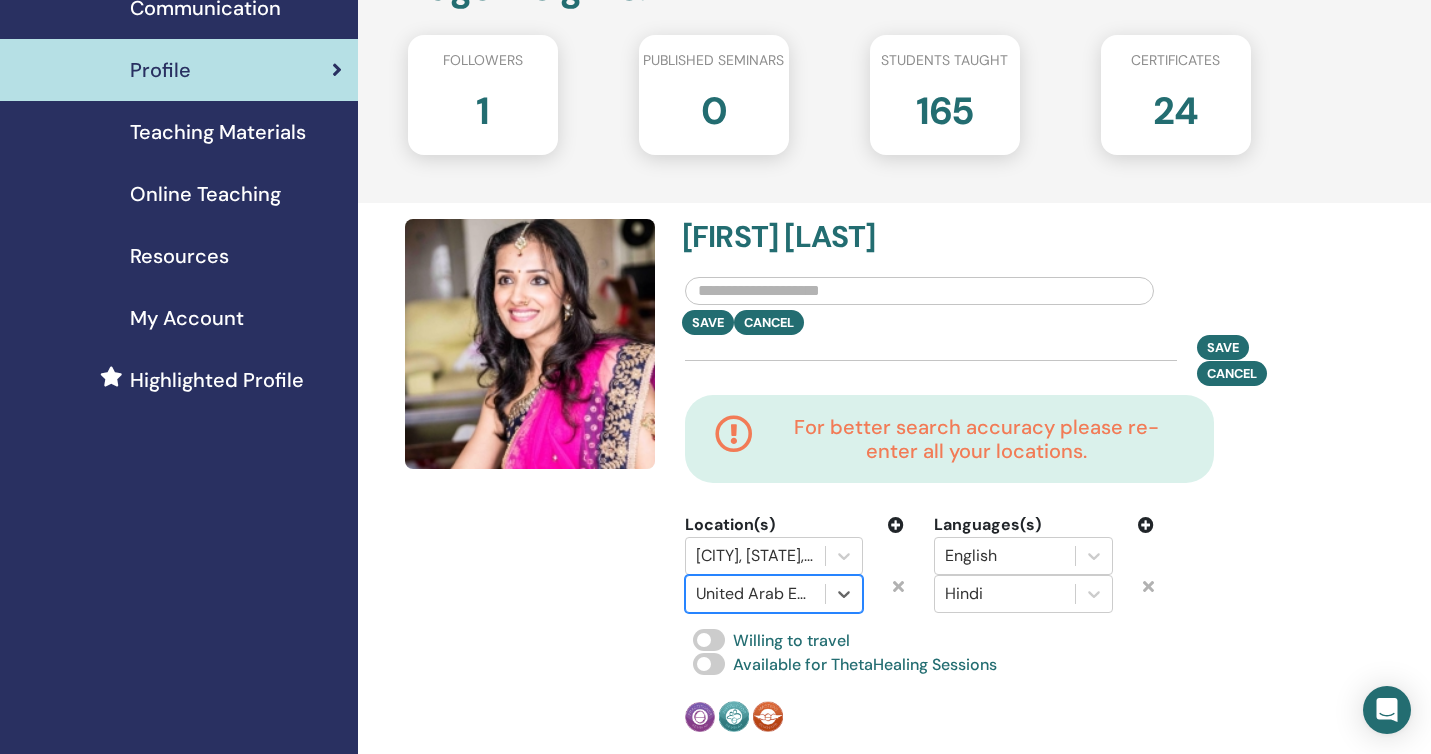 click on "Practitioner Instructor Master" at bounding box center (827, 716) 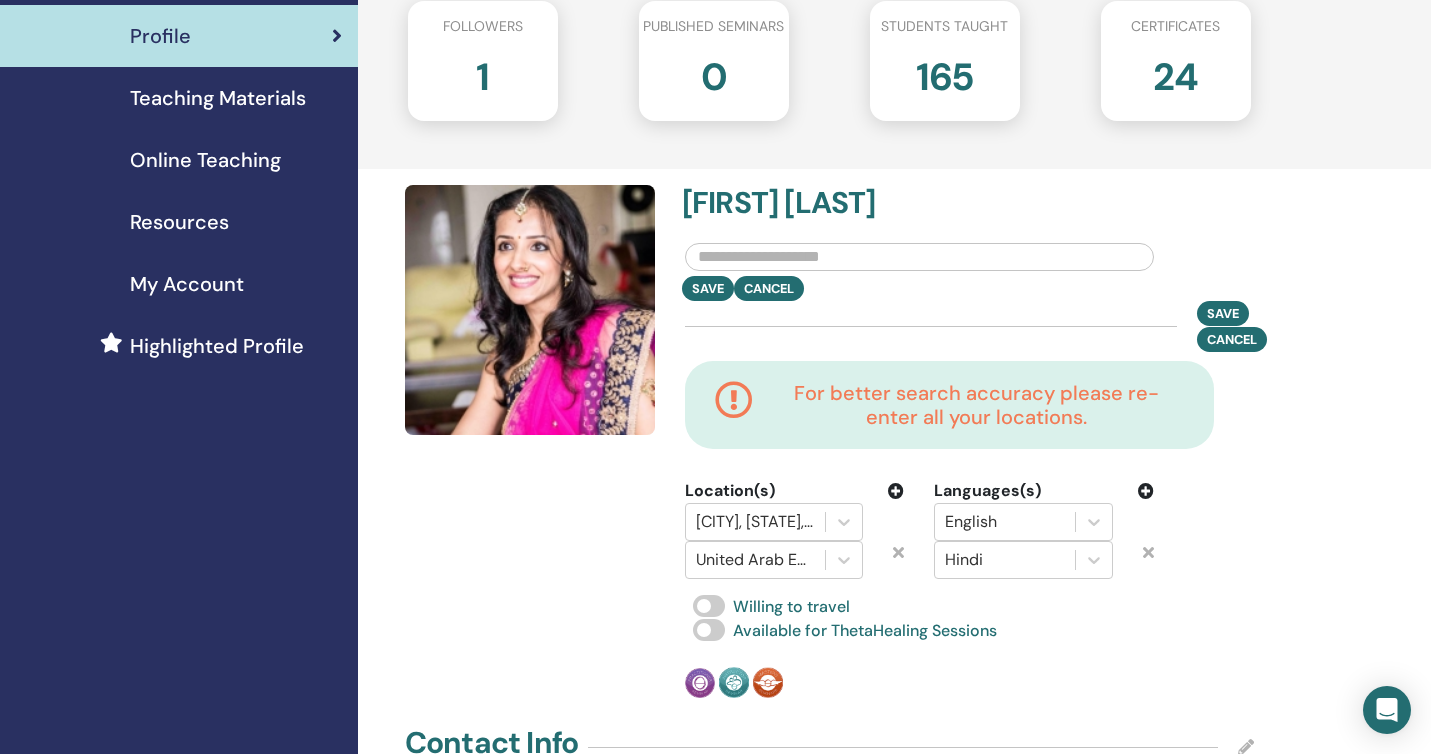 scroll, scrollTop: 0, scrollLeft: 0, axis: both 